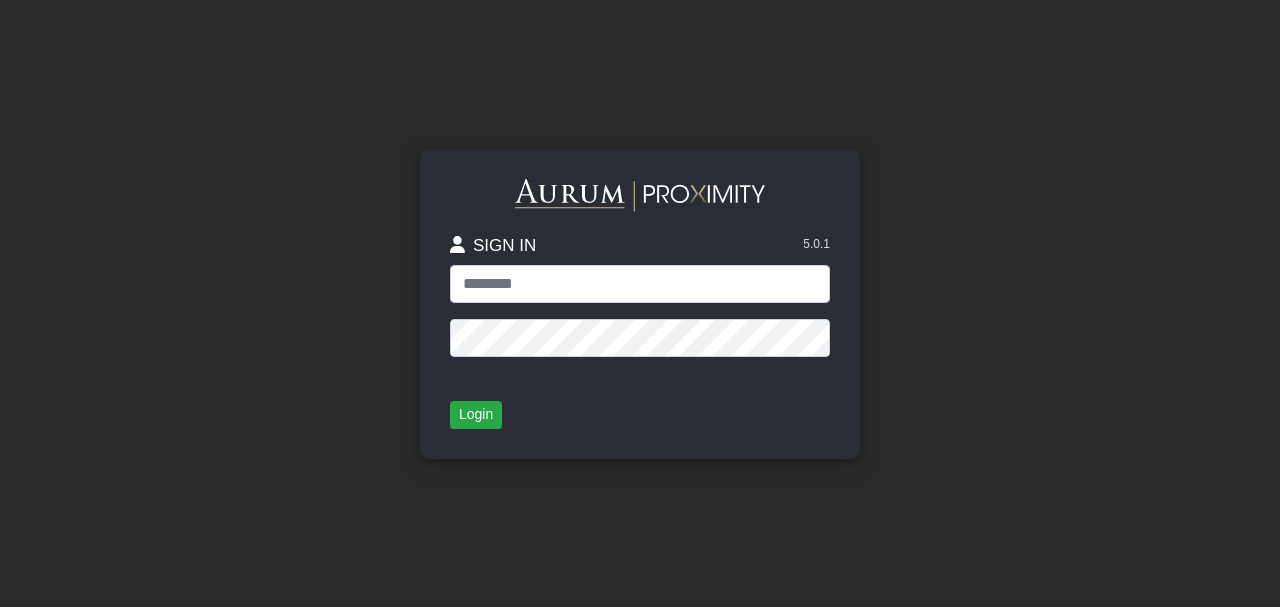 scroll, scrollTop: 0, scrollLeft: 0, axis: both 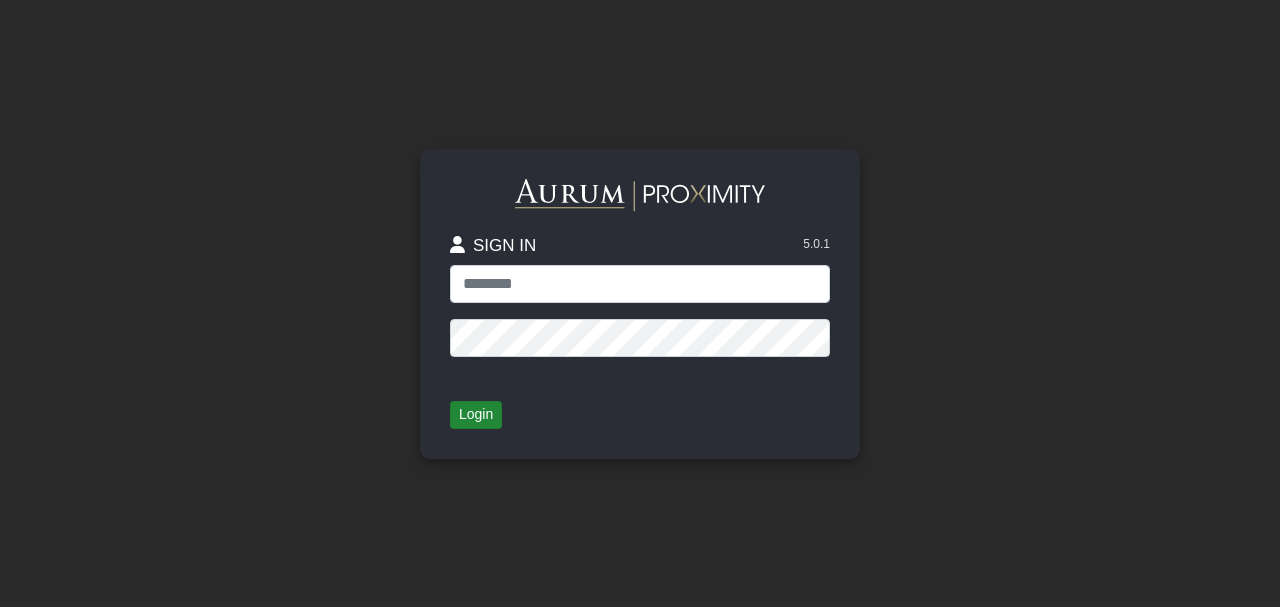 type on "**********" 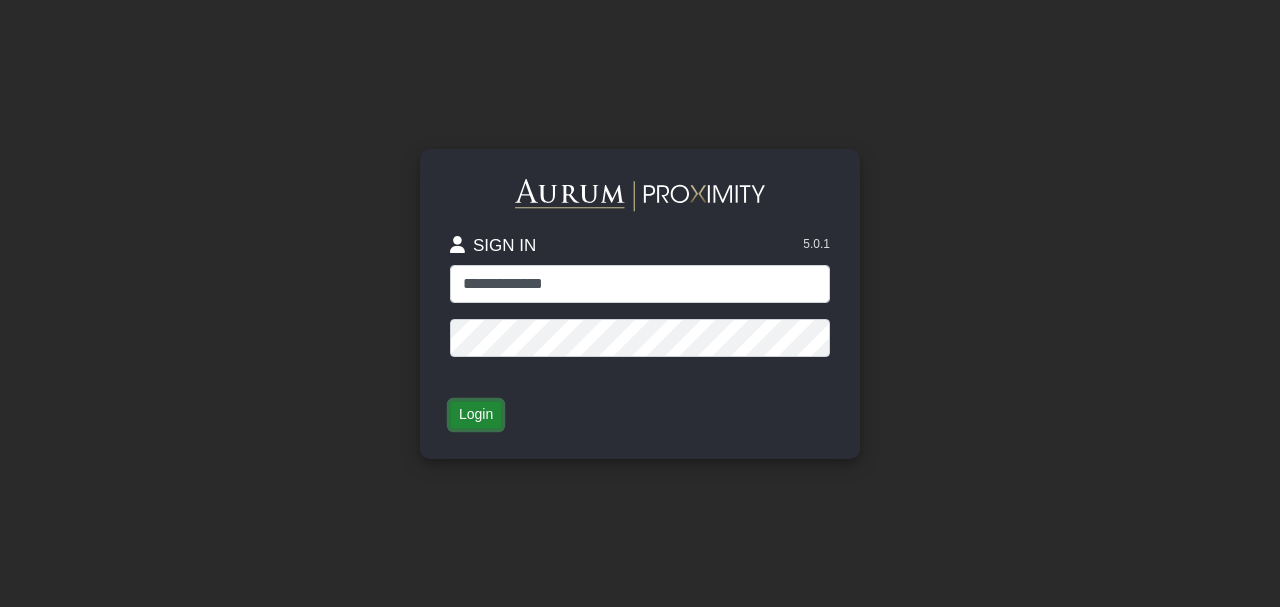 click on "Login" 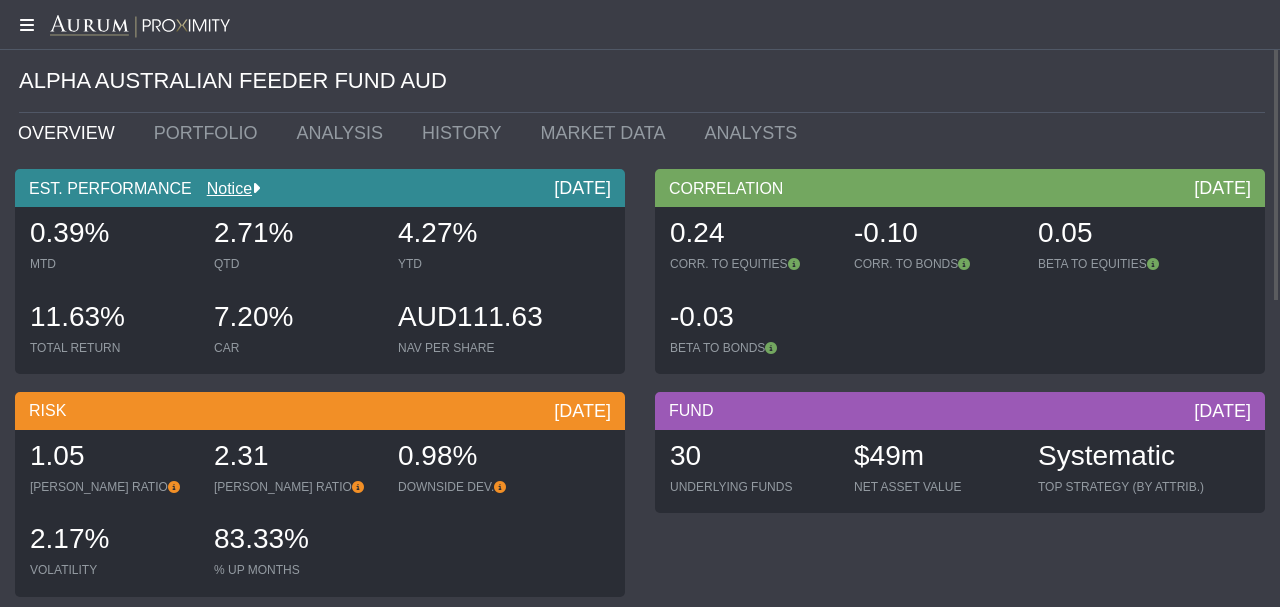 click 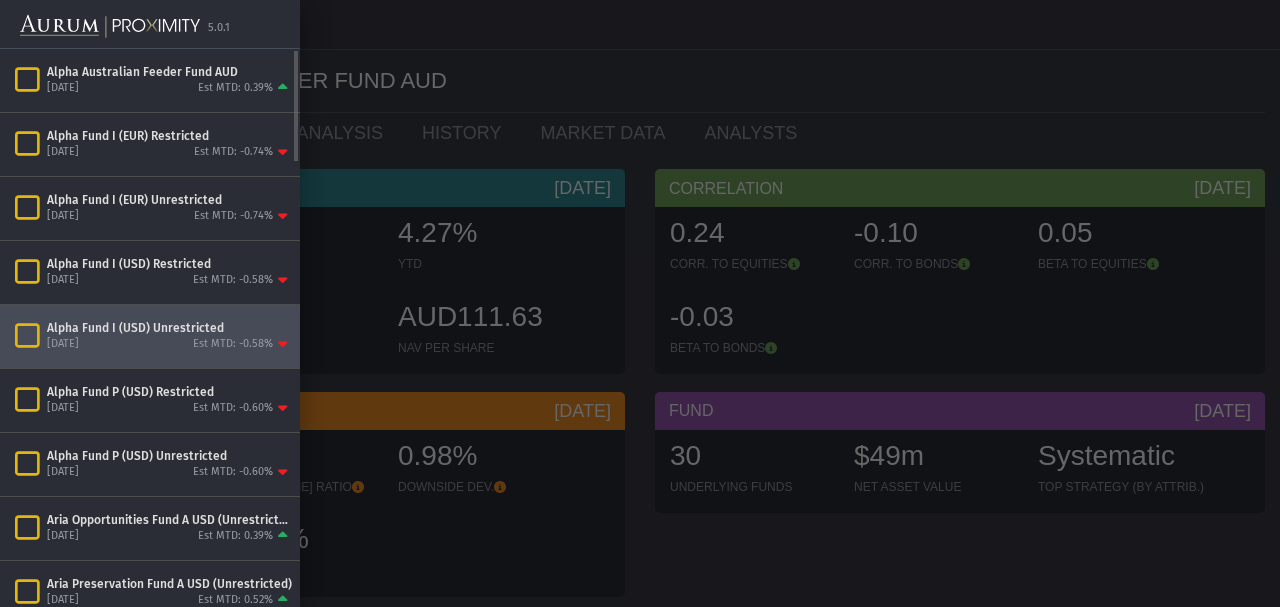 click on "Alpha Fund I (USD) Unrestricted" at bounding box center (169, 328) 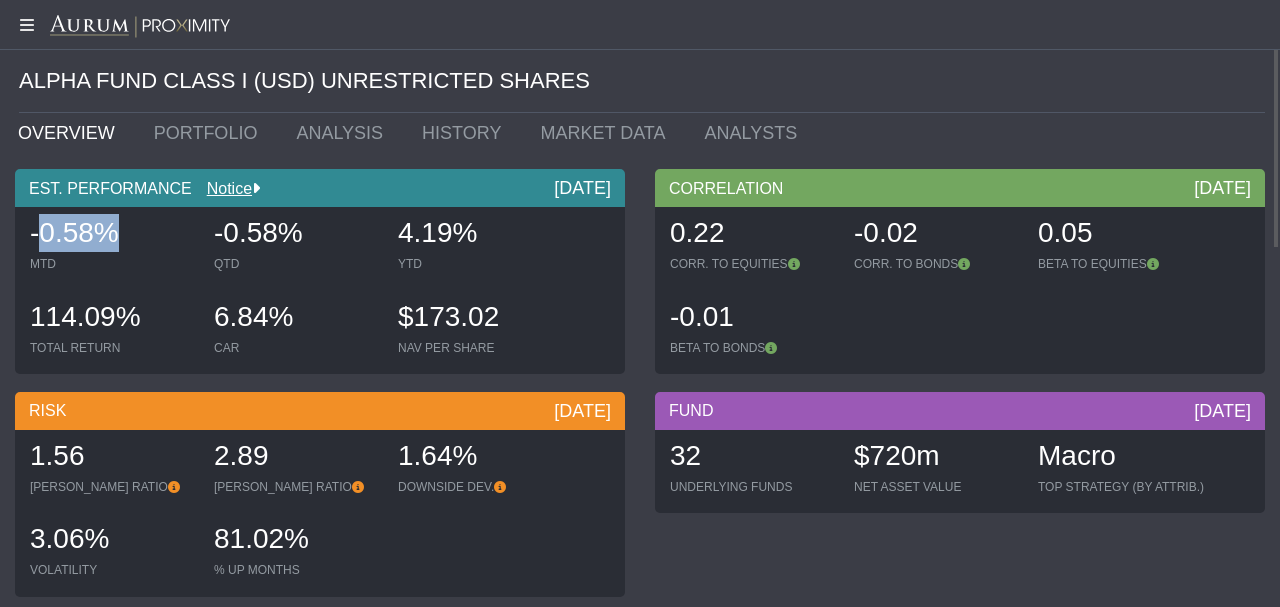 drag, startPoint x: 45, startPoint y: 238, endPoint x: 126, endPoint y: 239, distance: 81.00617 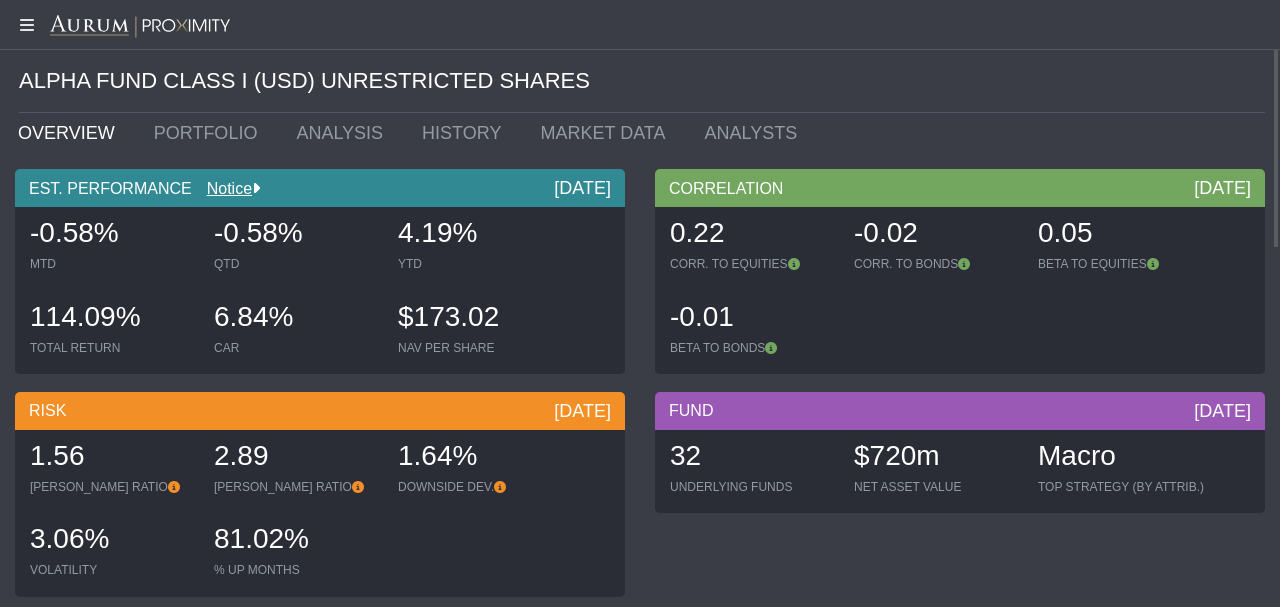 click on "MTD" 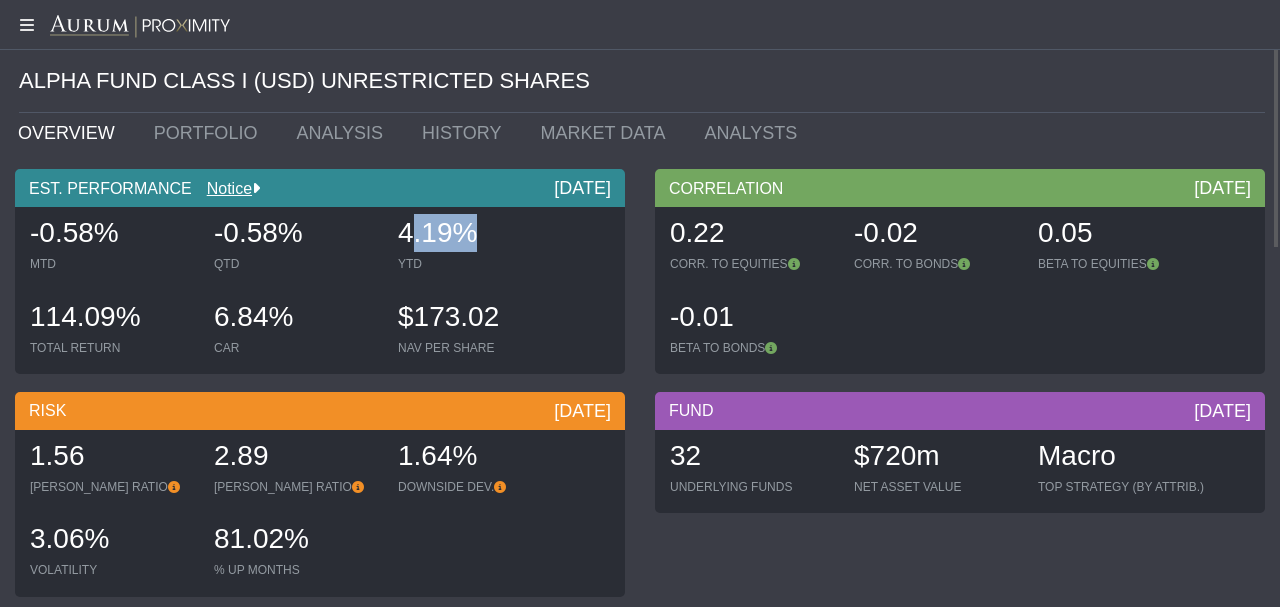 drag, startPoint x: 399, startPoint y: 230, endPoint x: 442, endPoint y: 231, distance: 43.011627 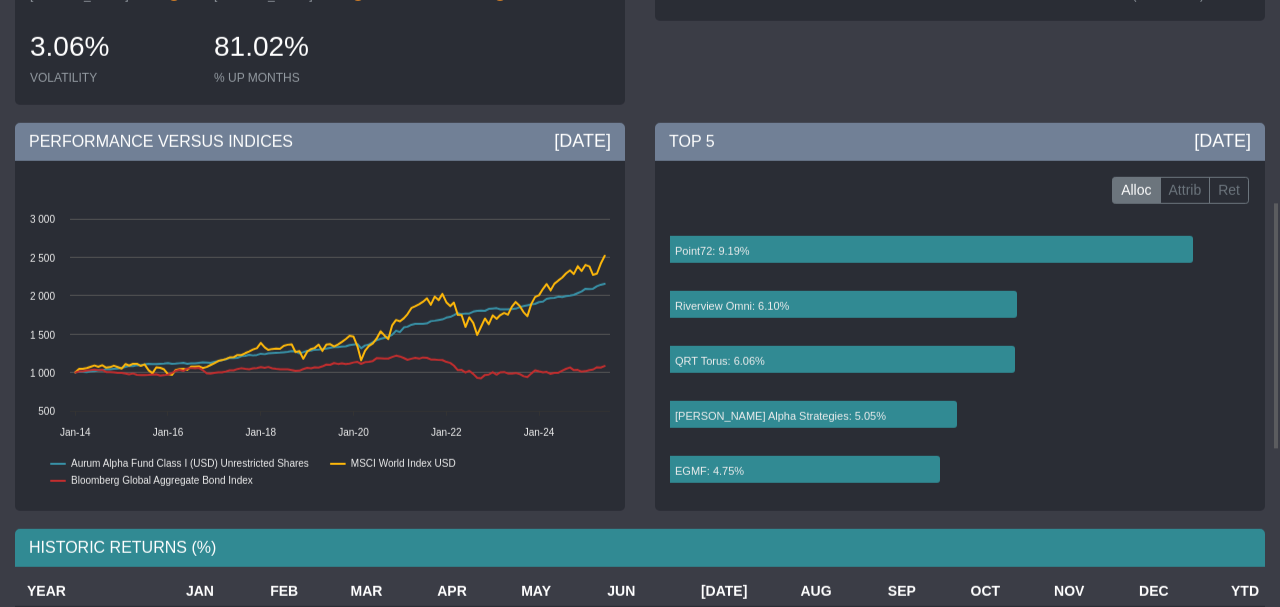 scroll, scrollTop: 806, scrollLeft: 0, axis: vertical 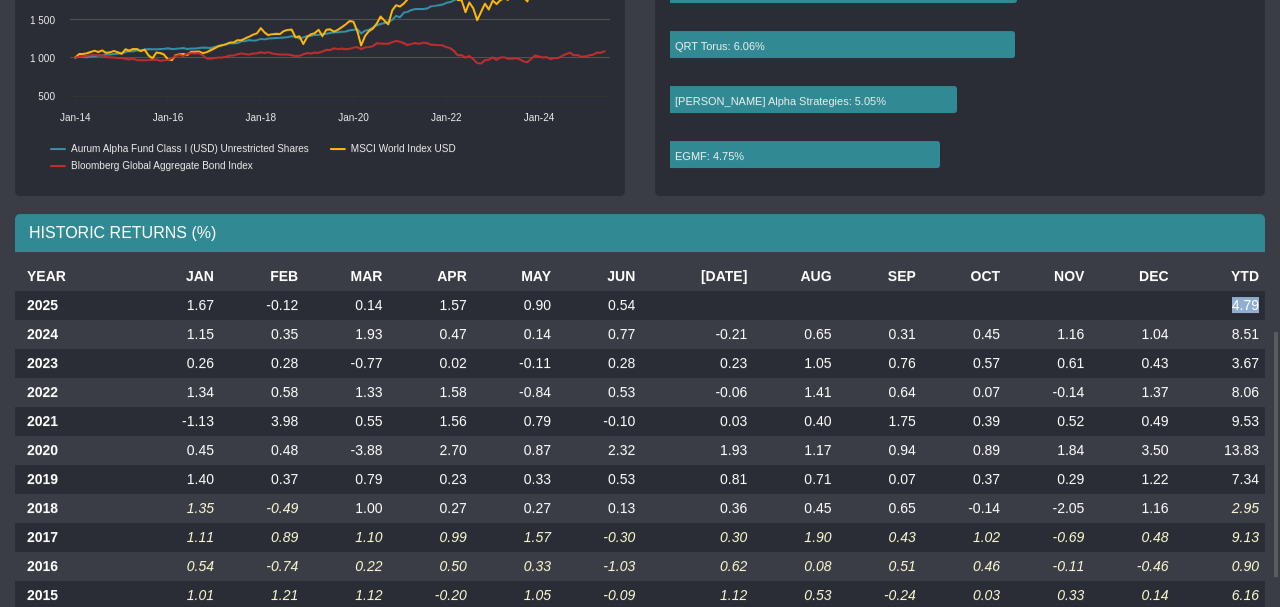 drag, startPoint x: 1234, startPoint y: 306, endPoint x: 1262, endPoint y: 306, distance: 28 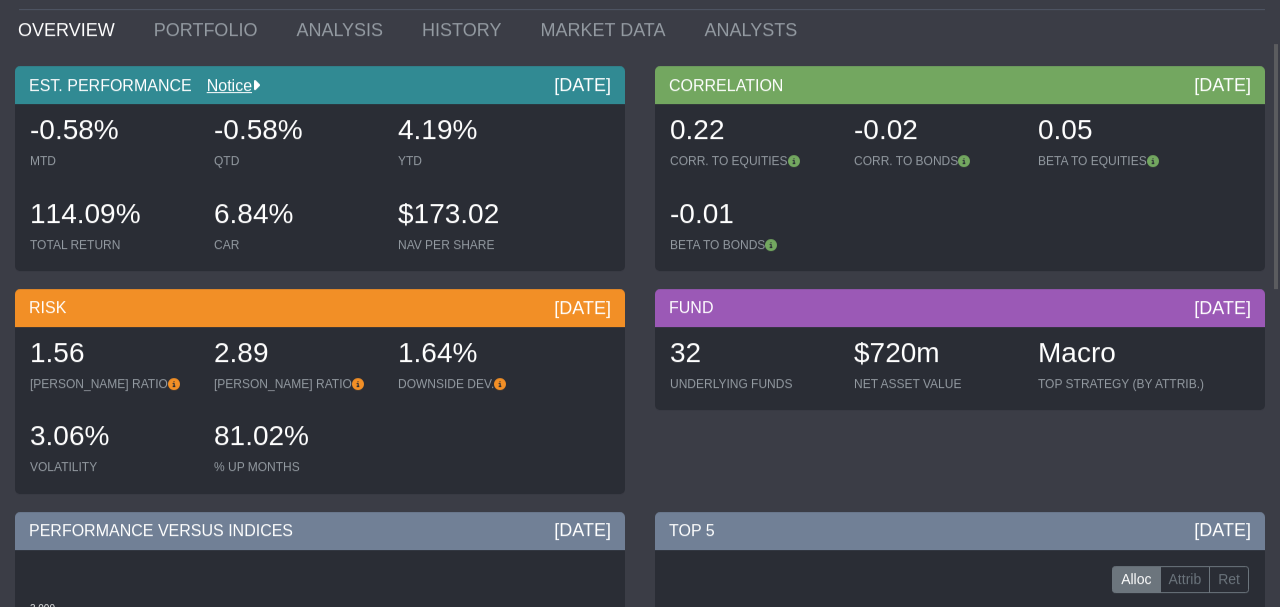scroll, scrollTop: 0, scrollLeft: 0, axis: both 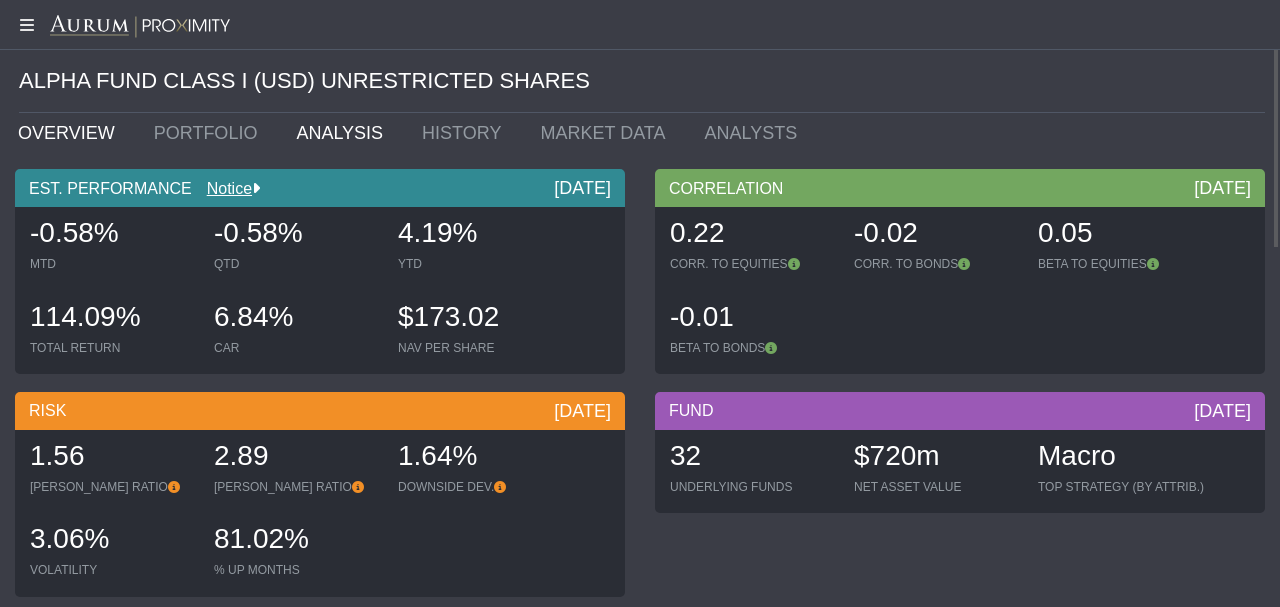 click on "ANALYSIS" 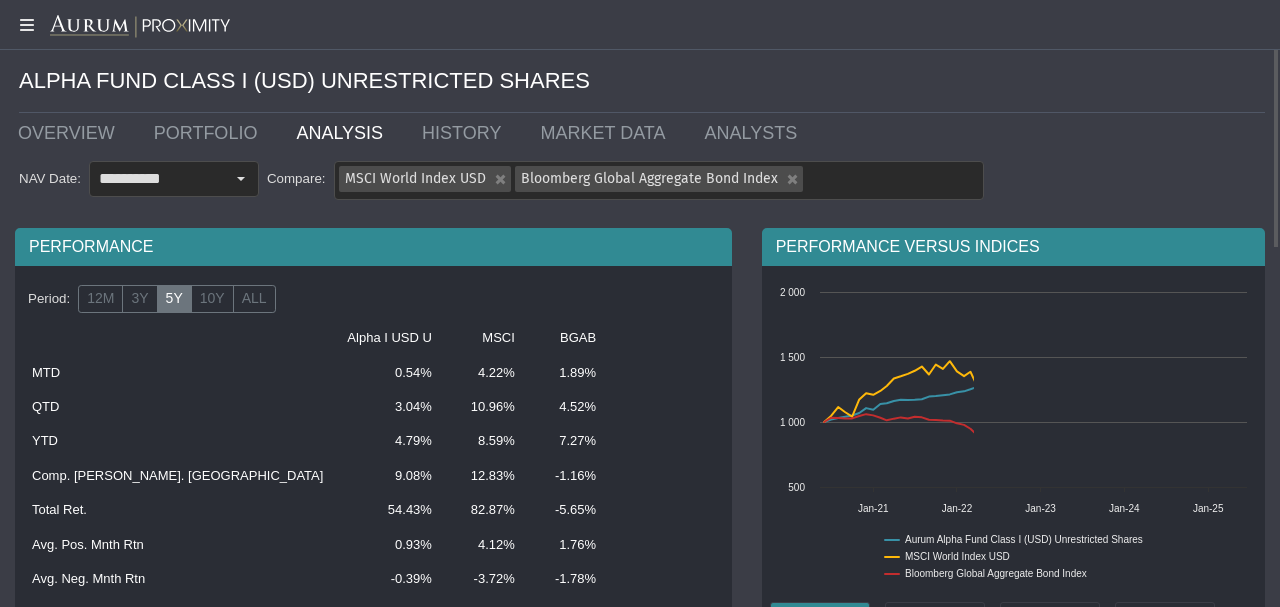 scroll, scrollTop: 89, scrollLeft: 0, axis: vertical 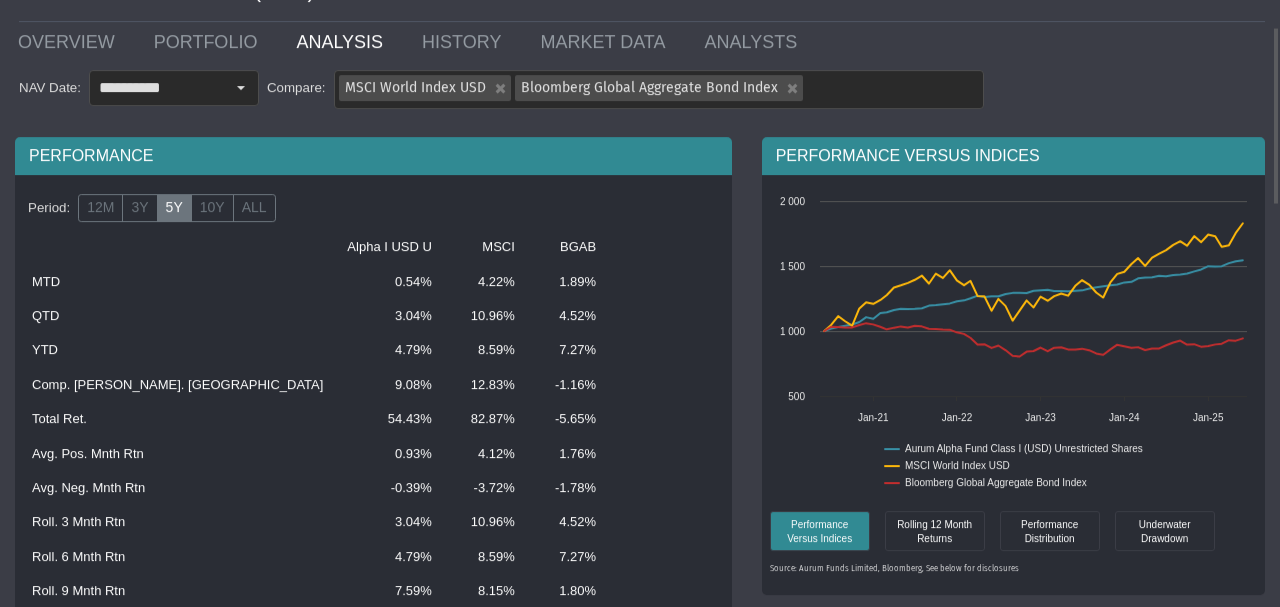 drag, startPoint x: 268, startPoint y: 388, endPoint x: 305, endPoint y: 388, distance: 37 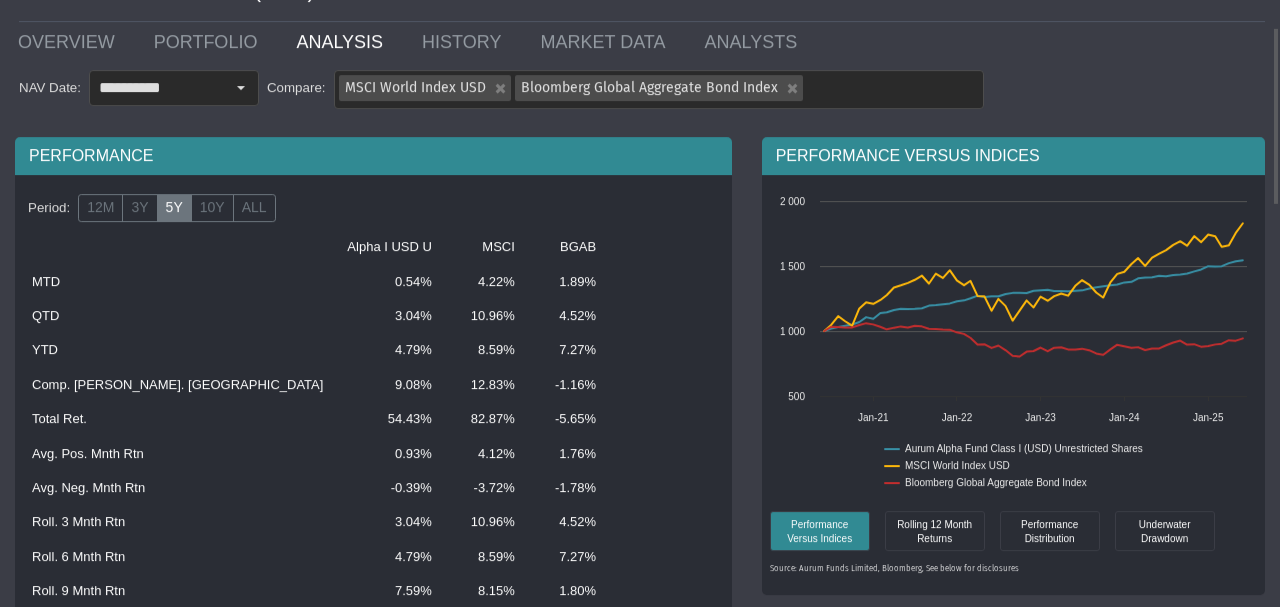 click on "9.08%" 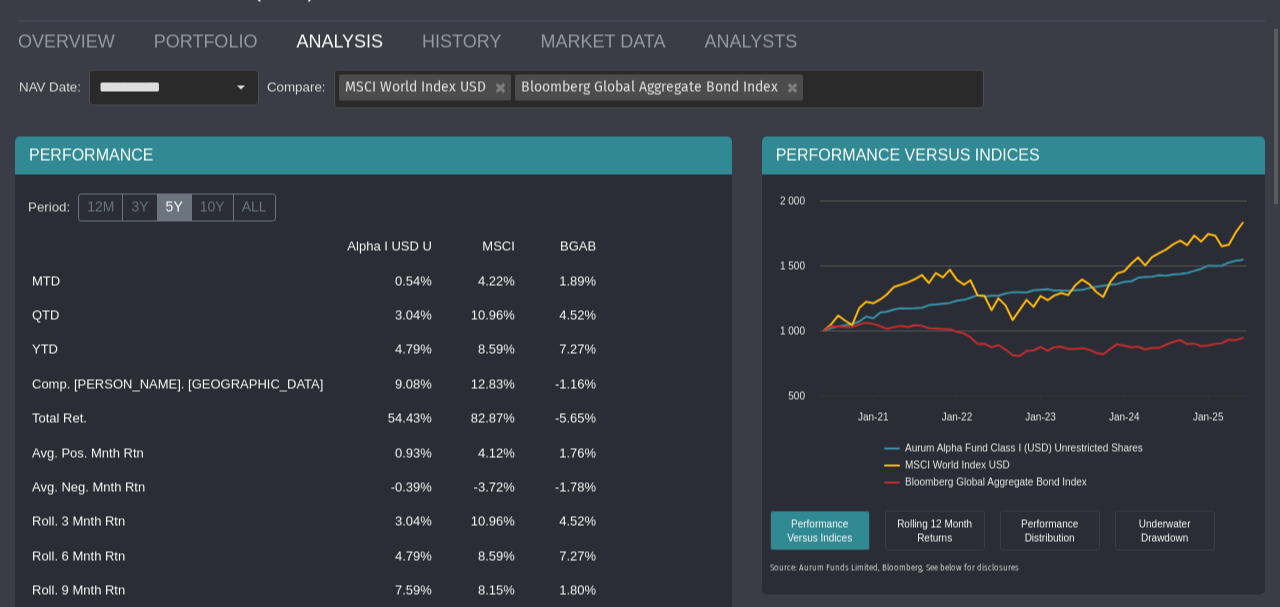 drag, startPoint x: 262, startPoint y: 384, endPoint x: 304, endPoint y: 388, distance: 42.190044 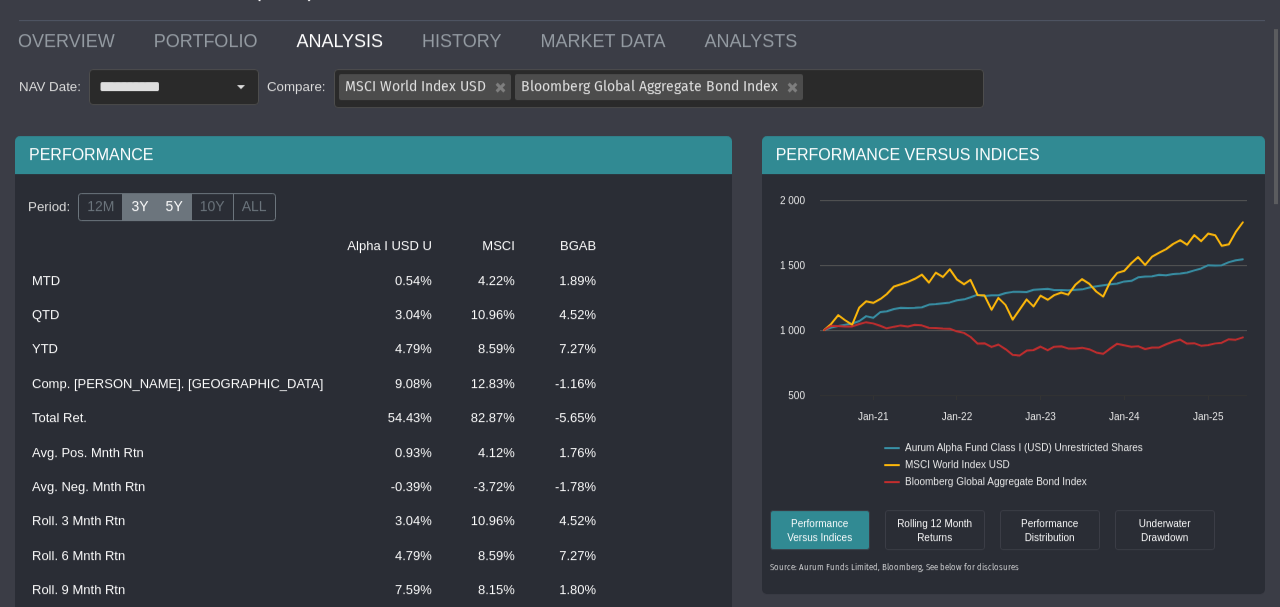 click on "3Y" at bounding box center (139, 208) 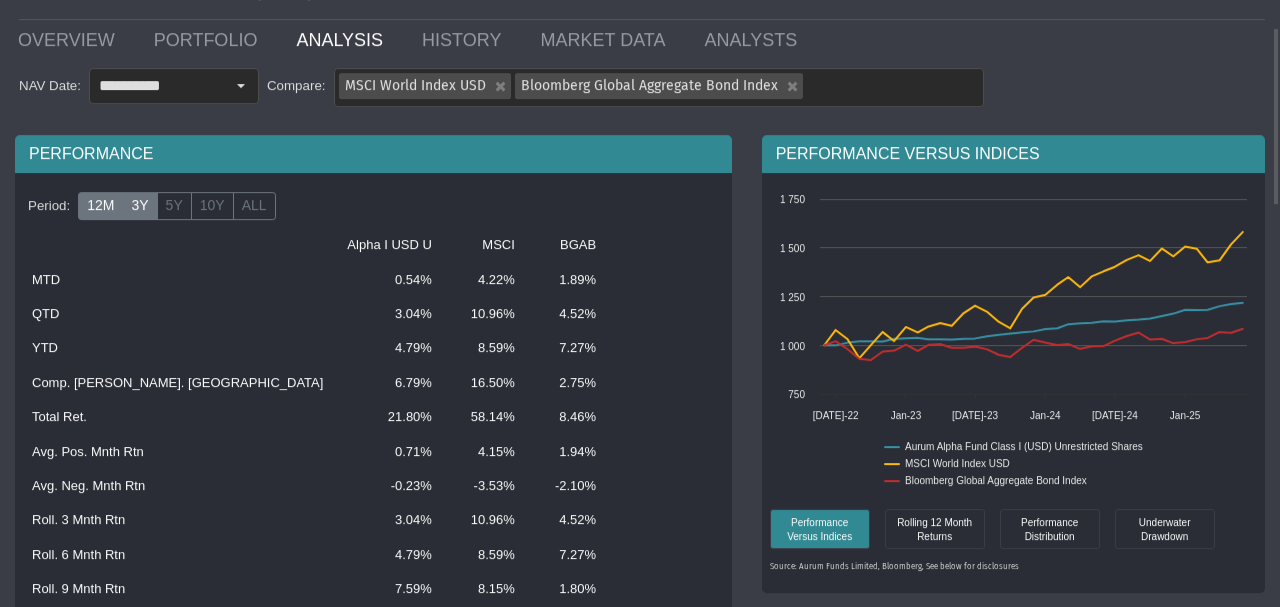 click on "12M" at bounding box center (100, 207) 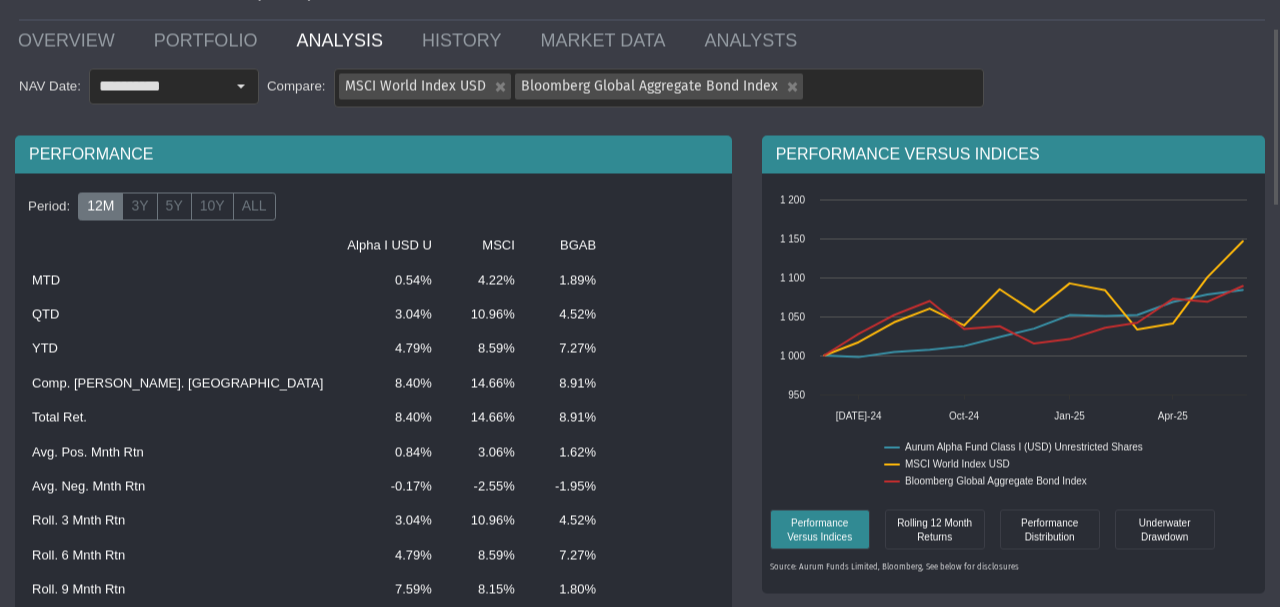 scroll, scrollTop: 93, scrollLeft: 0, axis: vertical 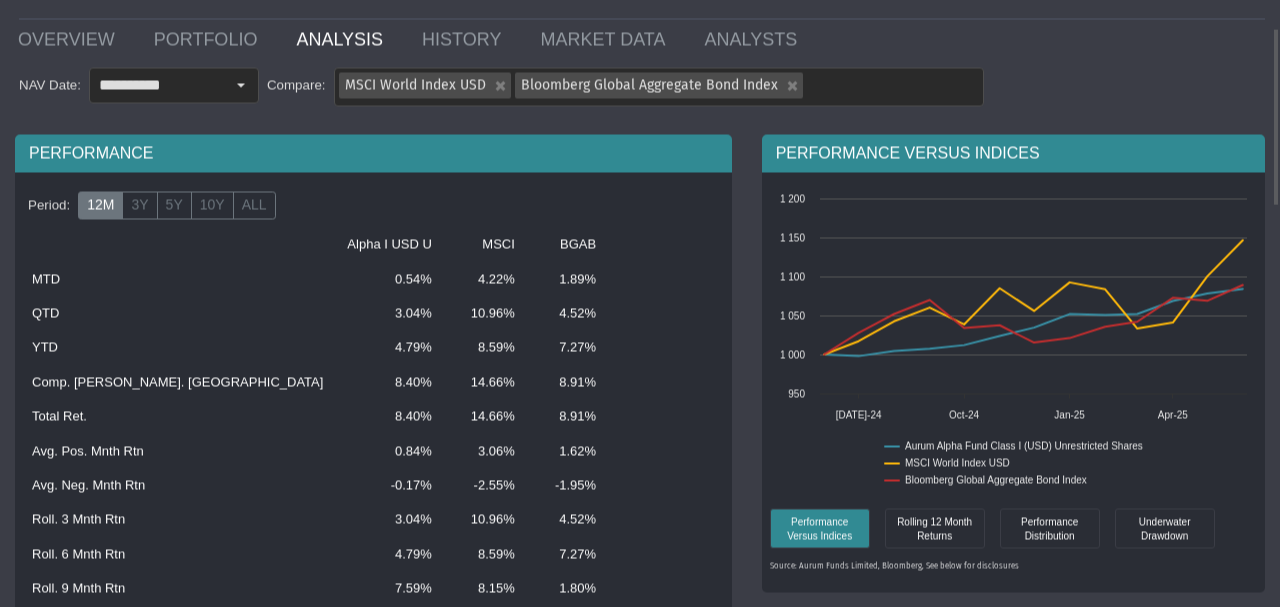 drag, startPoint x: 262, startPoint y: 382, endPoint x: 294, endPoint y: 382, distance: 32 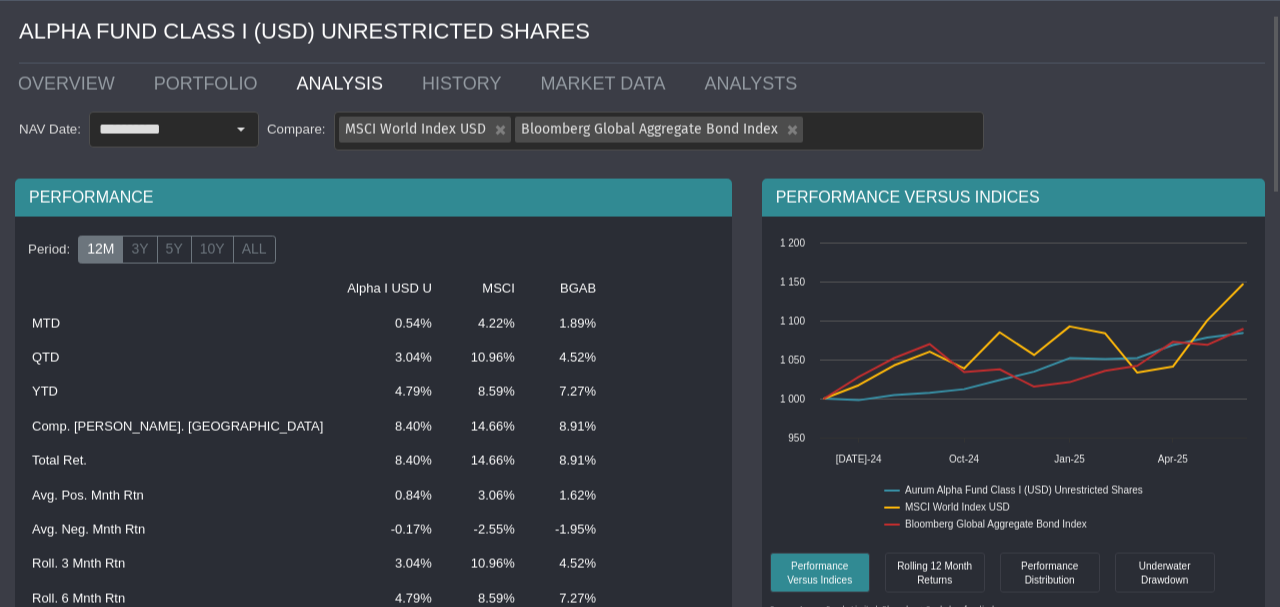 scroll, scrollTop: 5, scrollLeft: 0, axis: vertical 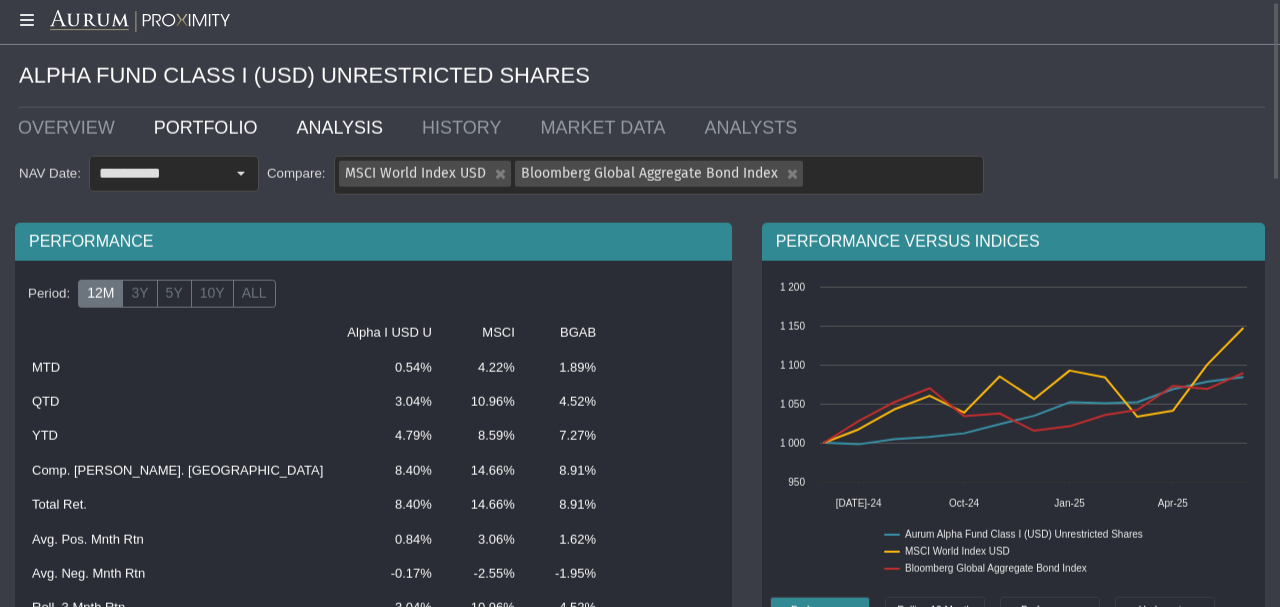 click on "PORTFOLIO" 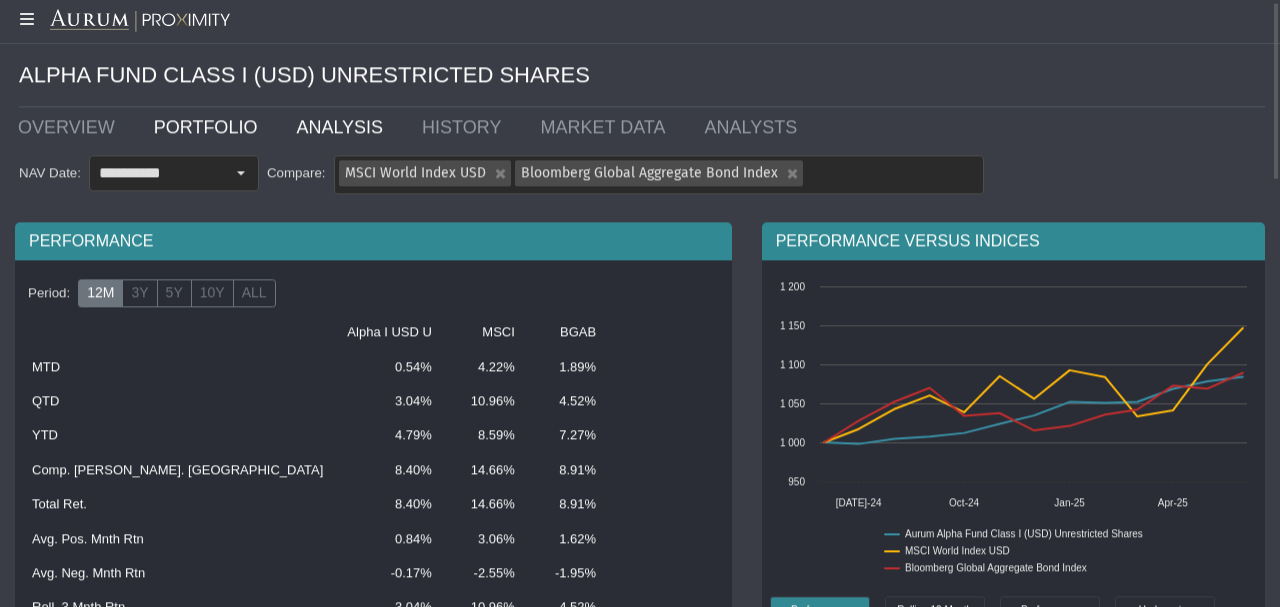 scroll, scrollTop: 6, scrollLeft: 0, axis: vertical 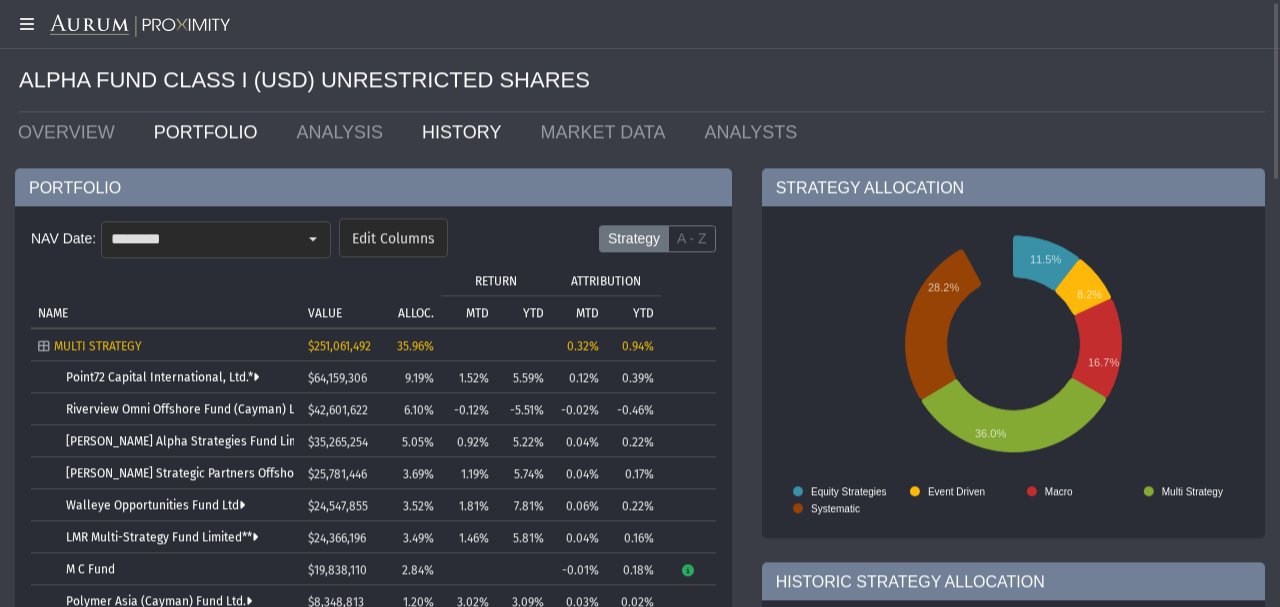 click on "HISTORY" 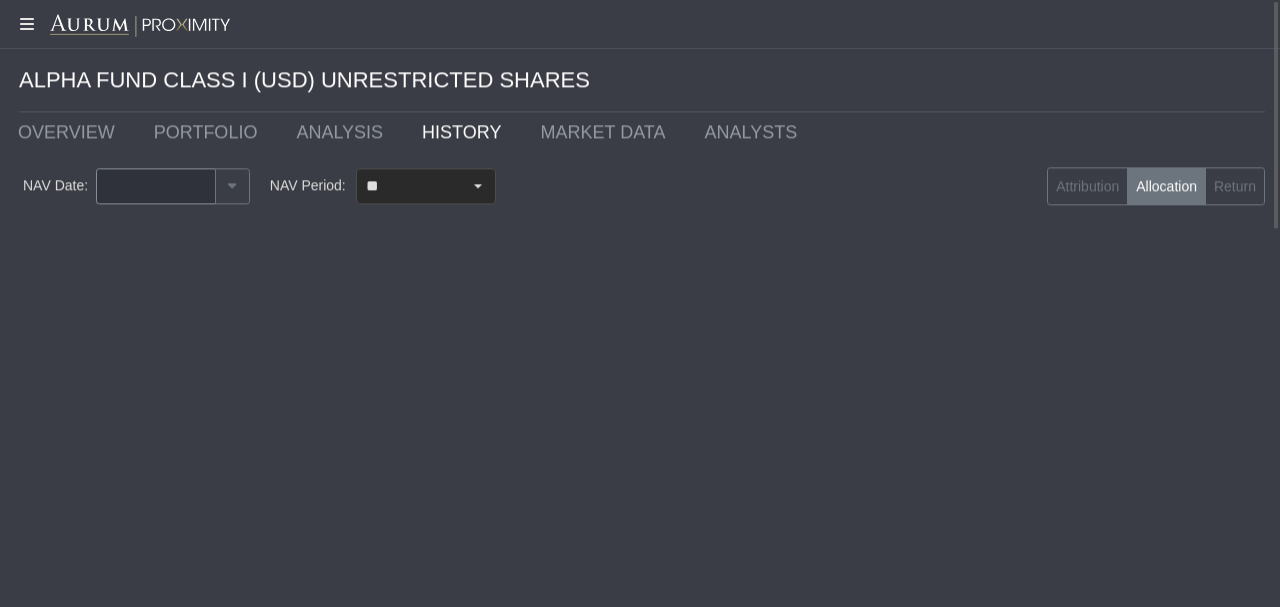 type on "********" 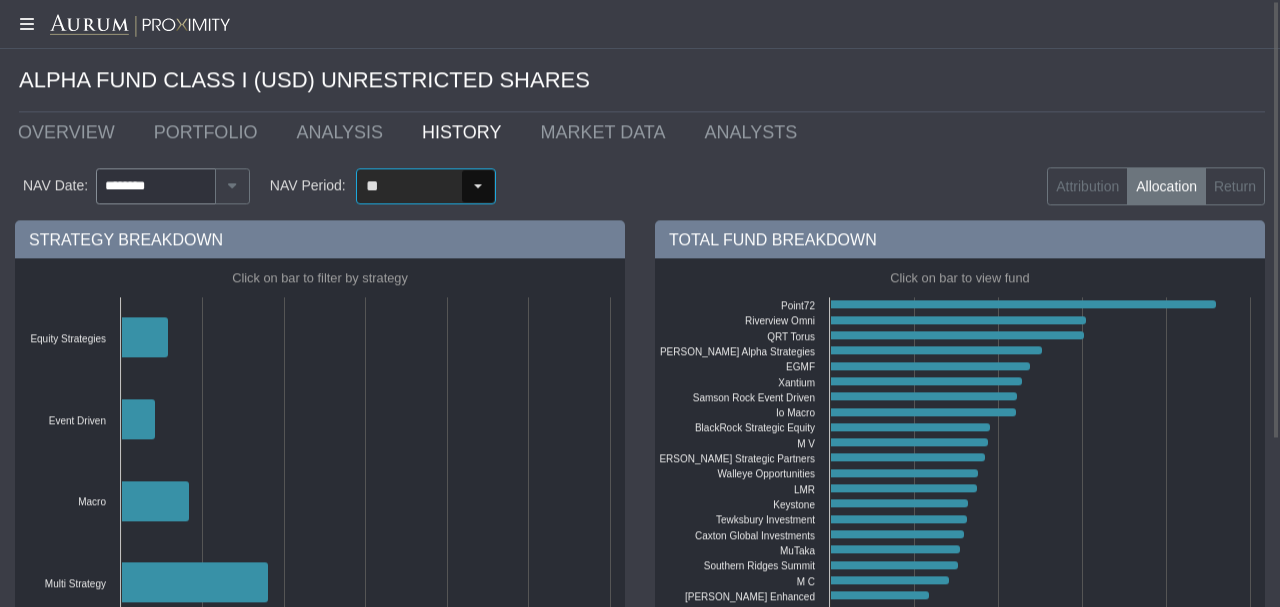 scroll, scrollTop: 0, scrollLeft: 0, axis: both 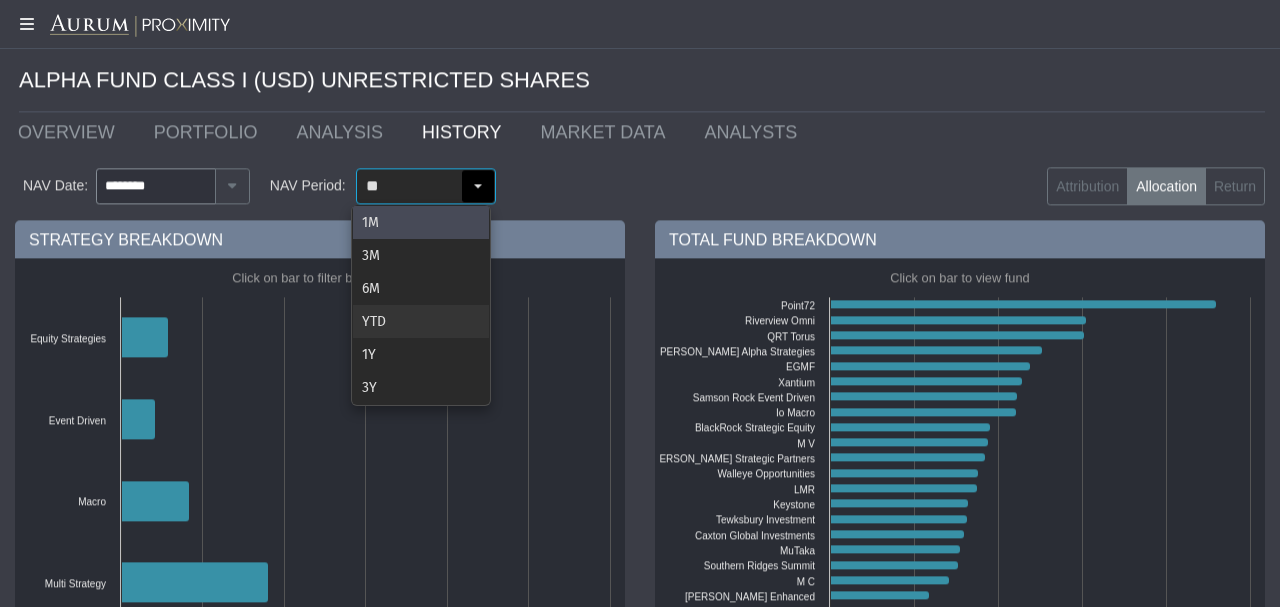 click on "YTD" at bounding box center [421, 321] 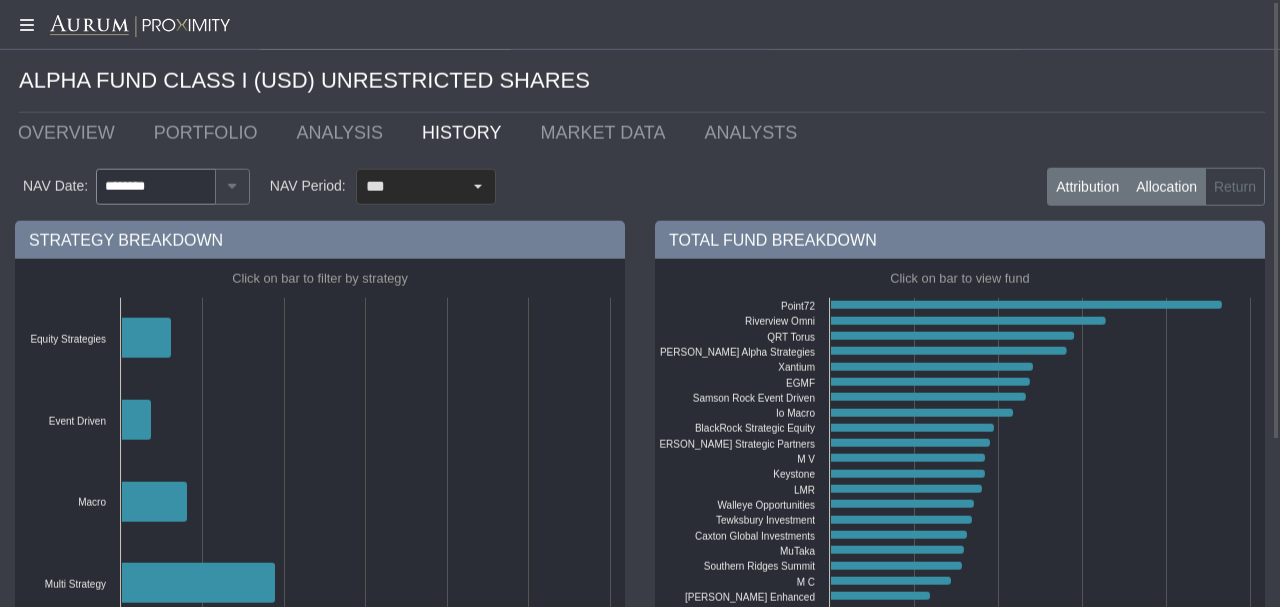 click on "Attribution" 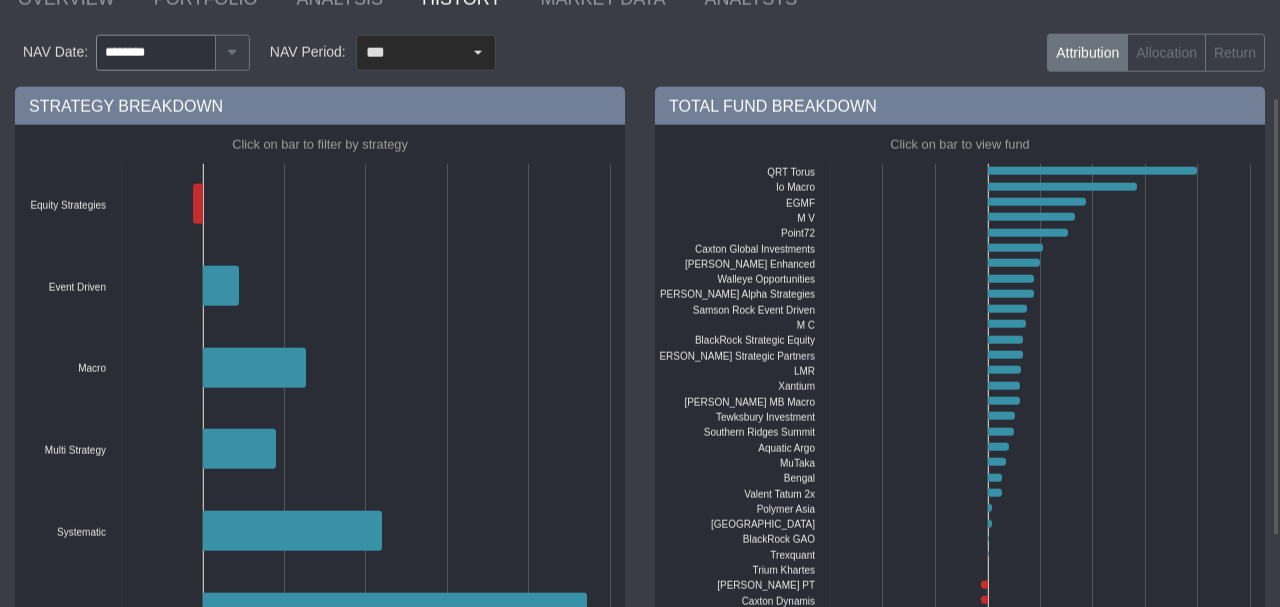 scroll, scrollTop: 178, scrollLeft: 0, axis: vertical 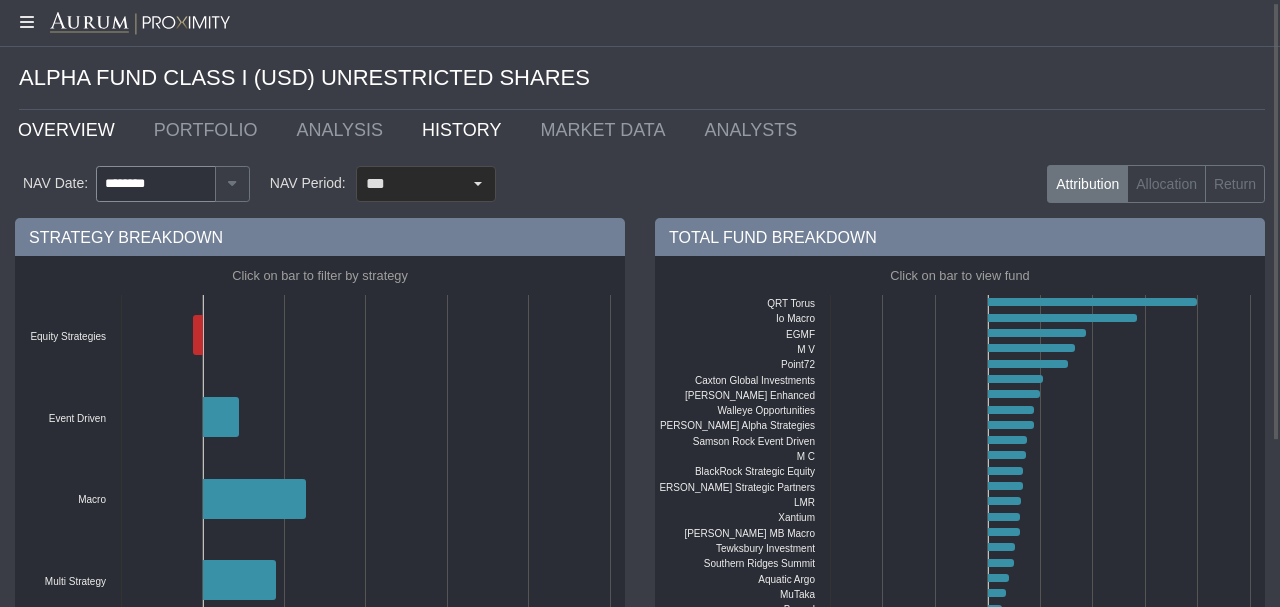 click on "OVERVIEW" 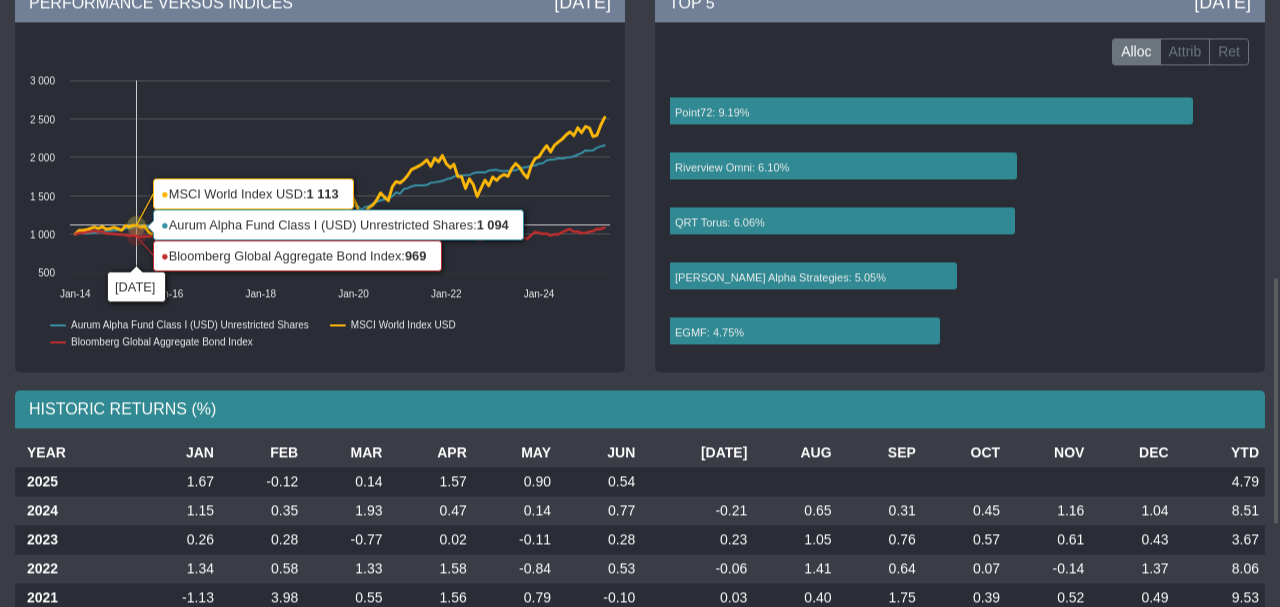 scroll, scrollTop: 675, scrollLeft: 0, axis: vertical 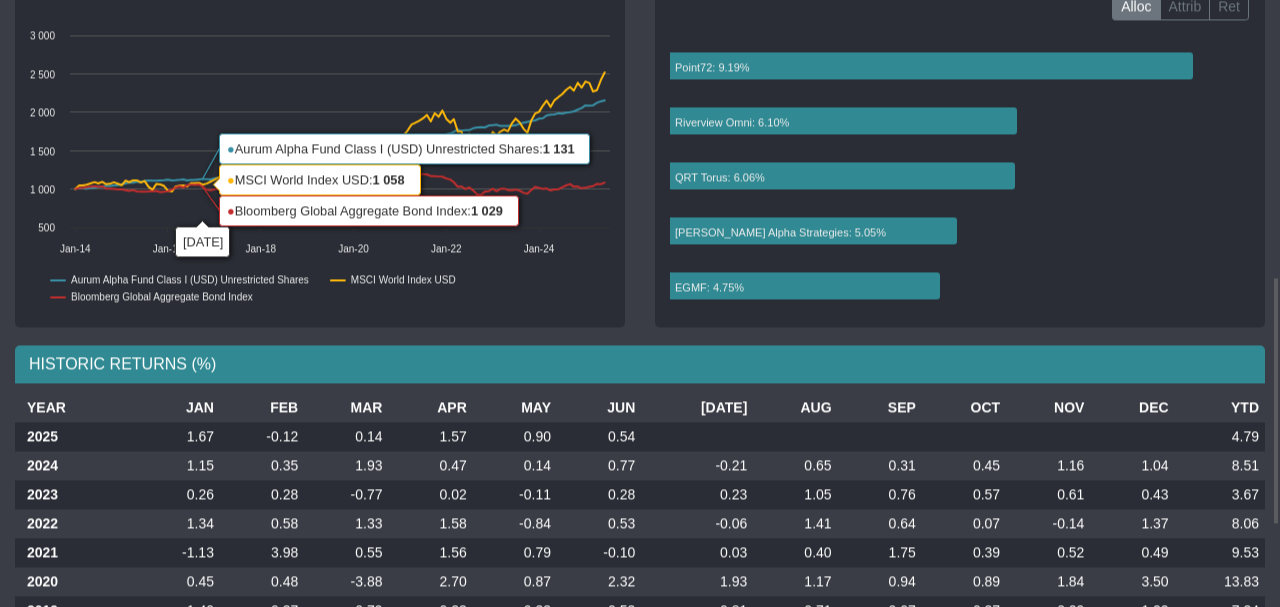 click on "TOP [DATE] Alloc Attrib Ret Created with Highcharts 11.4.8 Point72: 9.19% Riverview Omni: 6.10% QRT Torus: 6.06% [PERSON_NAME] Alpha Strategies: 5.05% EGMF: 4.75%" 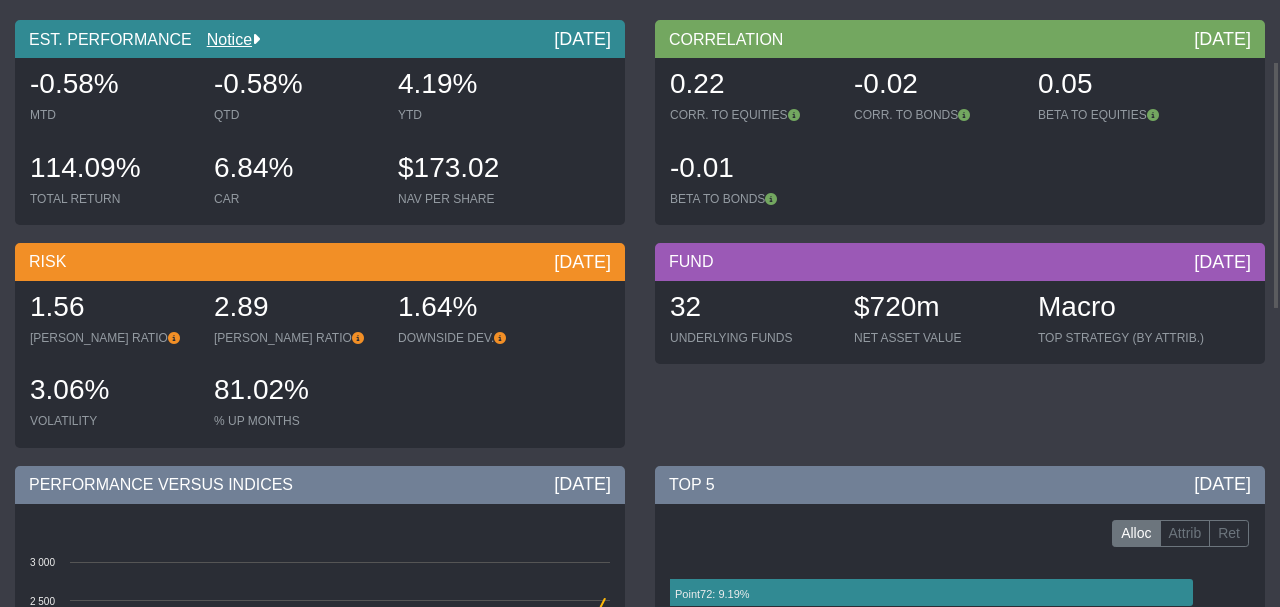 scroll, scrollTop: 0, scrollLeft: 0, axis: both 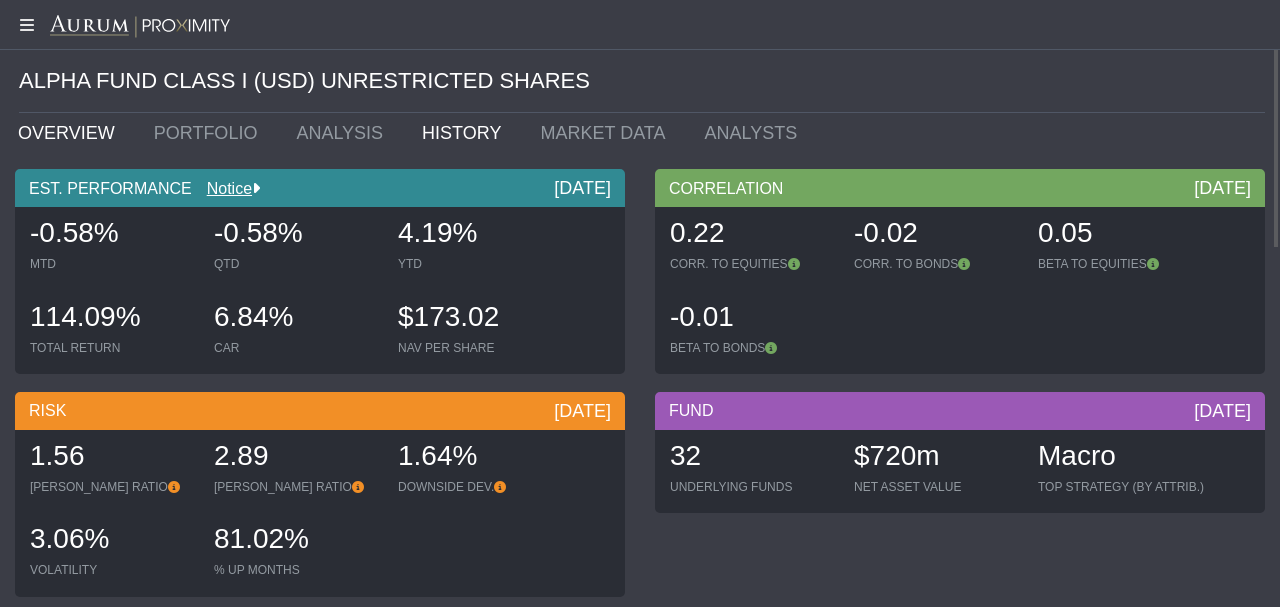 click on "HISTORY" 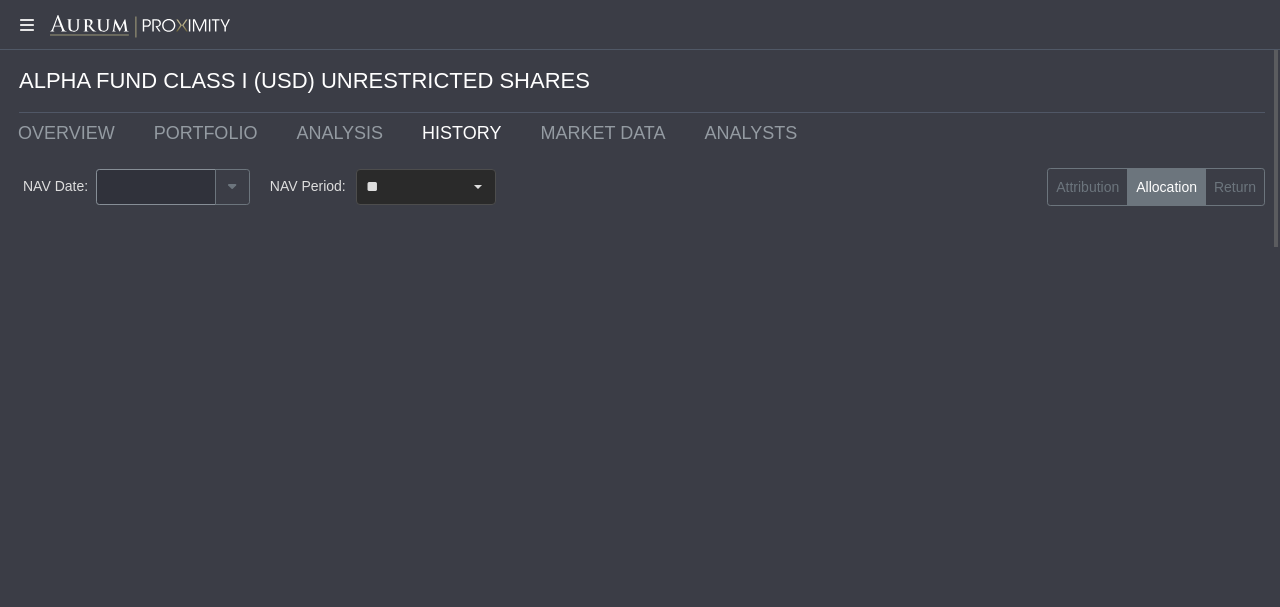 type on "********" 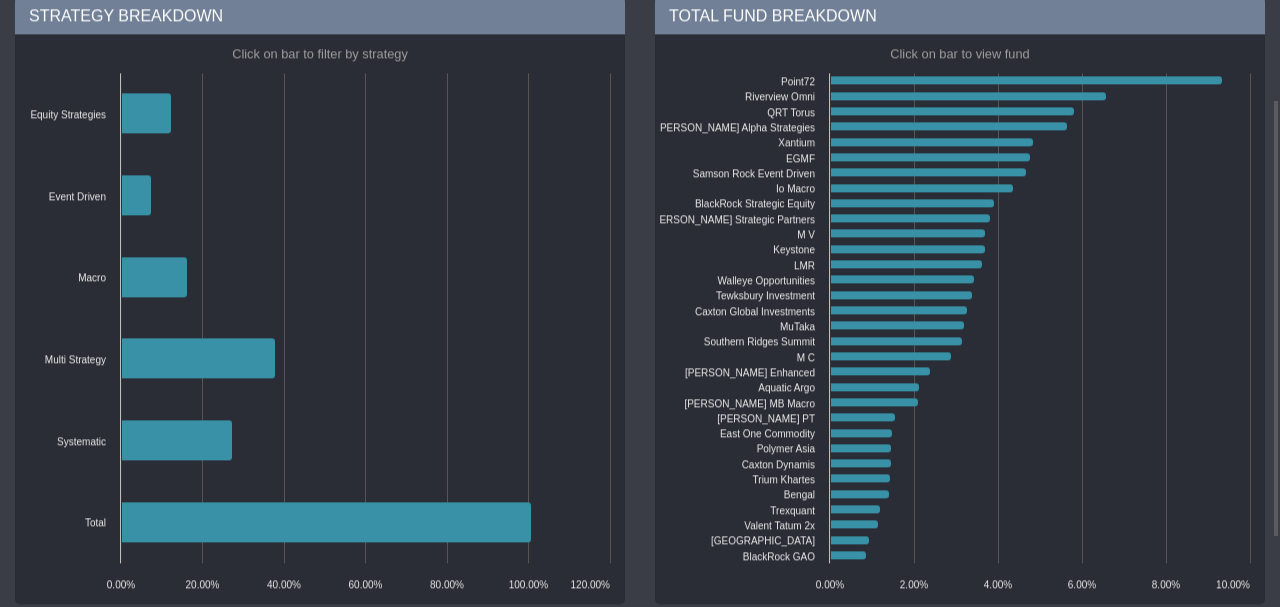 scroll, scrollTop: 136, scrollLeft: 0, axis: vertical 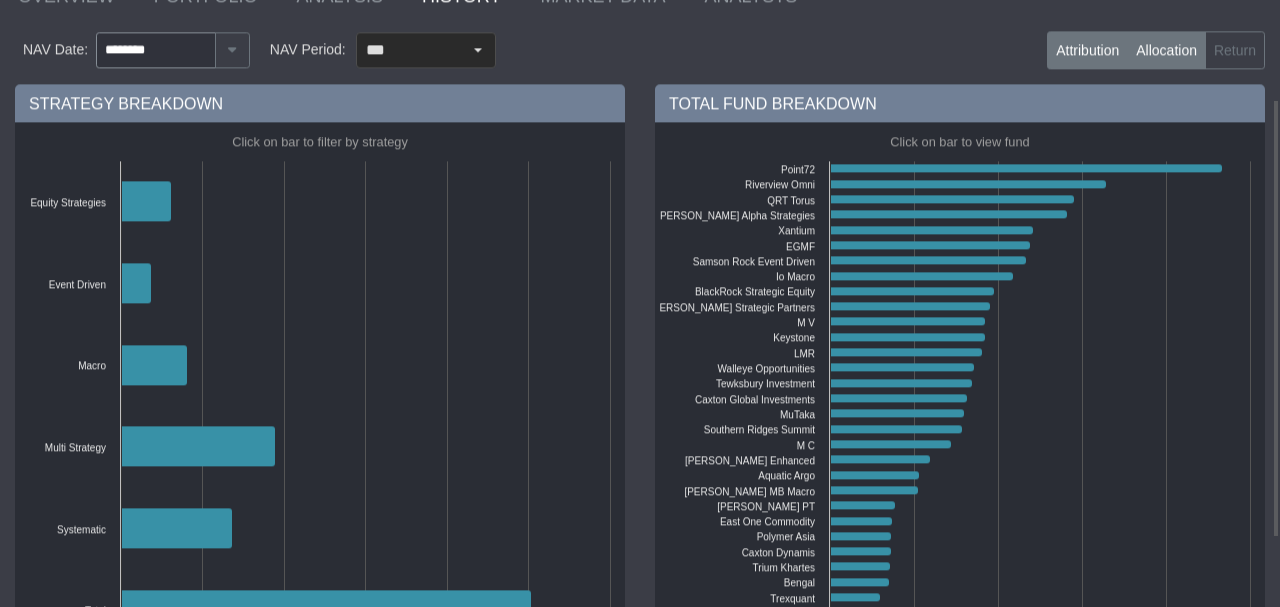click on "Attribution" 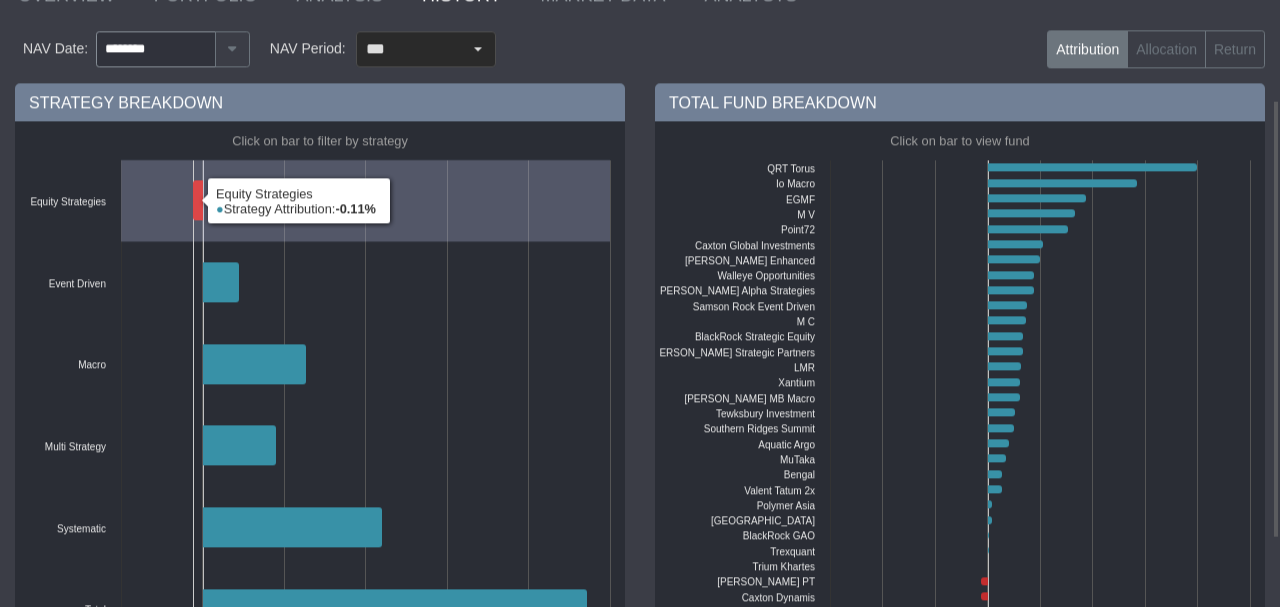 click 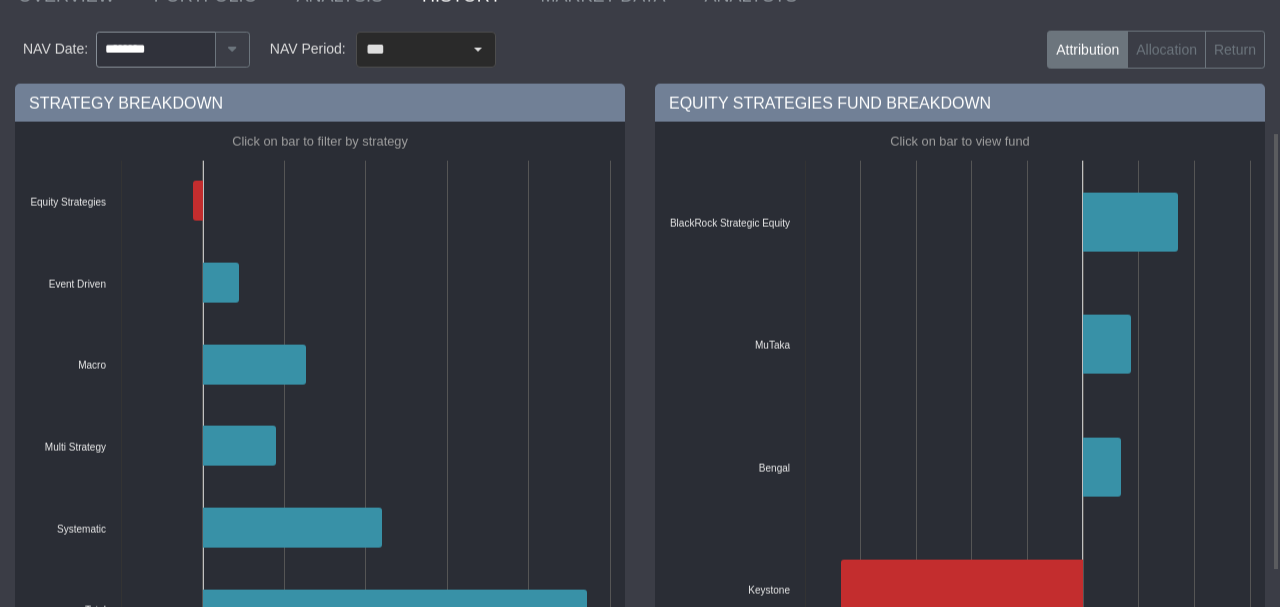 scroll, scrollTop: 182, scrollLeft: 0, axis: vertical 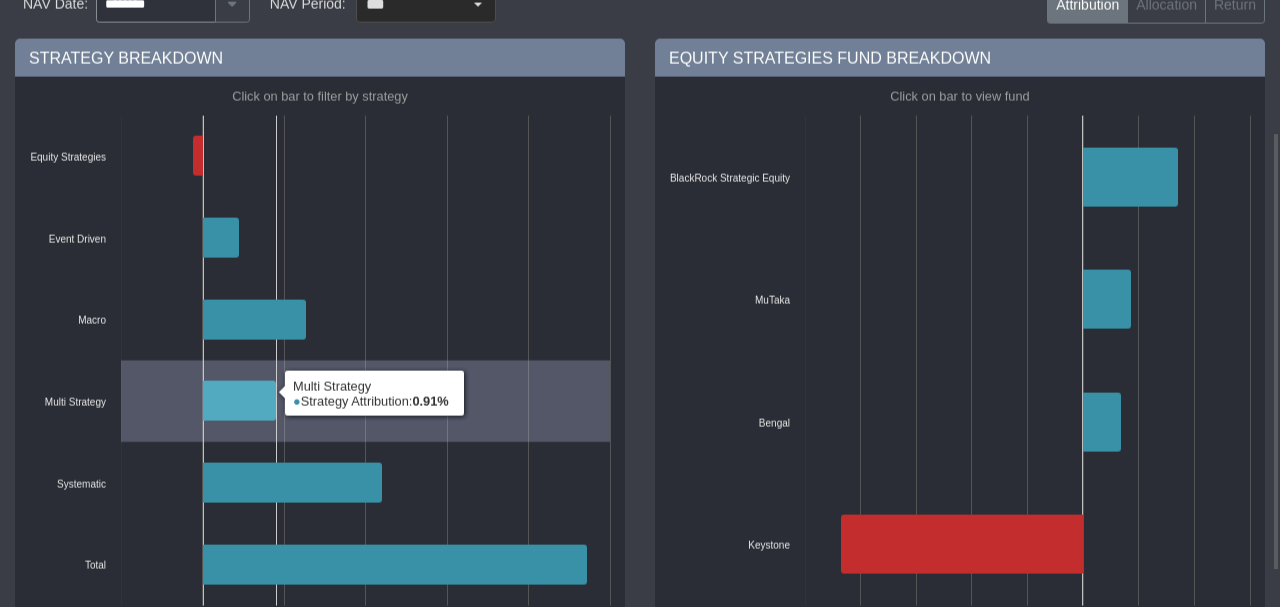 click 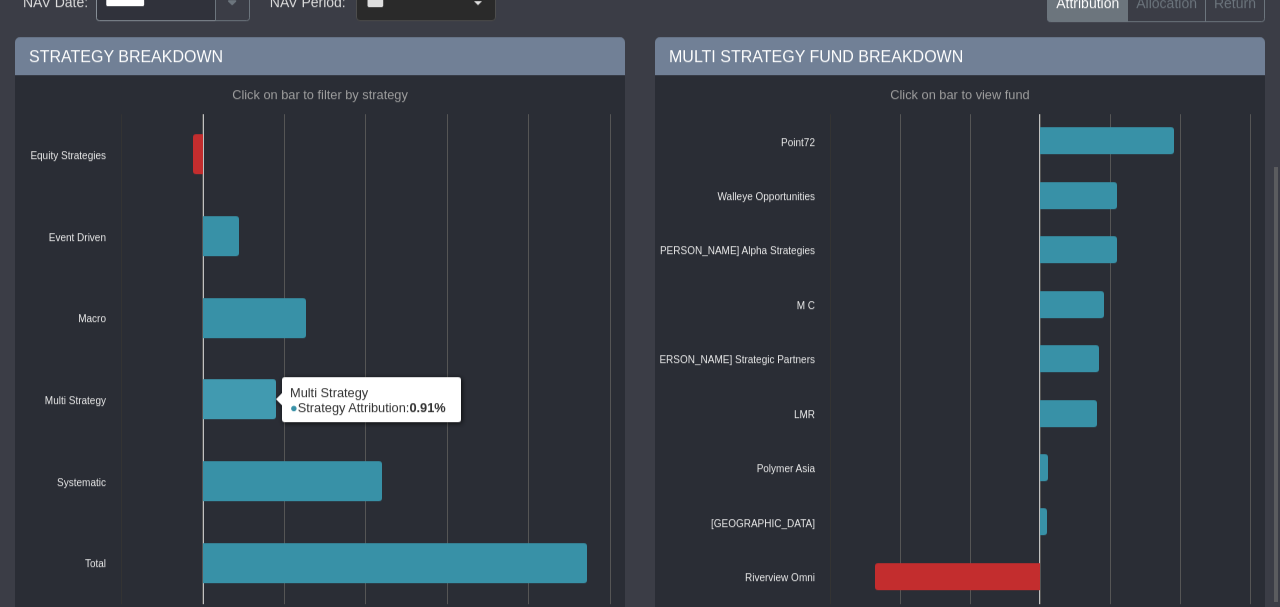 scroll, scrollTop: 228, scrollLeft: 0, axis: vertical 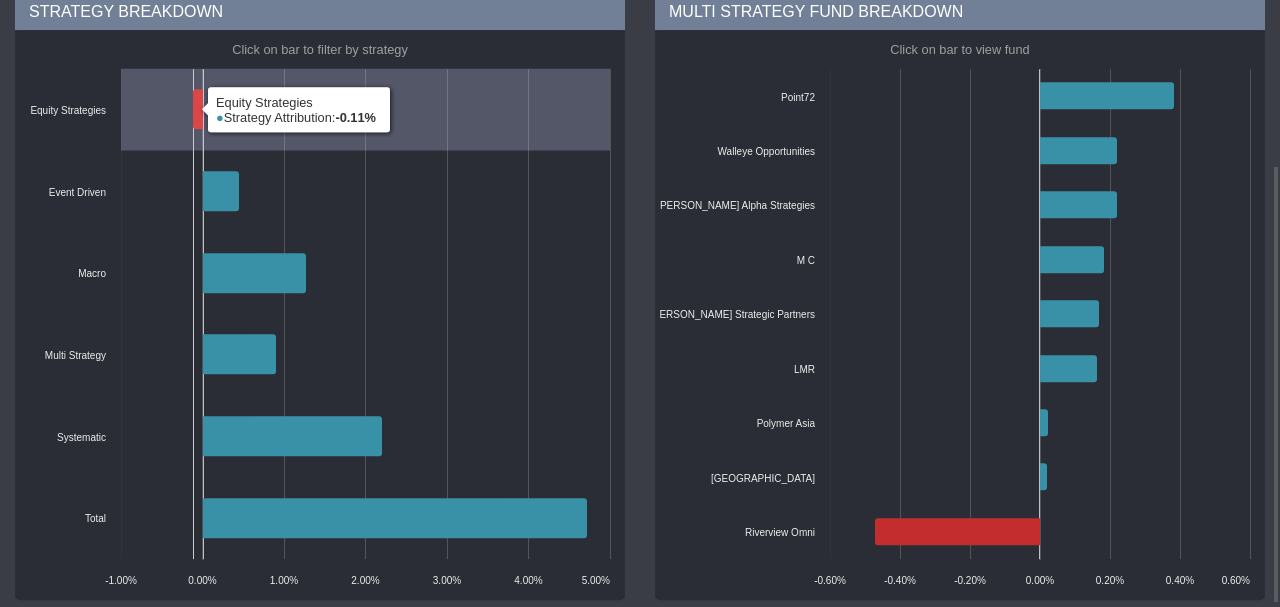 click 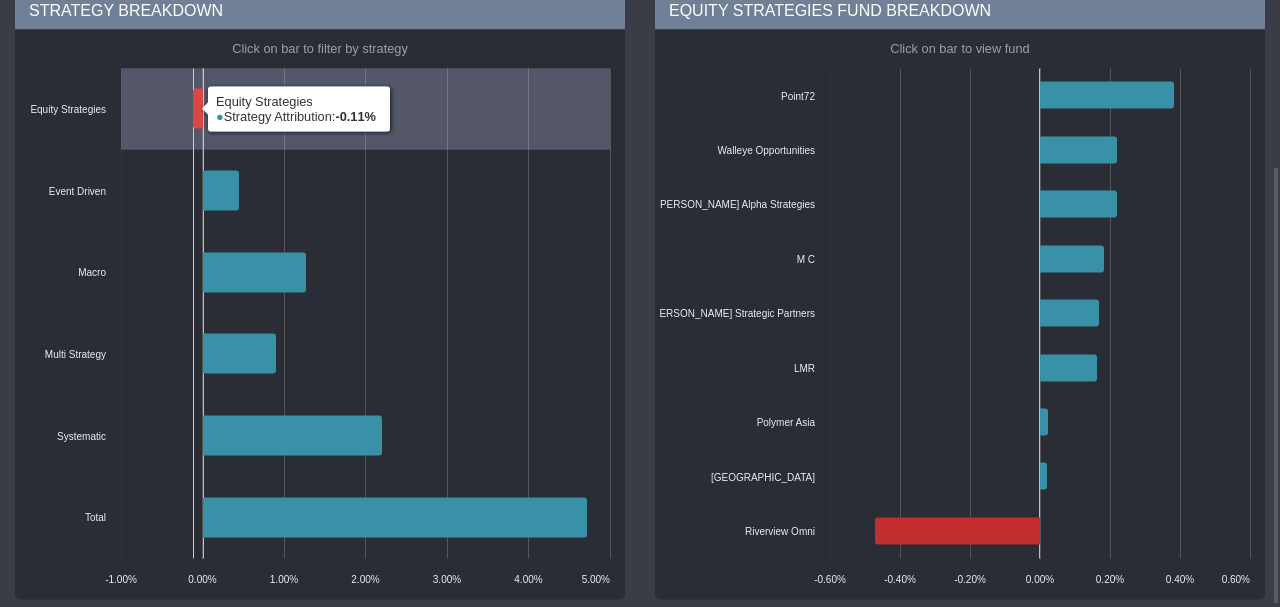 click 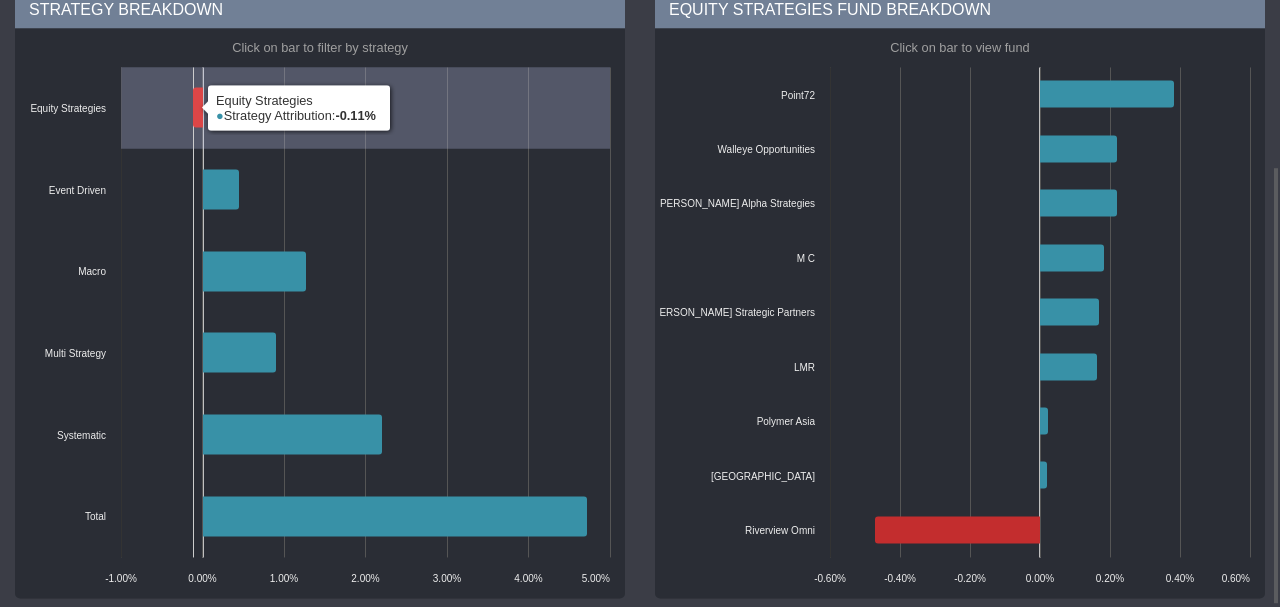click 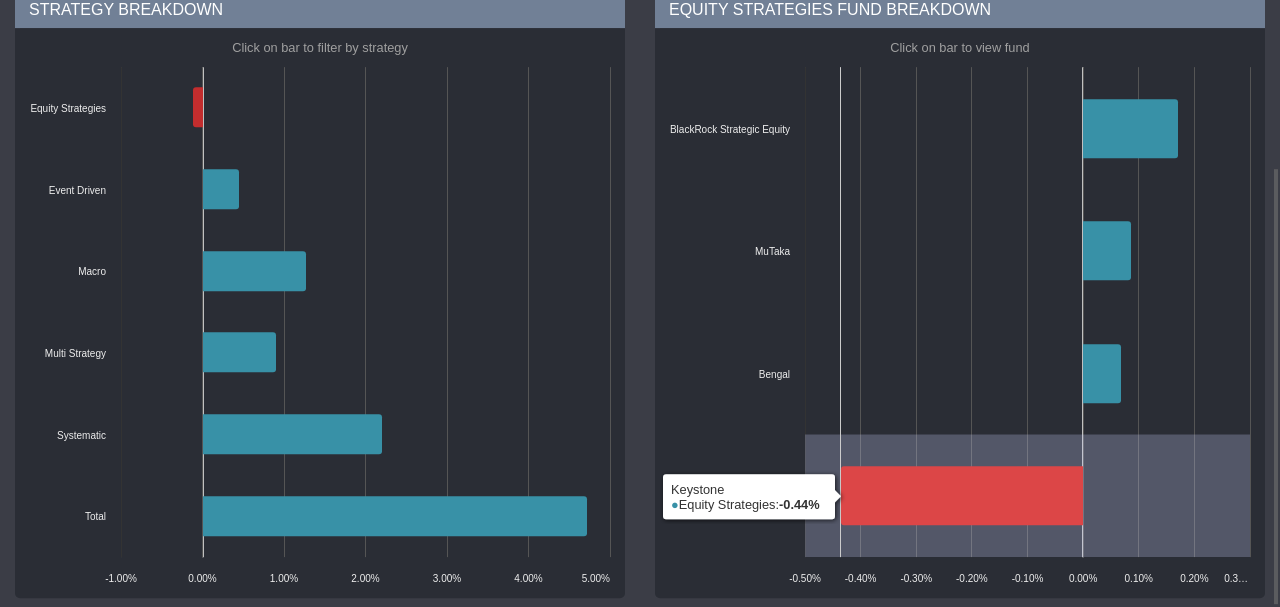 click 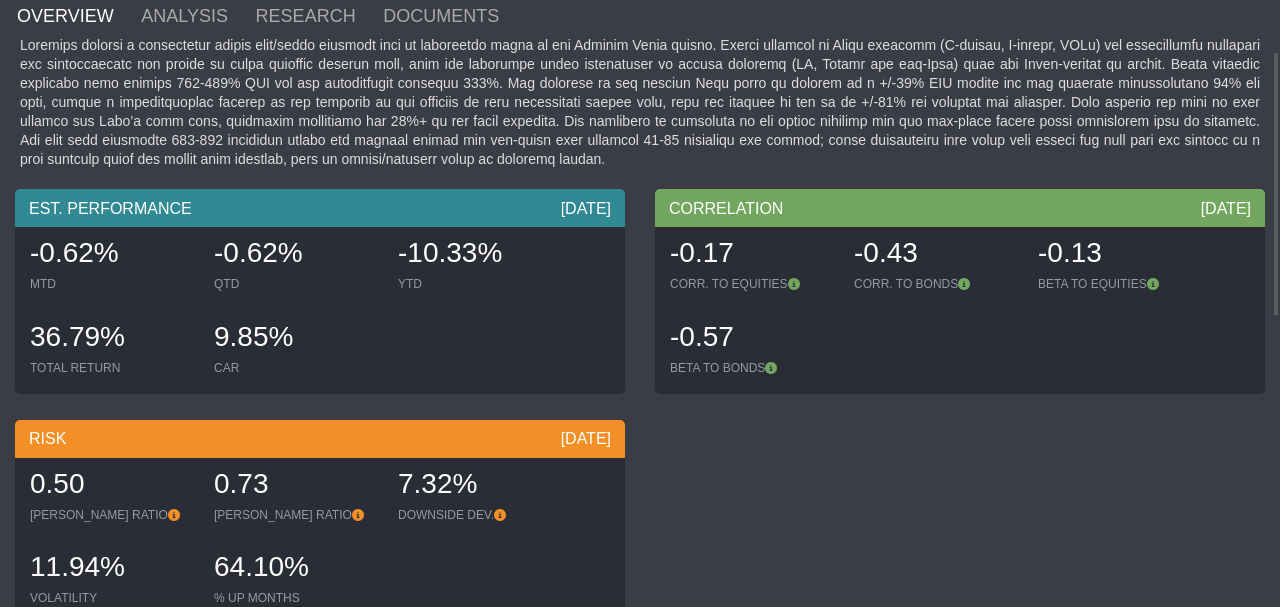 scroll, scrollTop: 0, scrollLeft: 0, axis: both 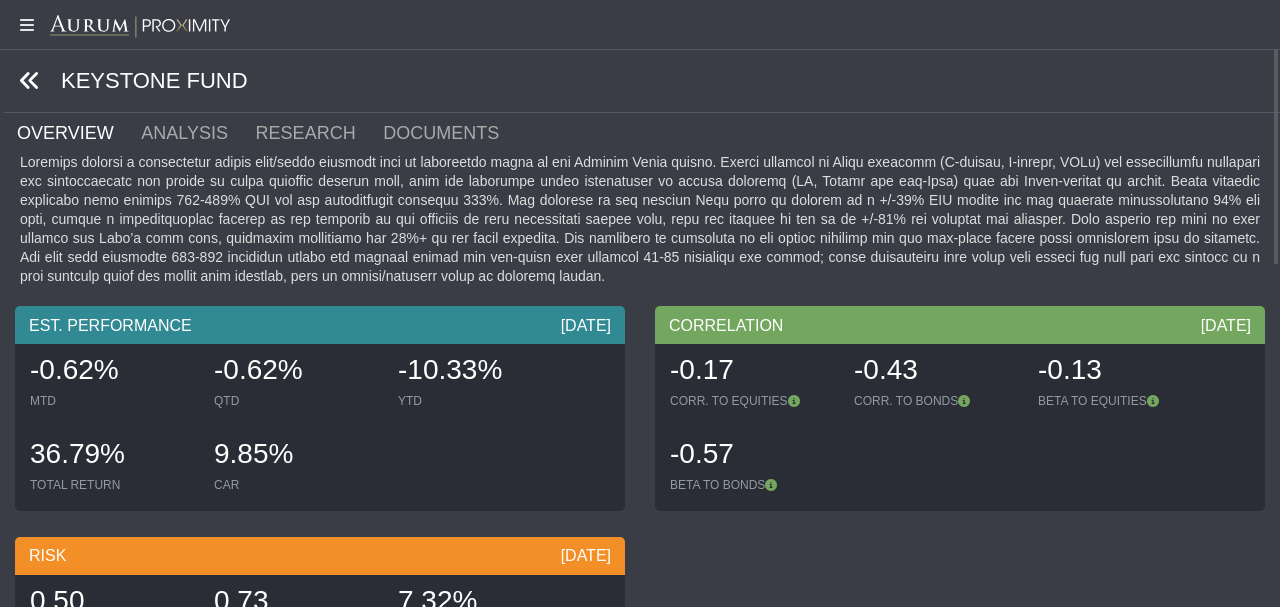 click 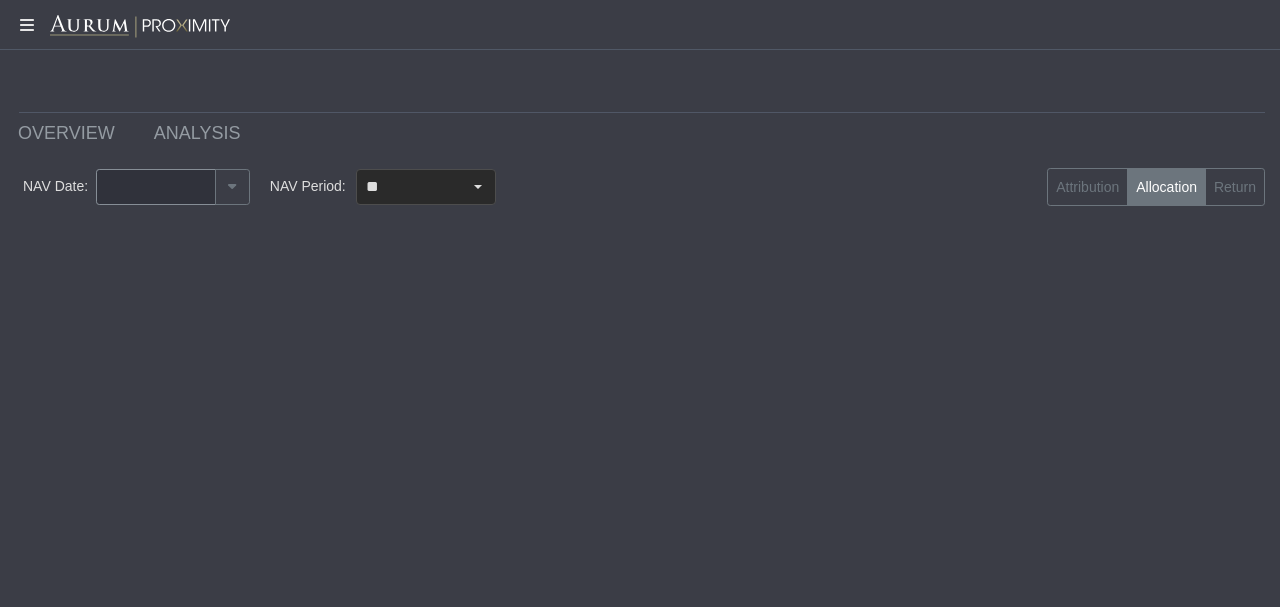 type on "********" 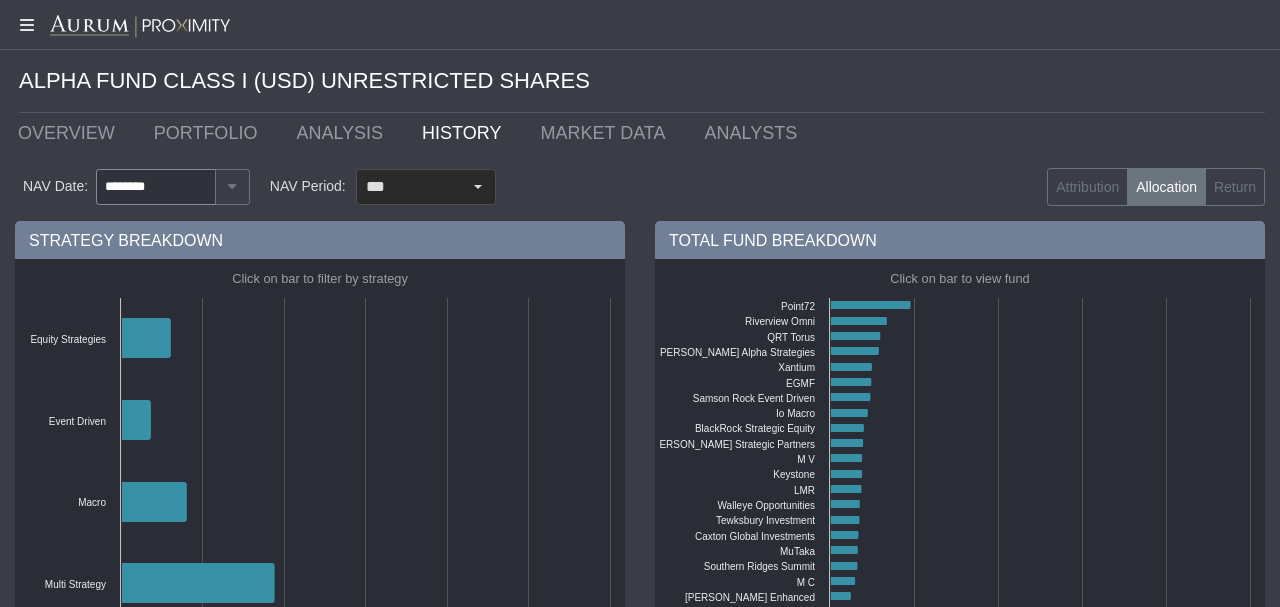 scroll, scrollTop: 89, scrollLeft: 0, axis: vertical 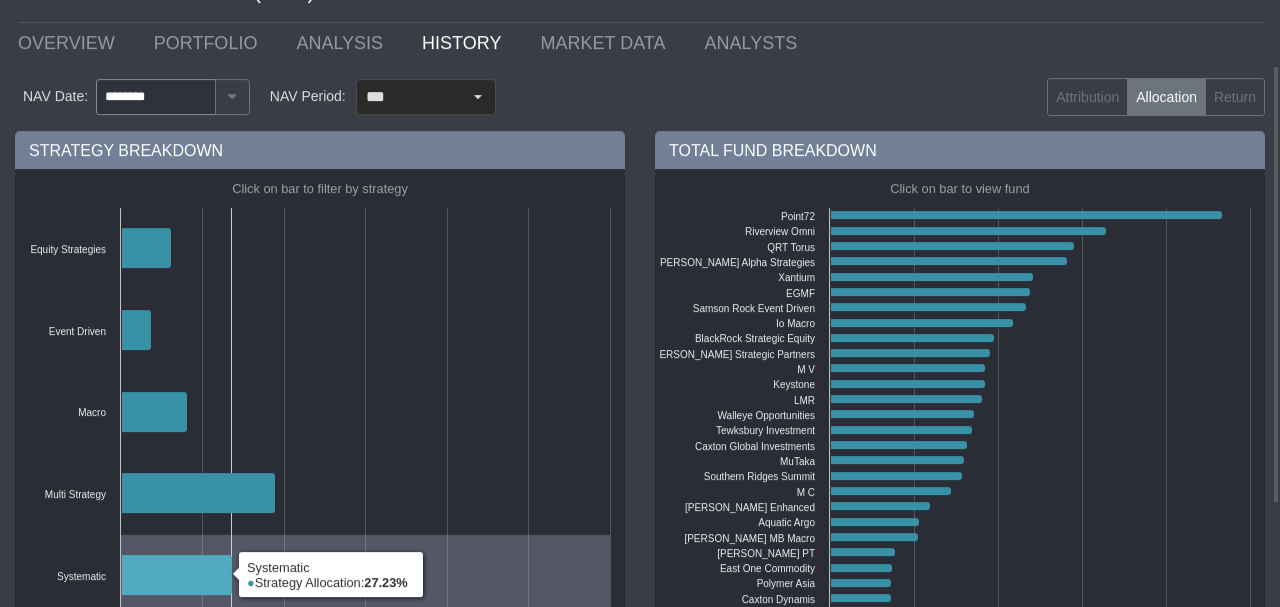 click 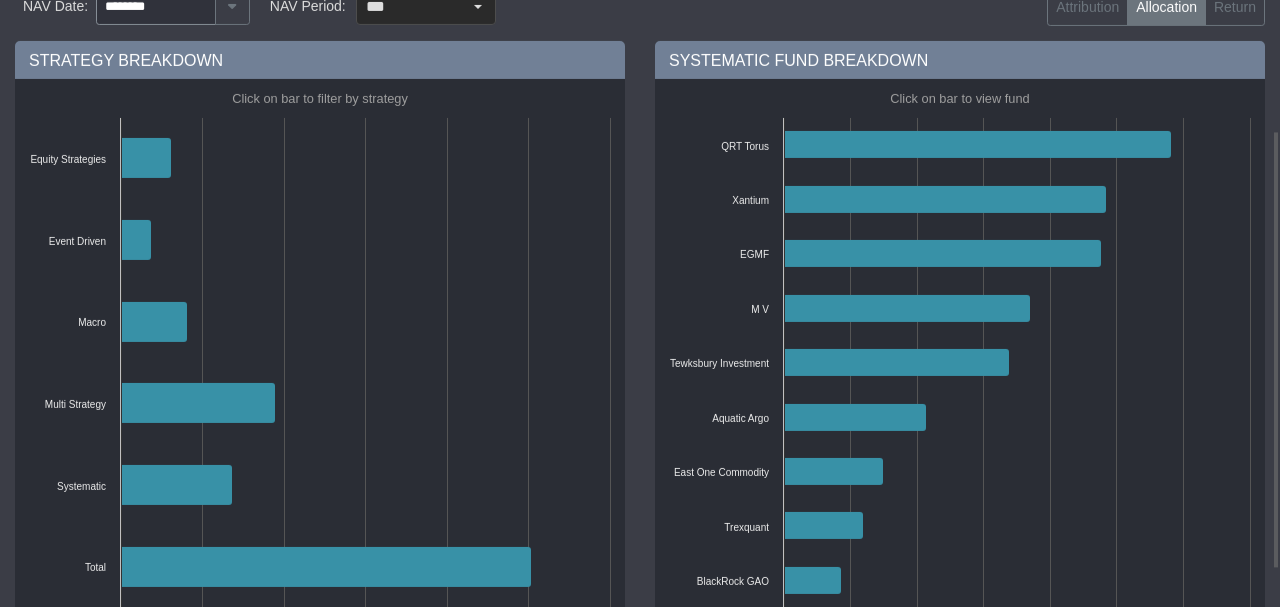 scroll, scrollTop: 224, scrollLeft: 0, axis: vertical 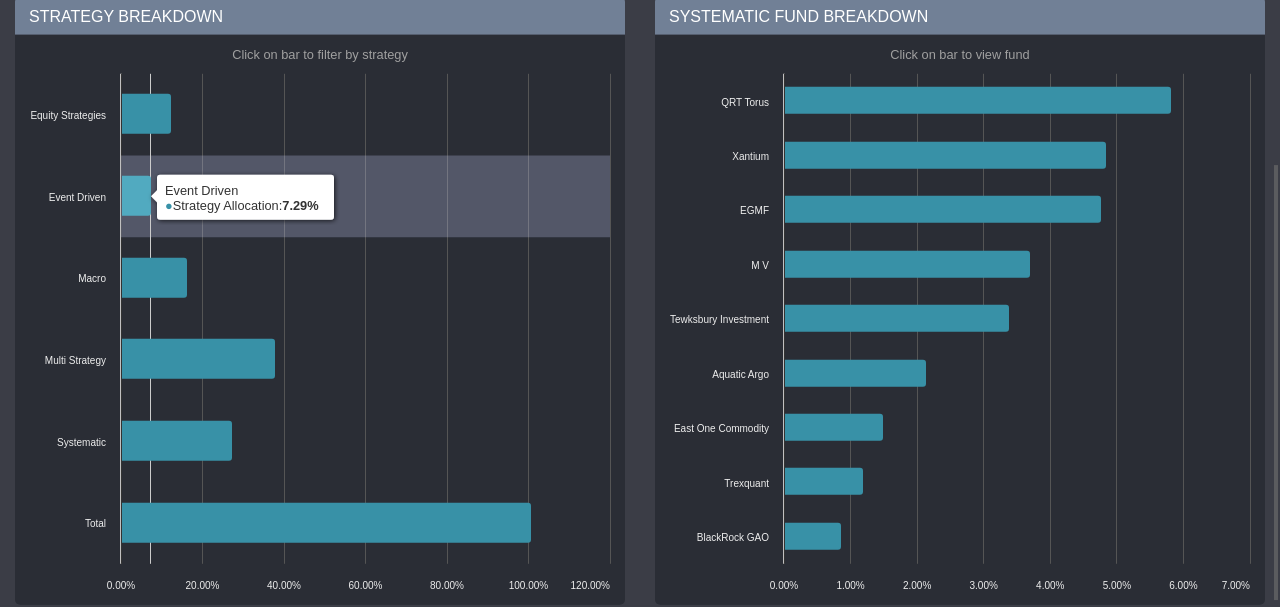 click 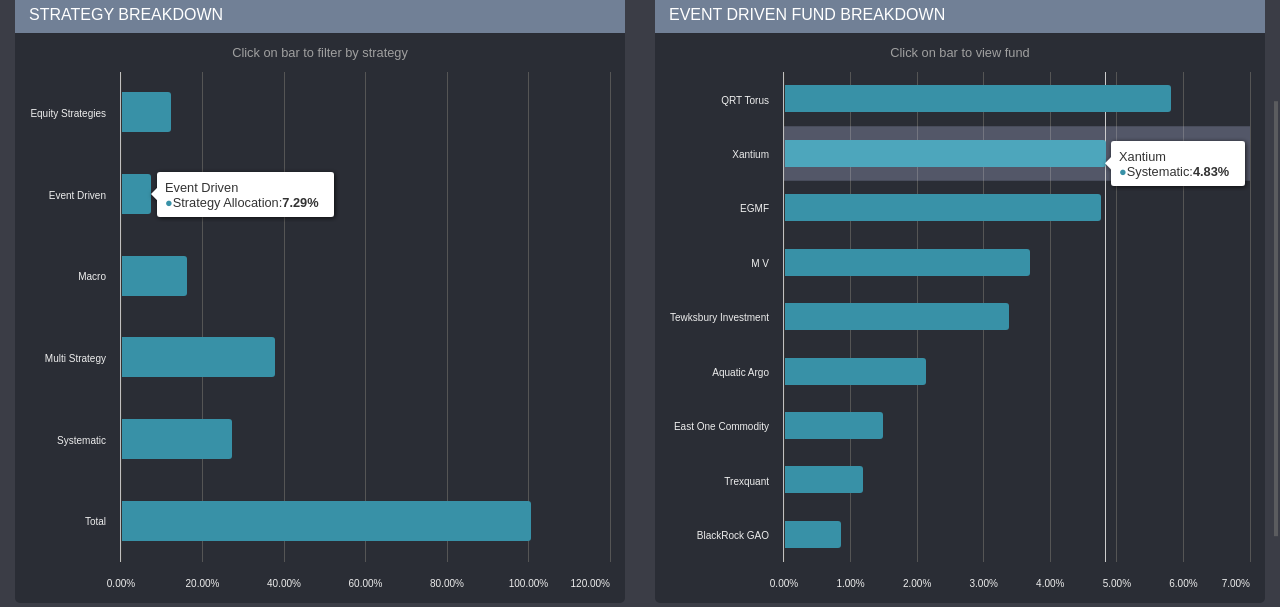 scroll, scrollTop: 93, scrollLeft: 0, axis: vertical 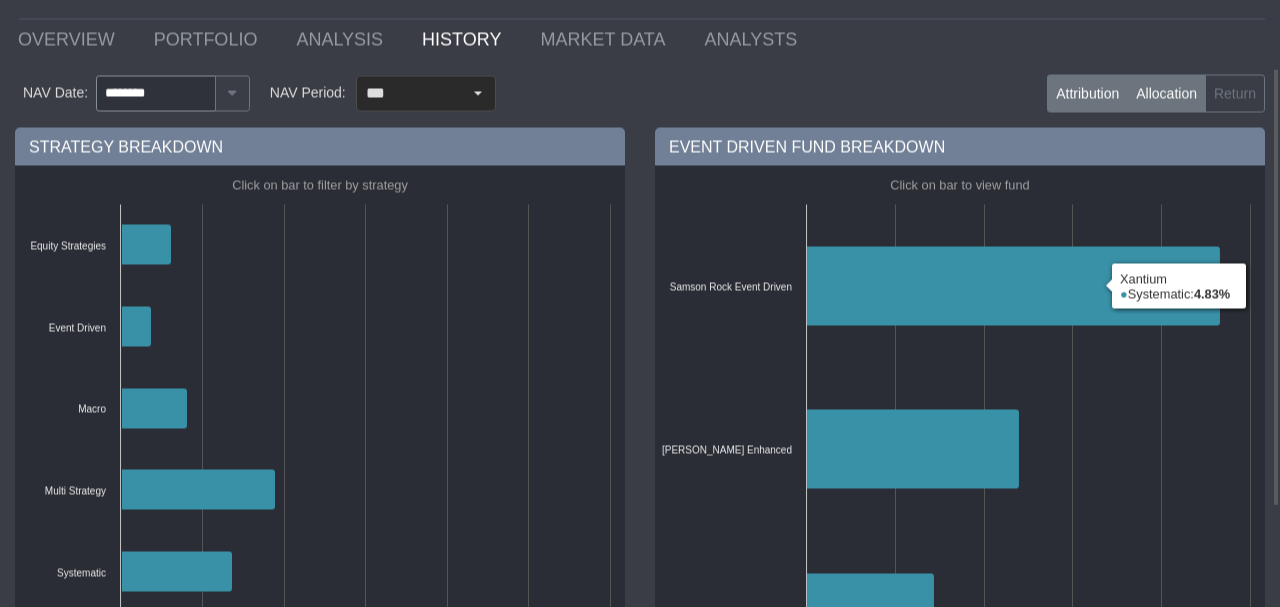click on "Attribution" 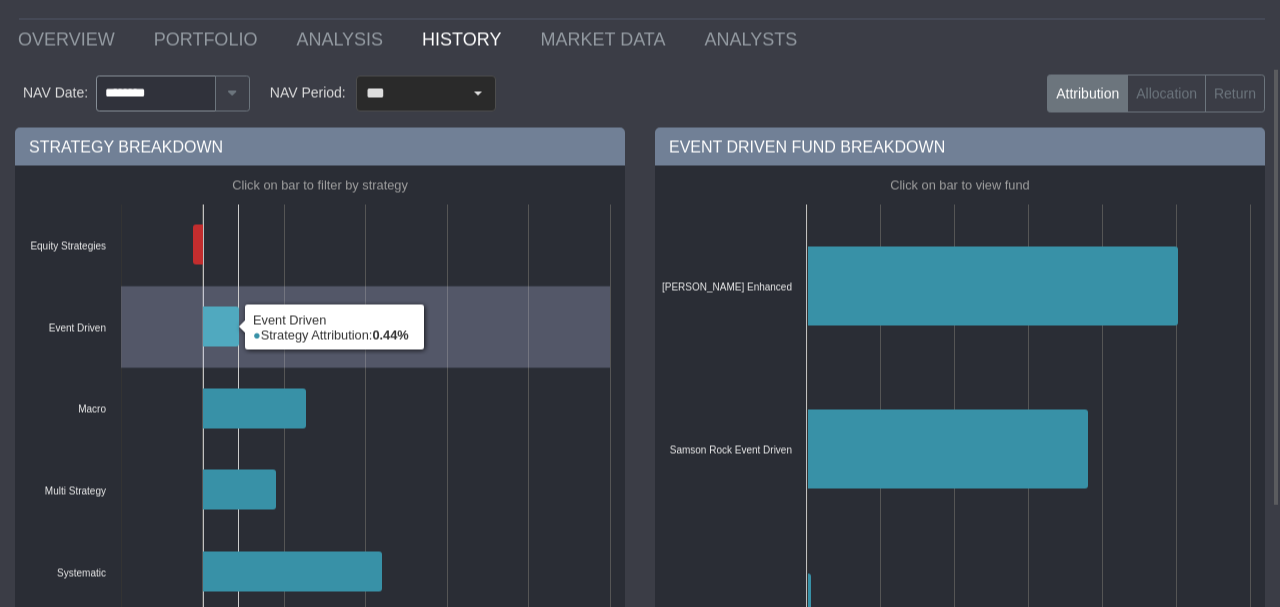 click 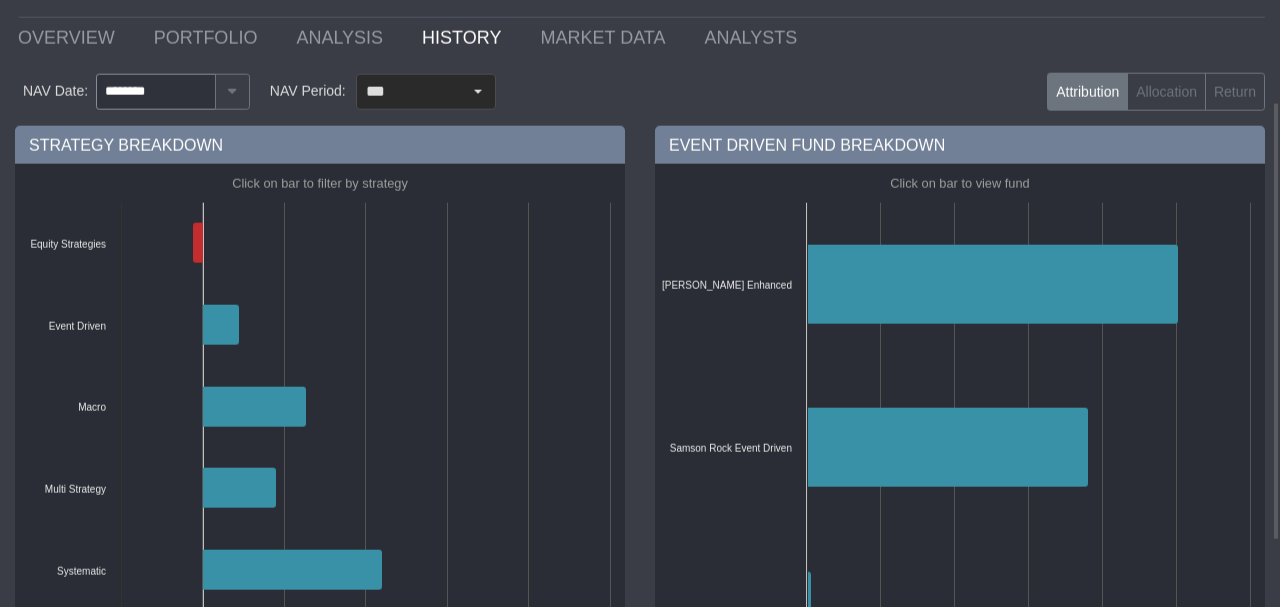 scroll, scrollTop: 184, scrollLeft: 0, axis: vertical 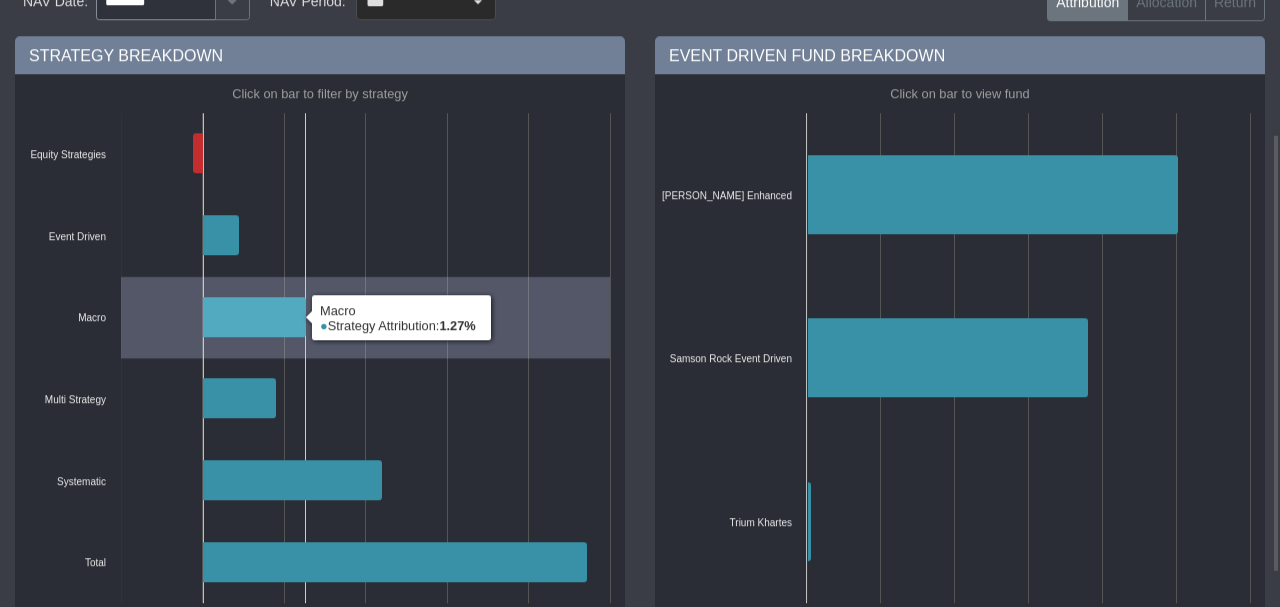 click 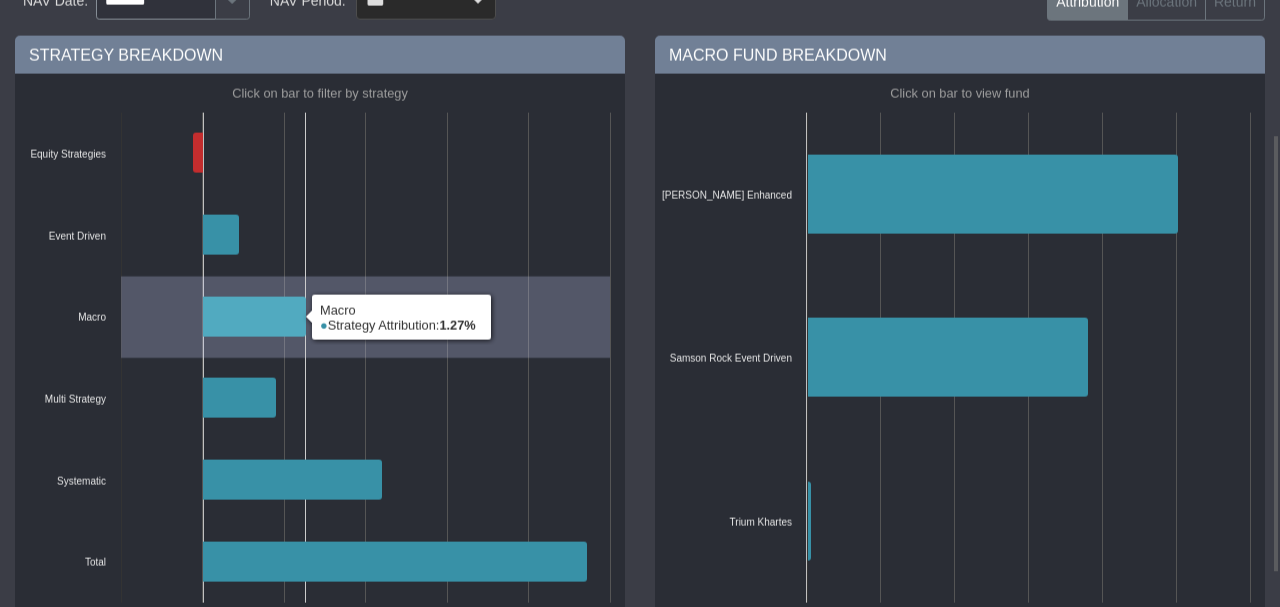 click 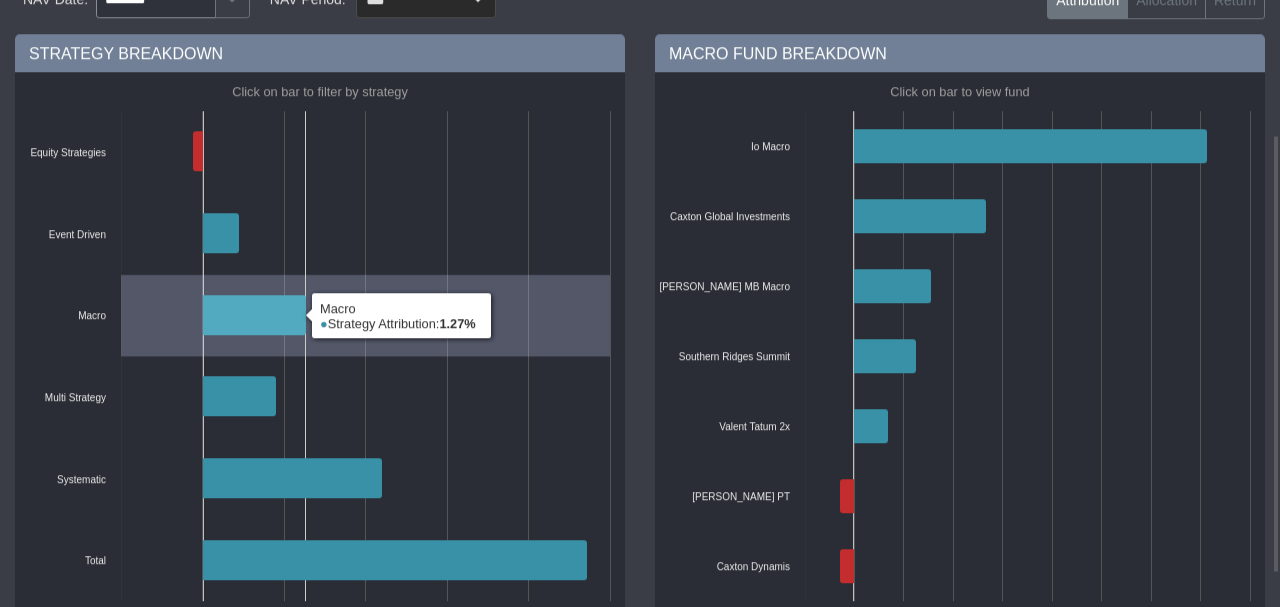 click 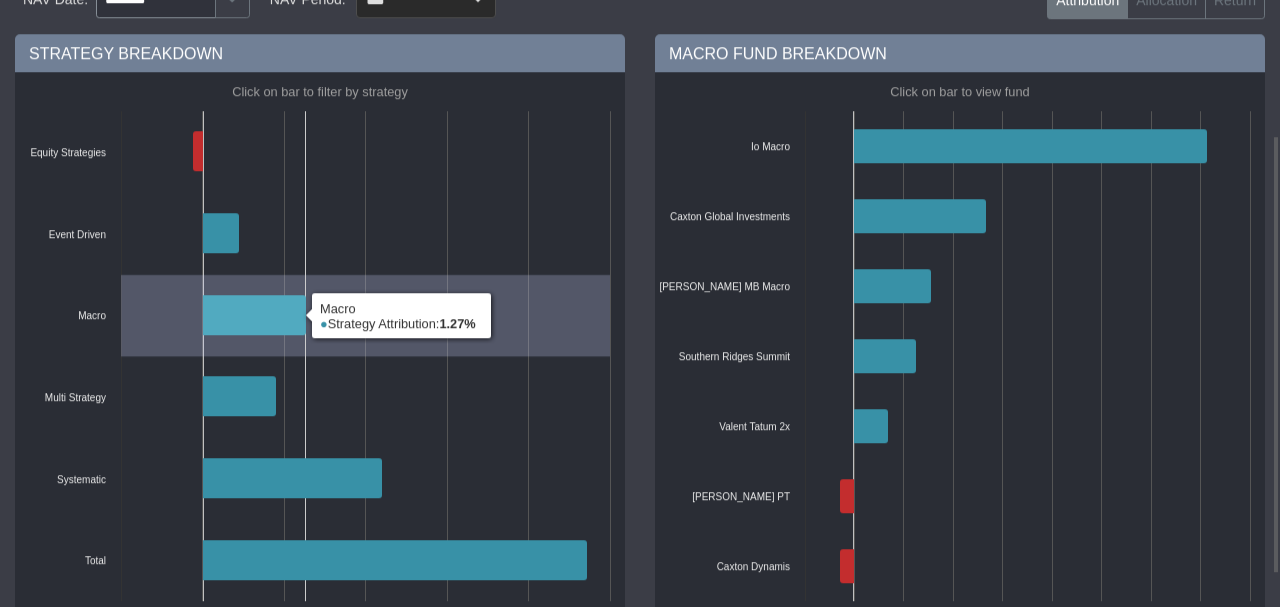 scroll, scrollTop: 232, scrollLeft: 0, axis: vertical 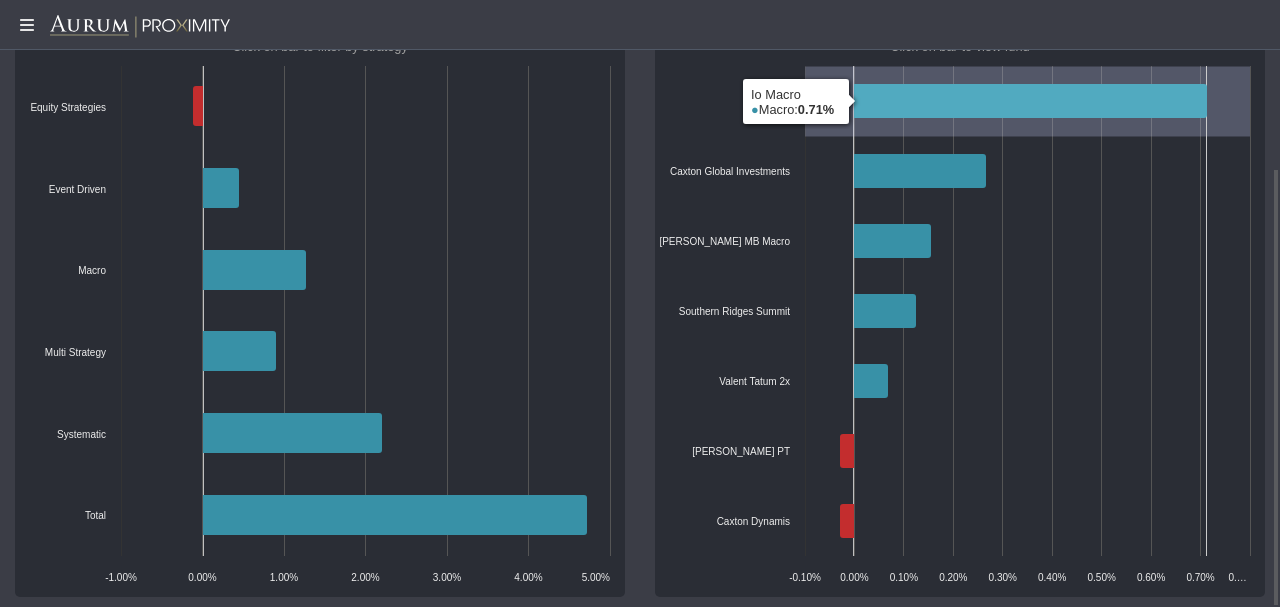 click 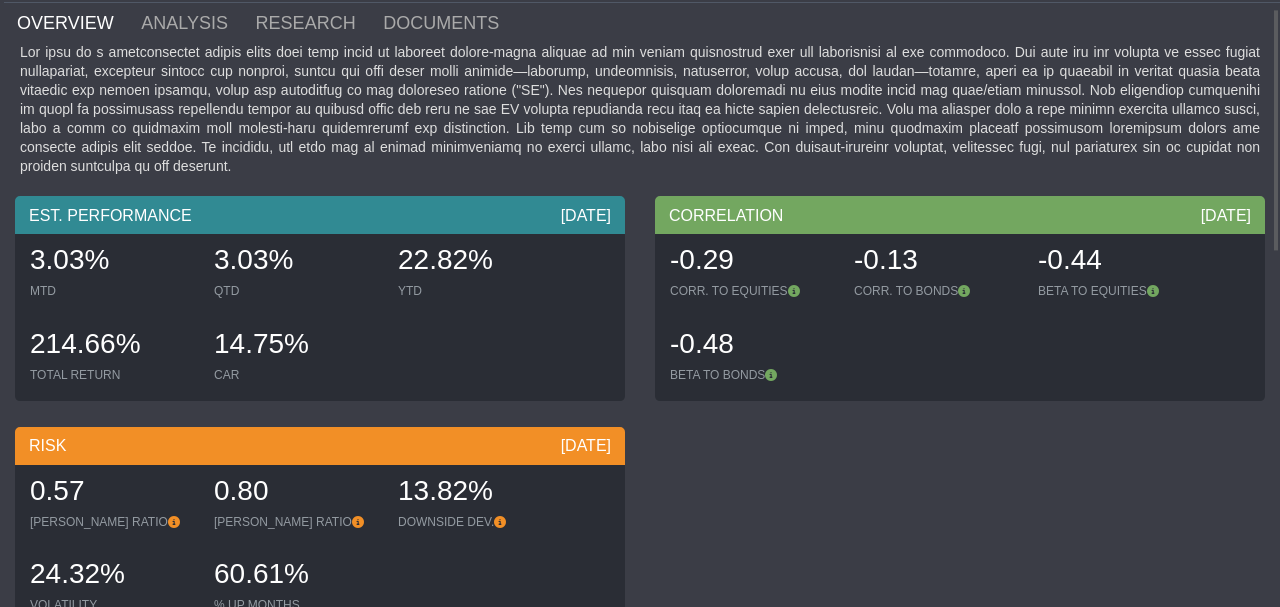 scroll, scrollTop: 0, scrollLeft: 0, axis: both 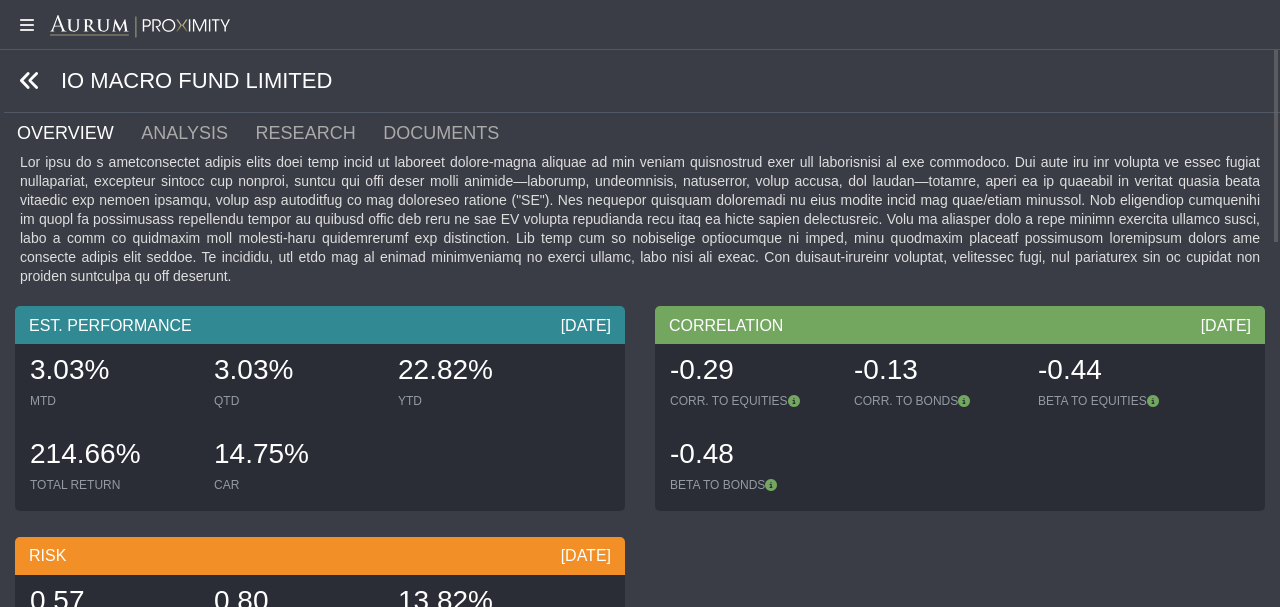 click 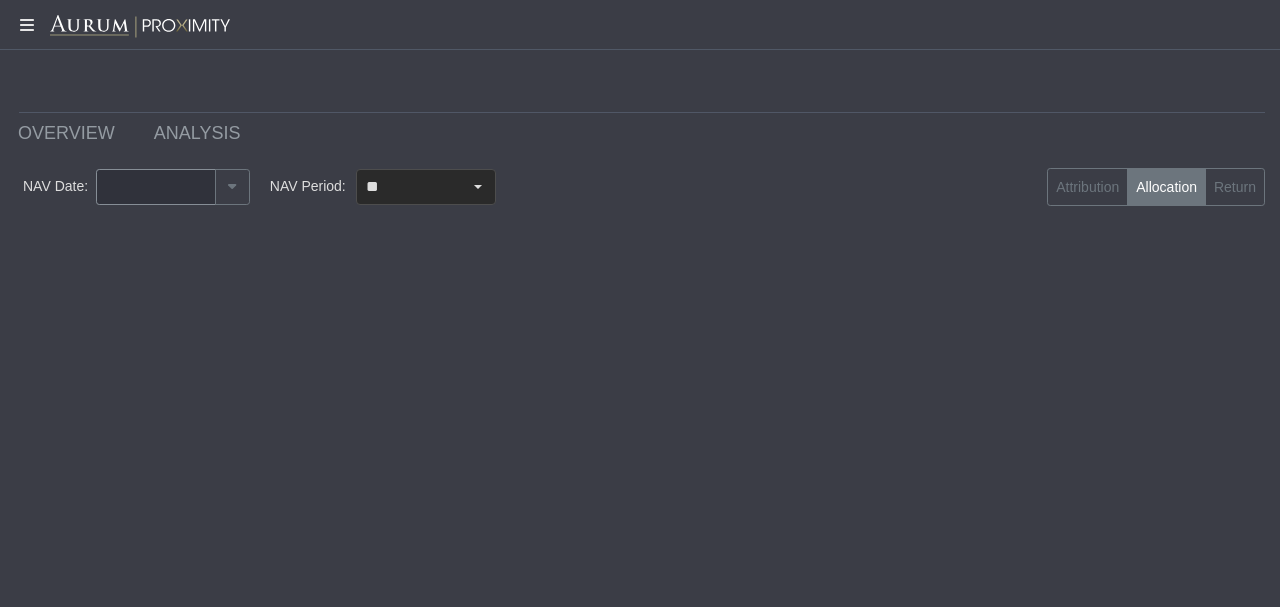 type on "********" 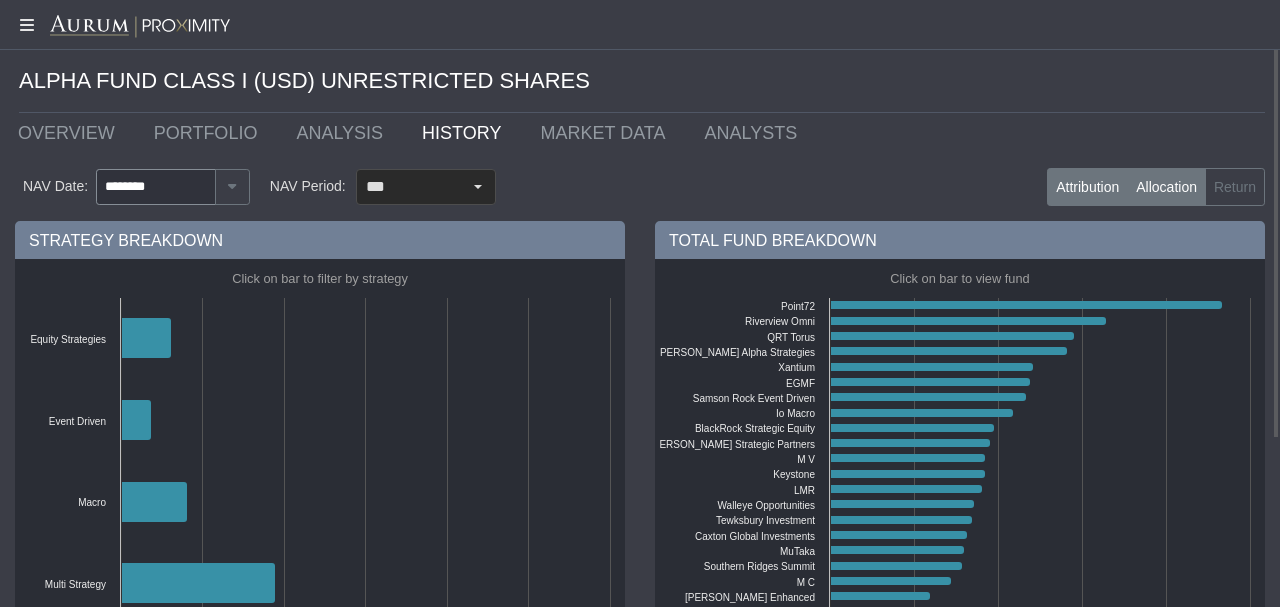 click on "Attribution" 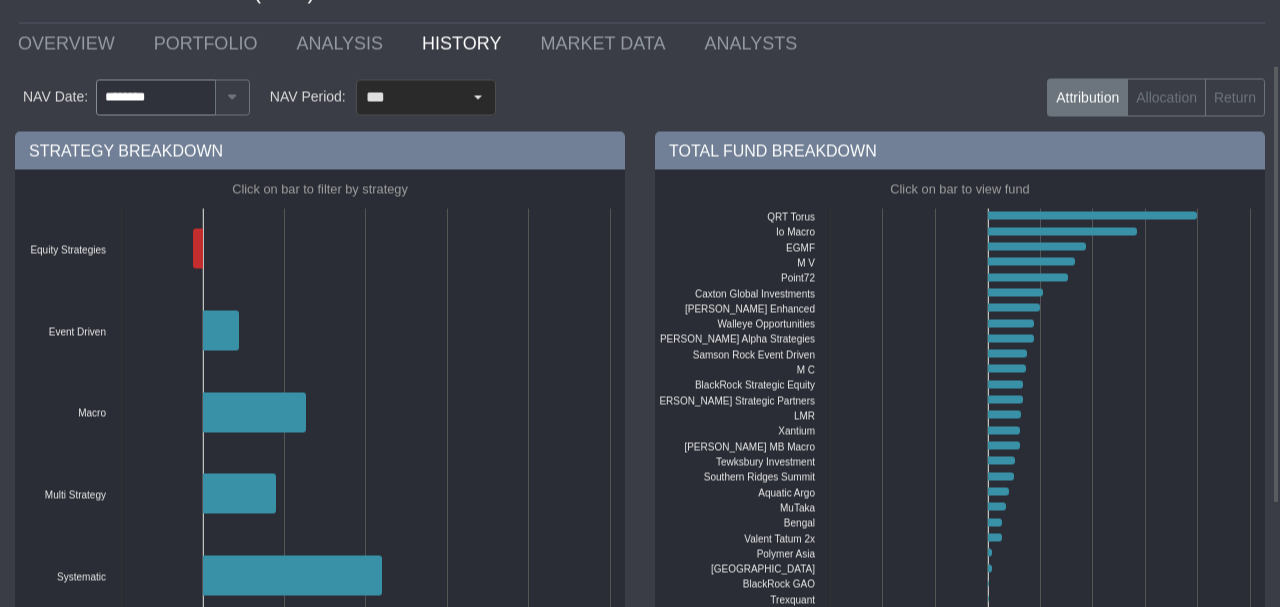 scroll, scrollTop: 0, scrollLeft: 0, axis: both 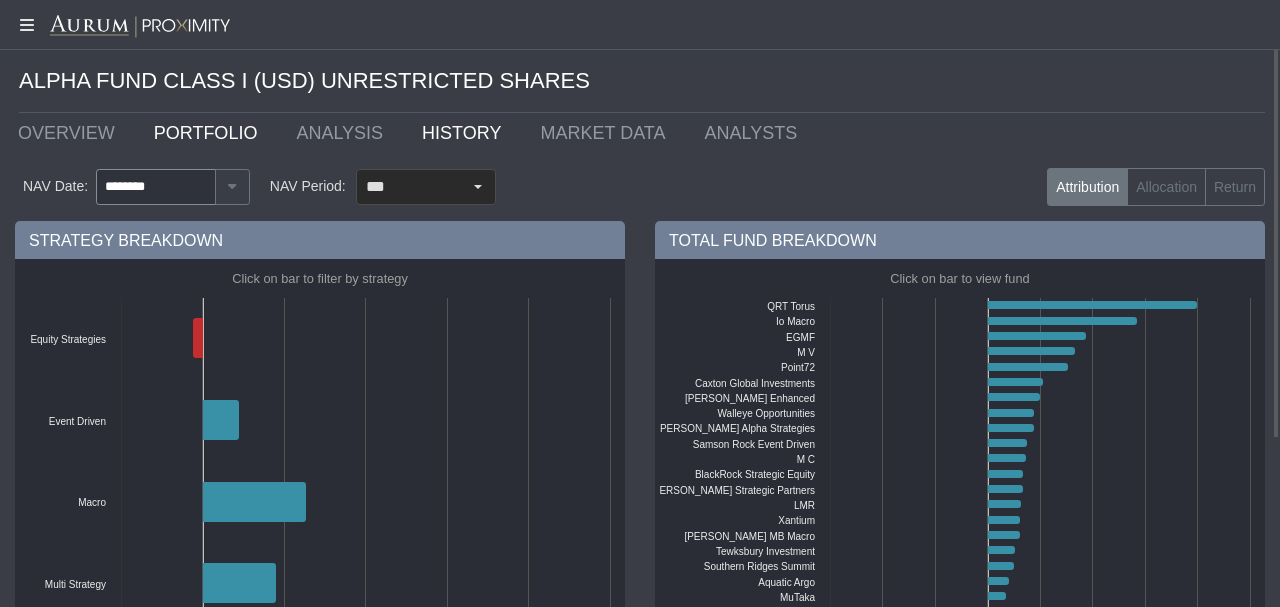 click on "PORTFOLIO" 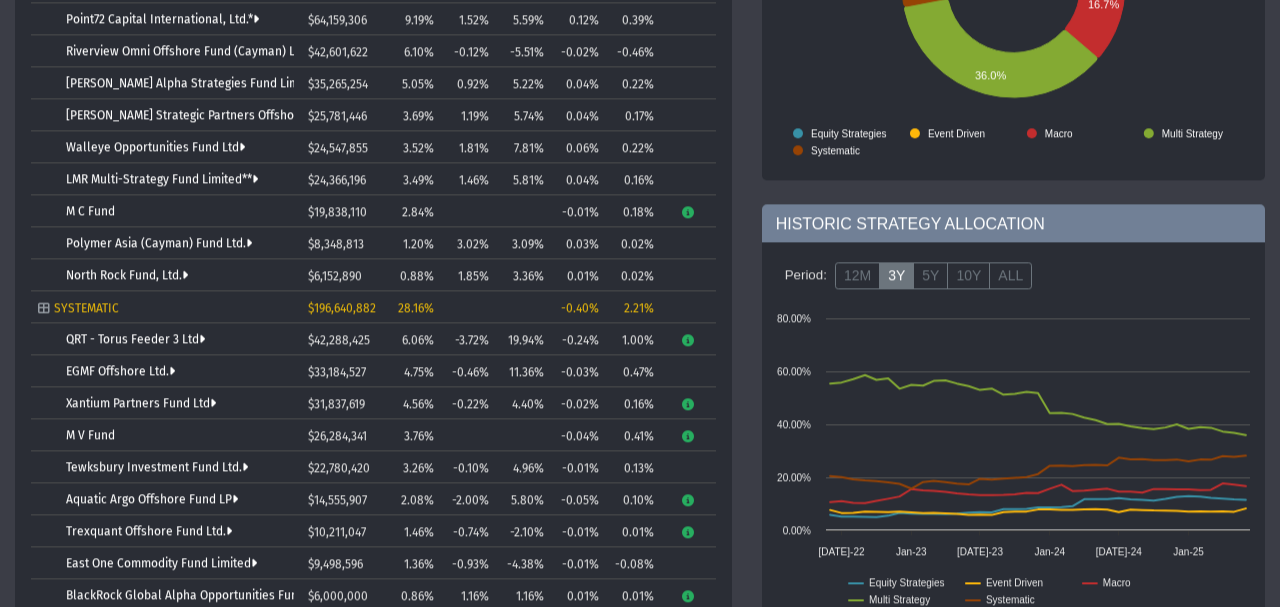 scroll, scrollTop: 403, scrollLeft: 0, axis: vertical 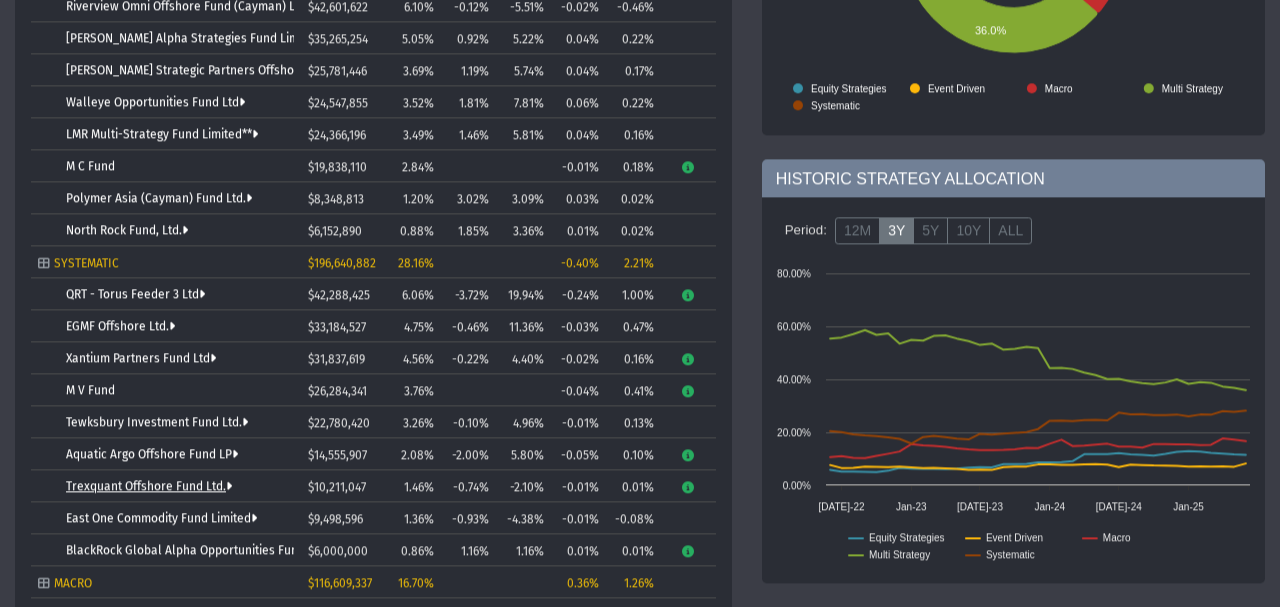 click on "Trexquant Offshore Fund Ltd." at bounding box center [149, 487] 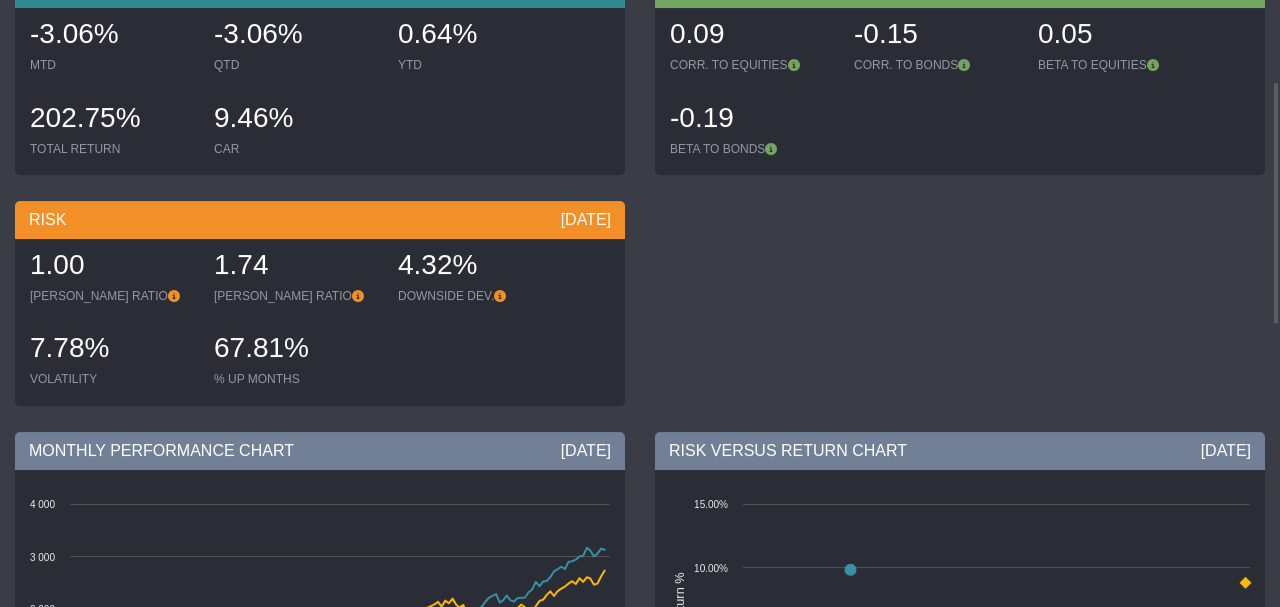 scroll, scrollTop: 0, scrollLeft: 0, axis: both 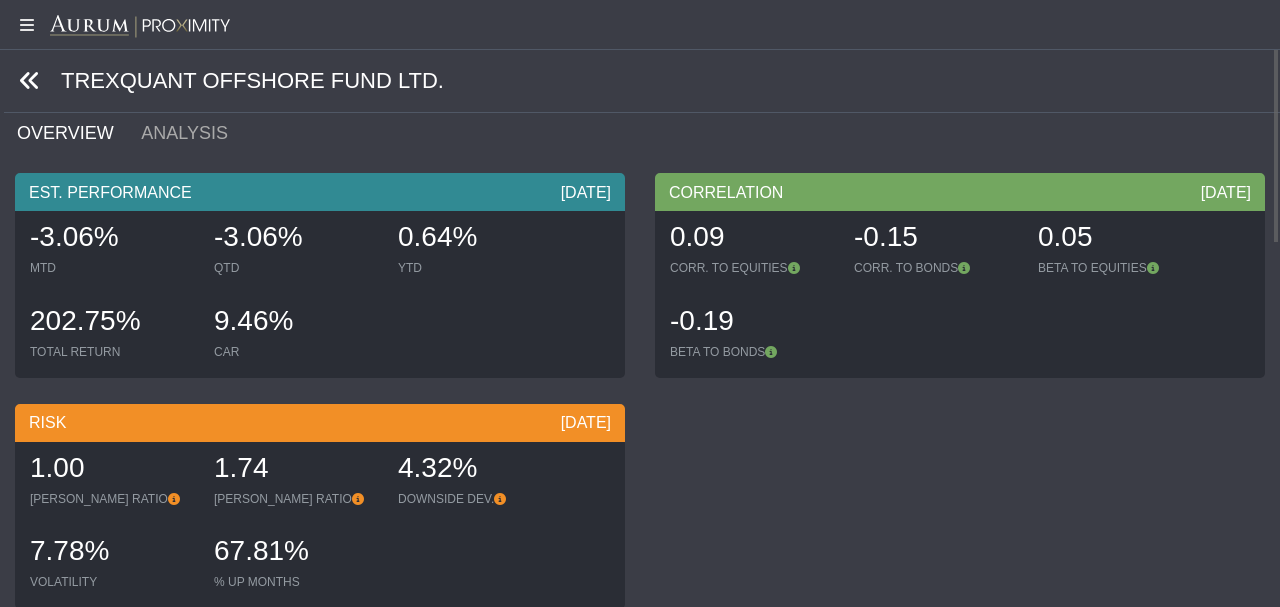 click 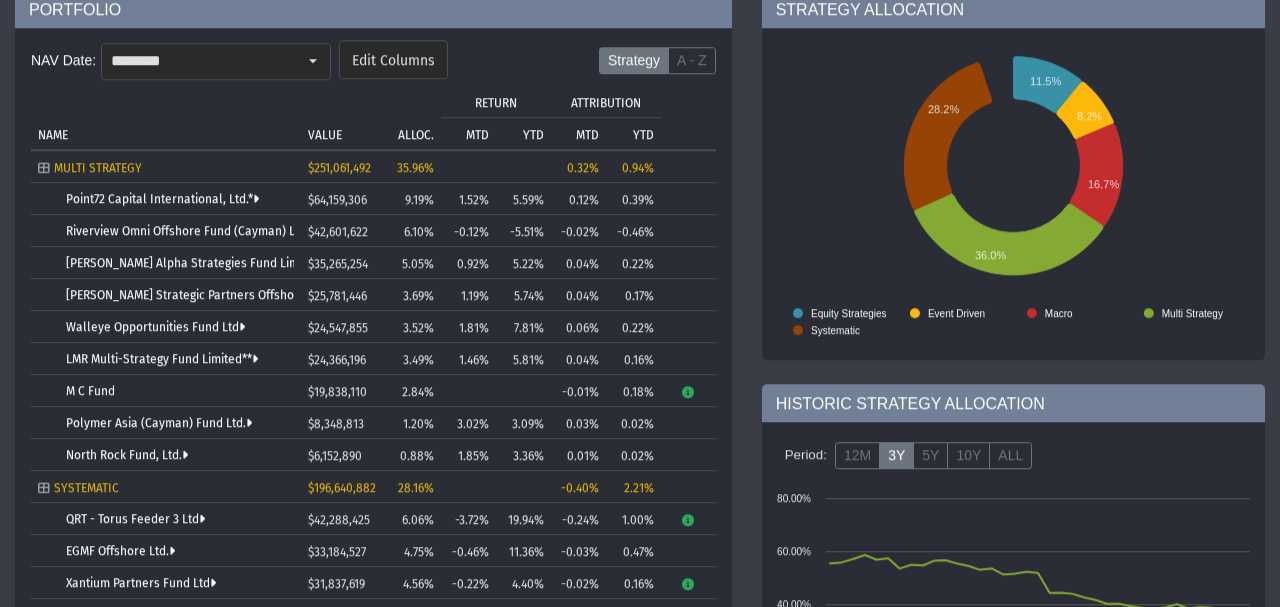 scroll, scrollTop: 358, scrollLeft: 0, axis: vertical 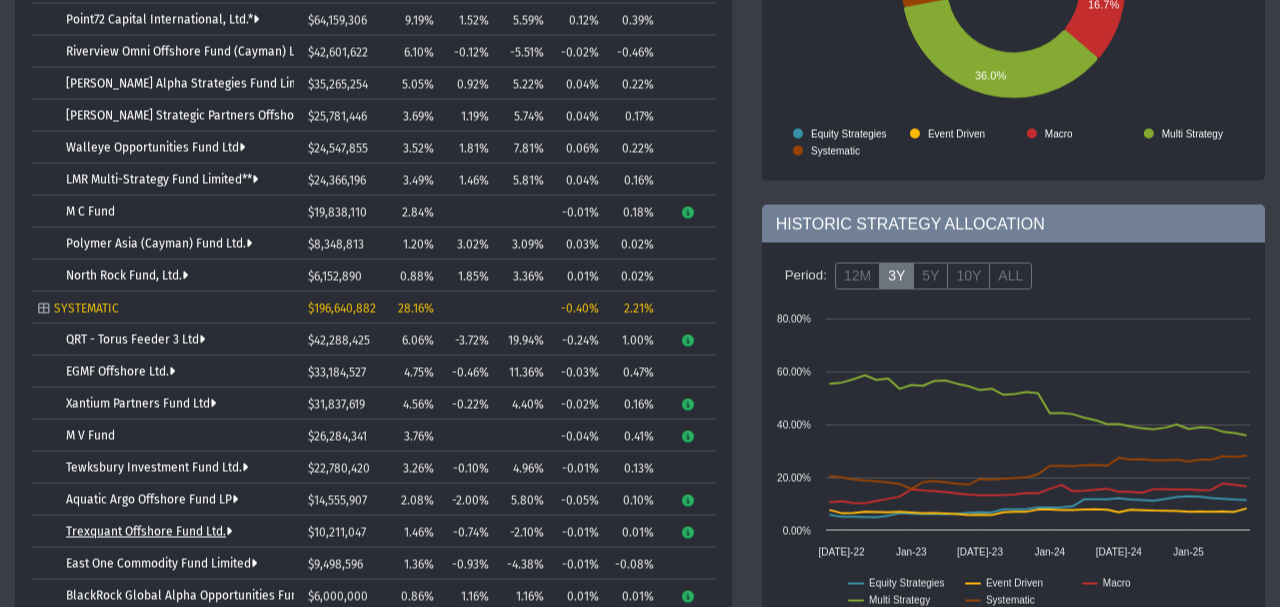 click on "Trexquant Offshore Fund Ltd." at bounding box center (149, 532) 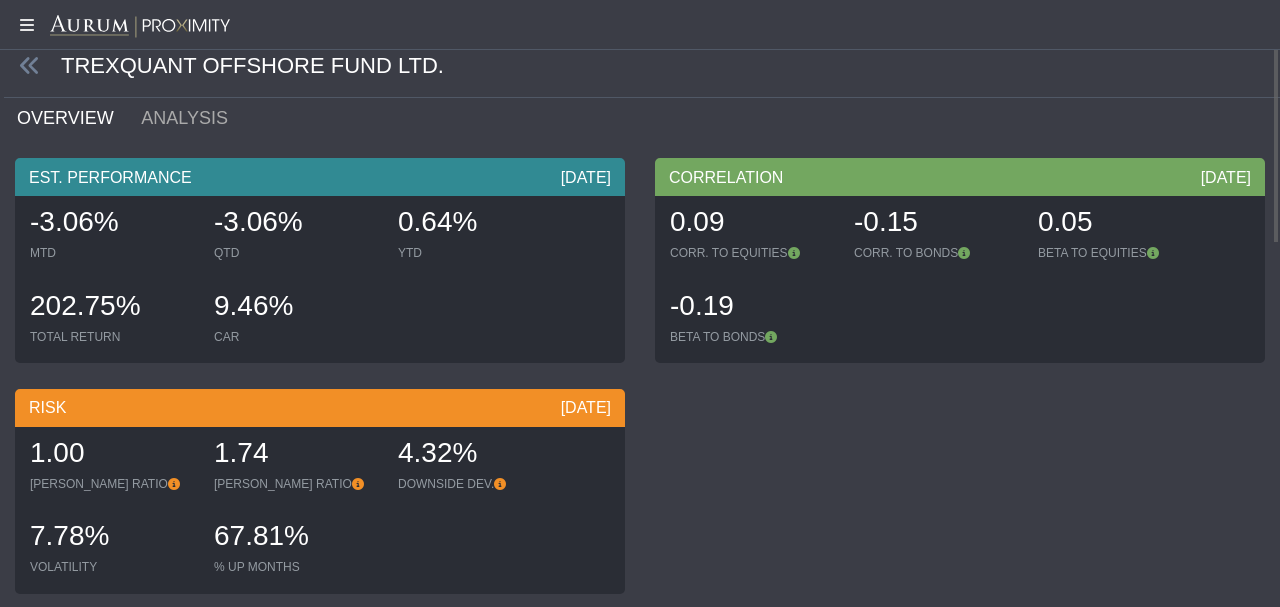 scroll, scrollTop: 0, scrollLeft: 0, axis: both 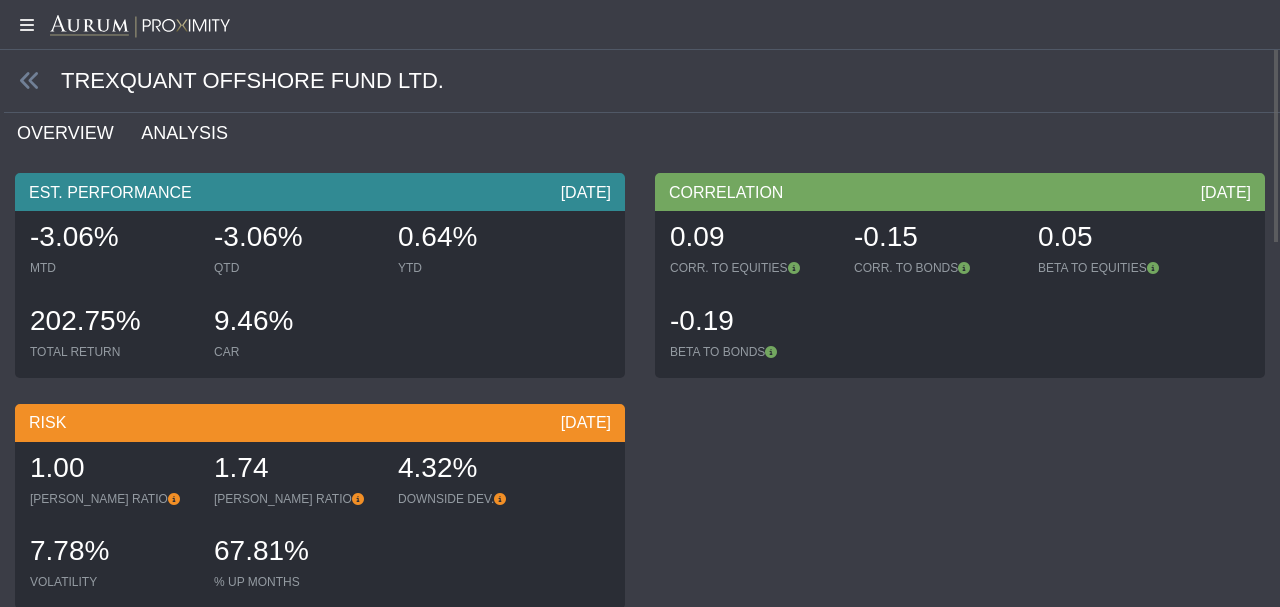 click on "ANALYSIS" 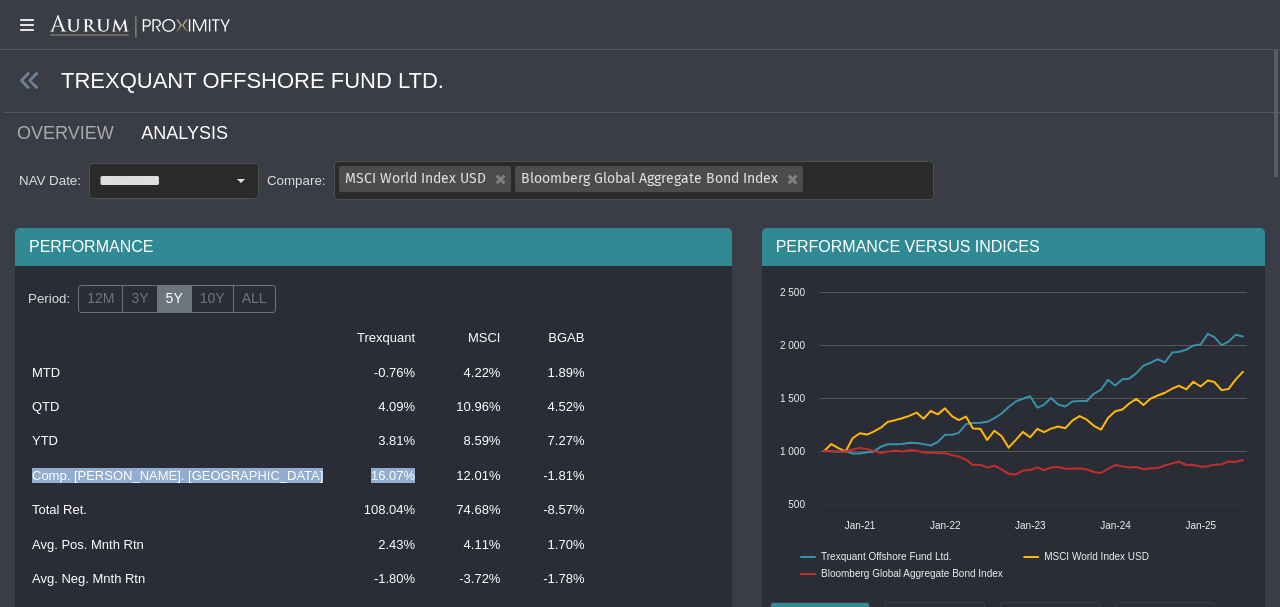 drag, startPoint x: 68, startPoint y: 475, endPoint x: 304, endPoint y: 480, distance: 236.05296 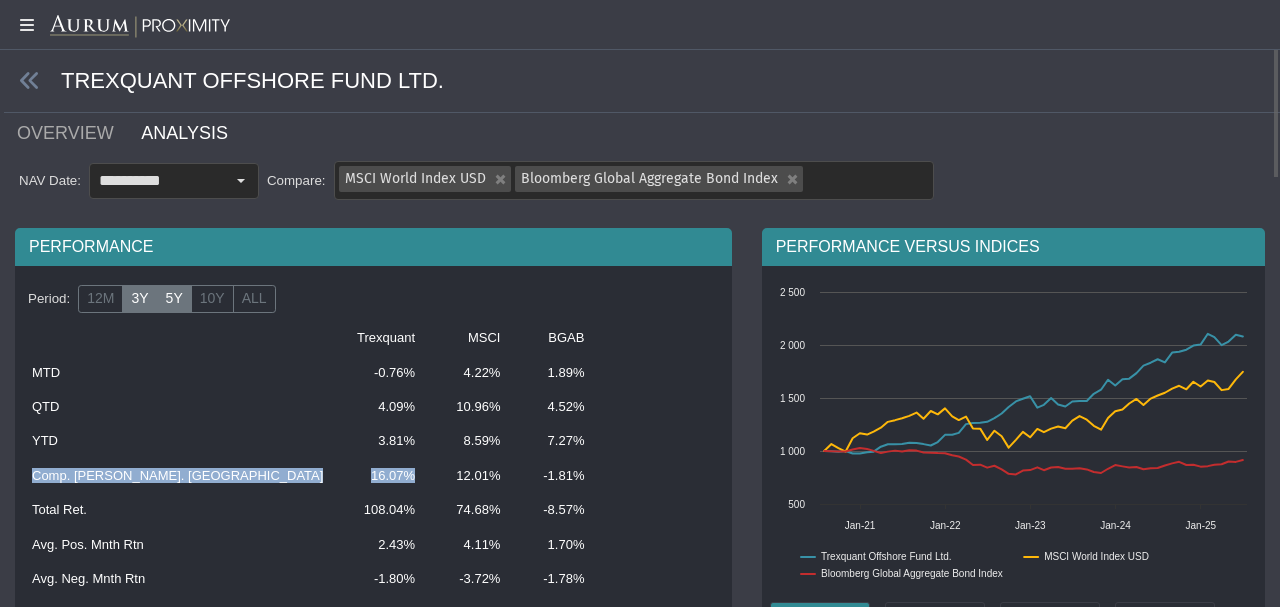 click on "3Y" at bounding box center [139, 299] 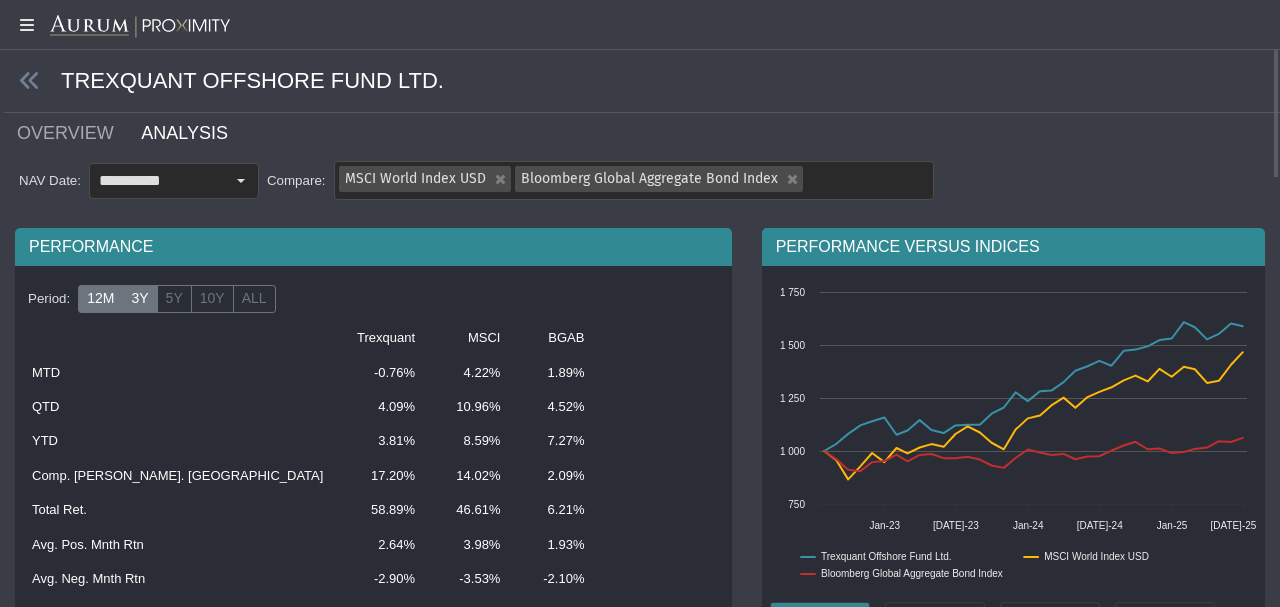 click on "12M" at bounding box center (100, 299) 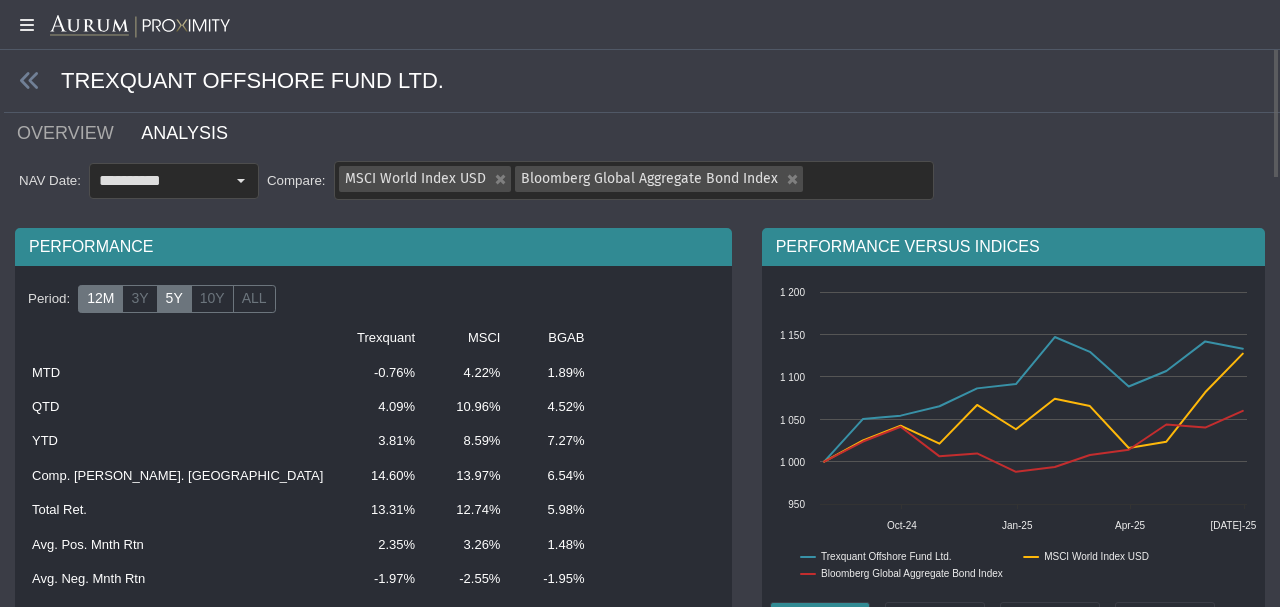 click on "5Y" at bounding box center [174, 299] 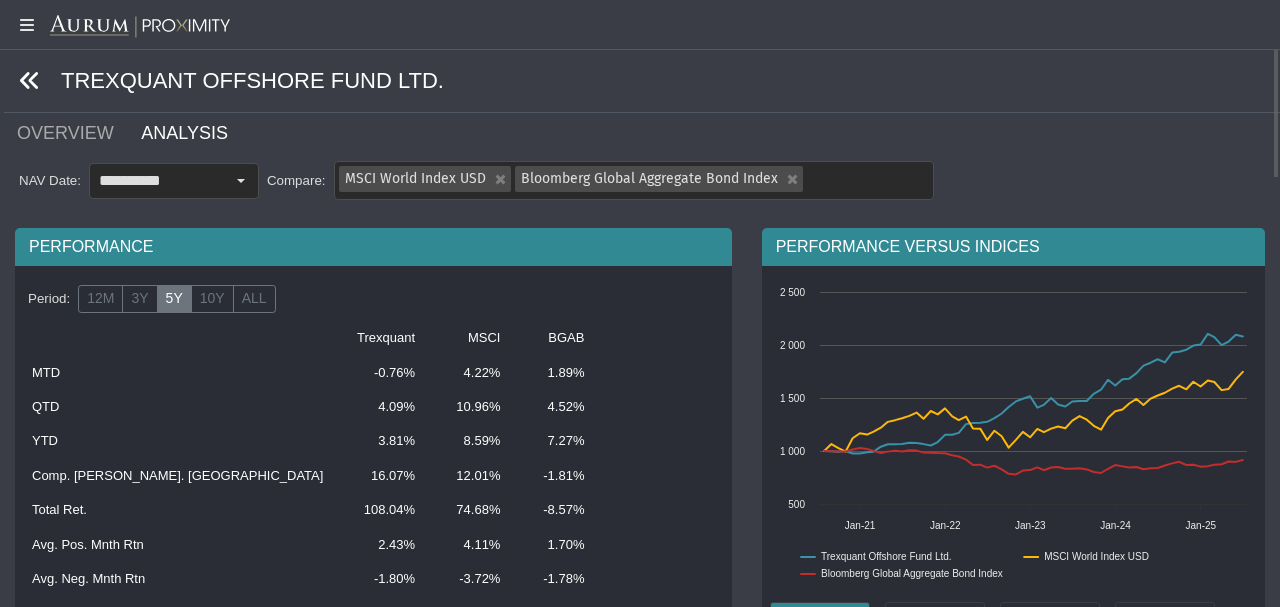 click 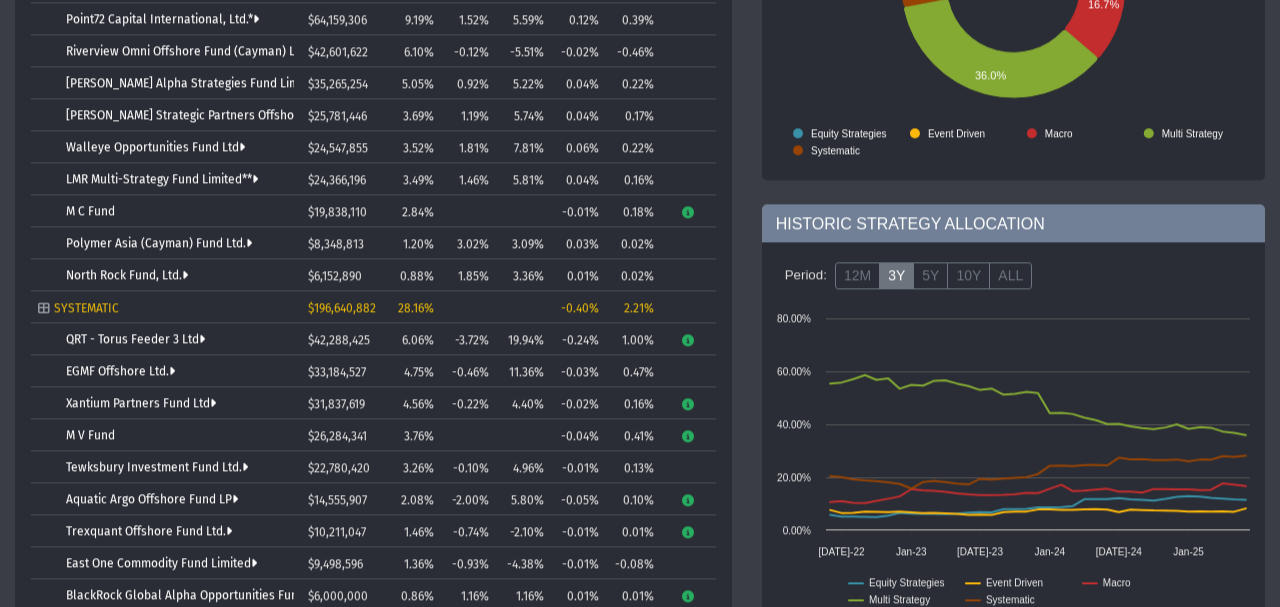 scroll, scrollTop: 403, scrollLeft: 0, axis: vertical 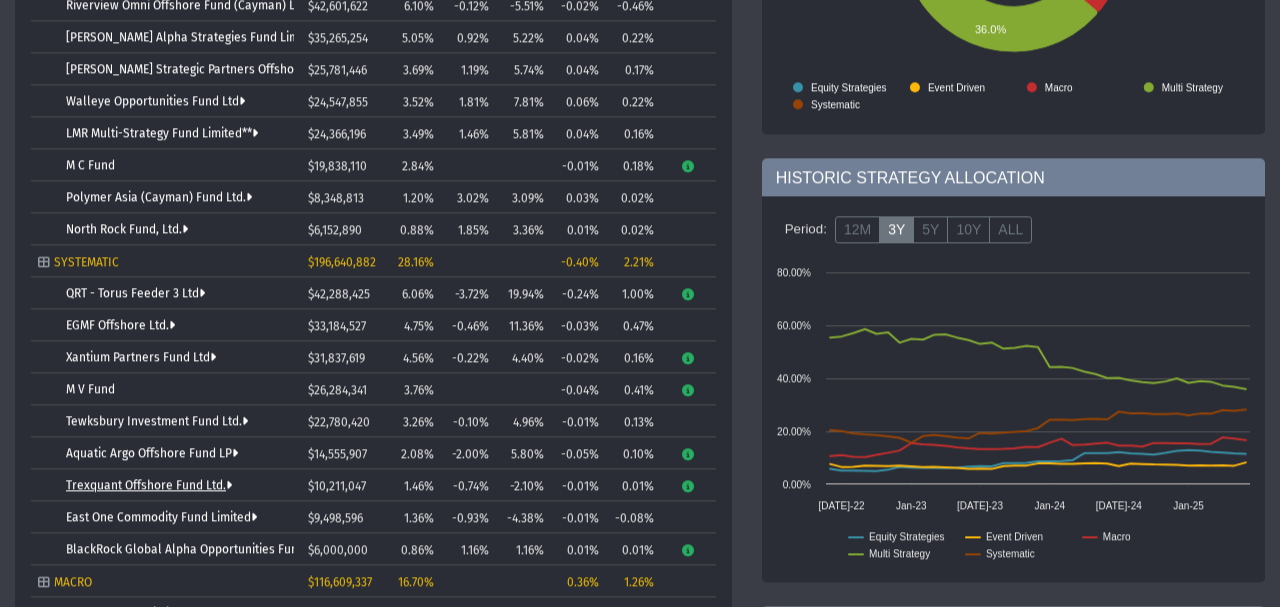 click on "Trexquant Offshore Fund Ltd." at bounding box center (166, 485) 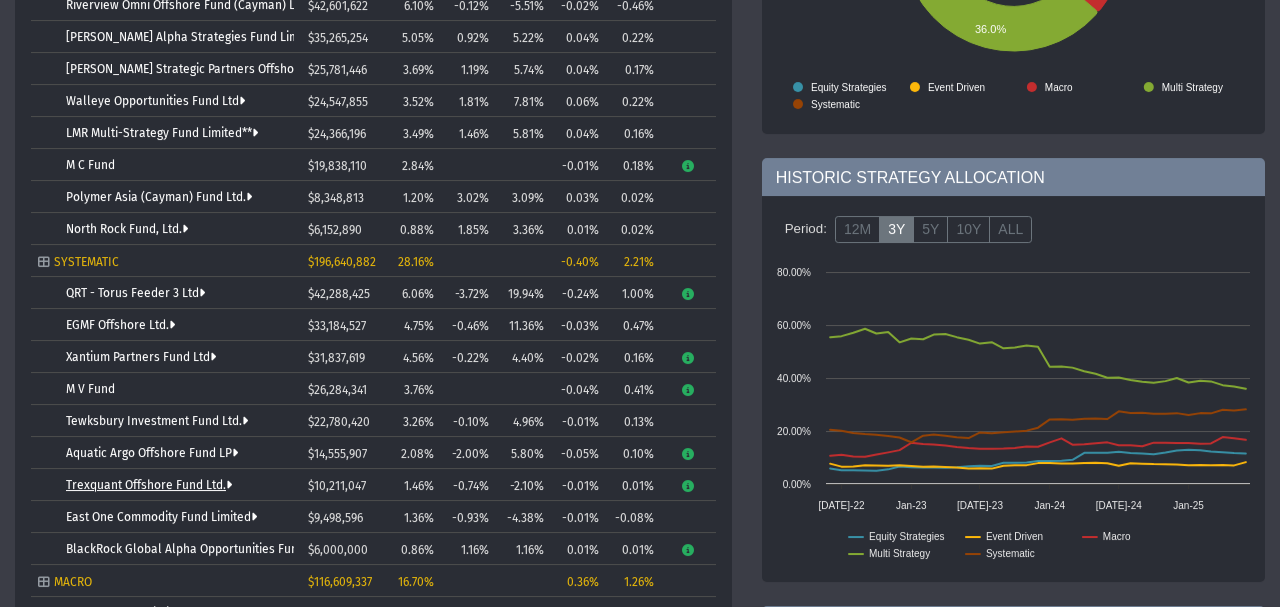 click on "Trexquant Offshore Fund Ltd." at bounding box center (149, 485) 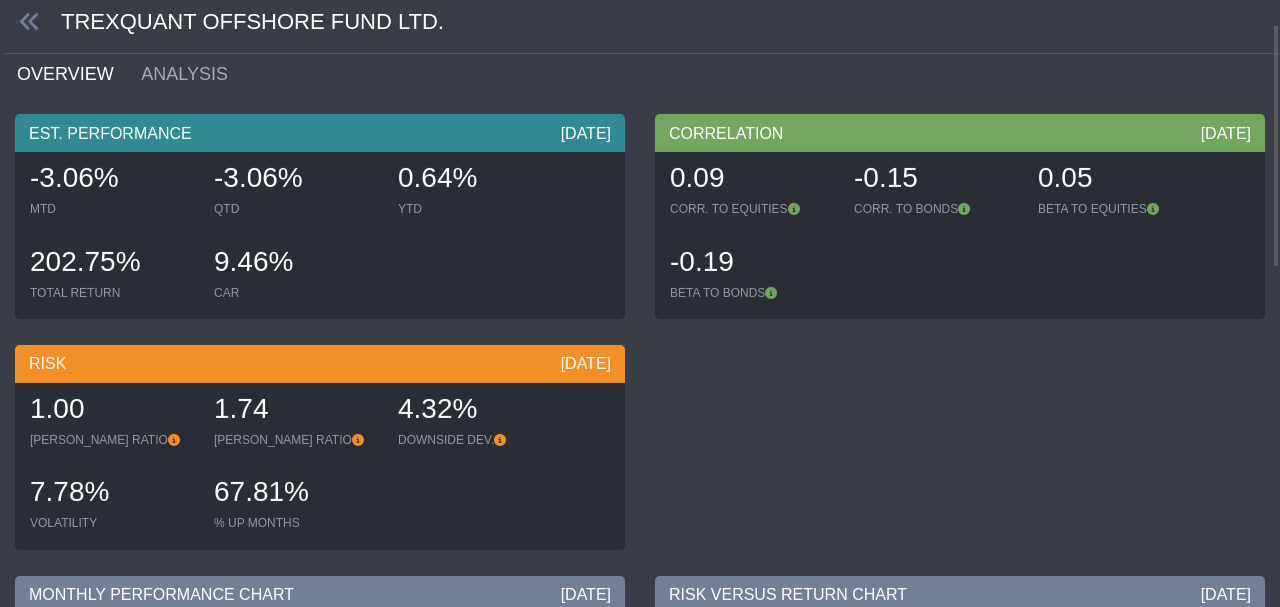 scroll, scrollTop: 0, scrollLeft: 0, axis: both 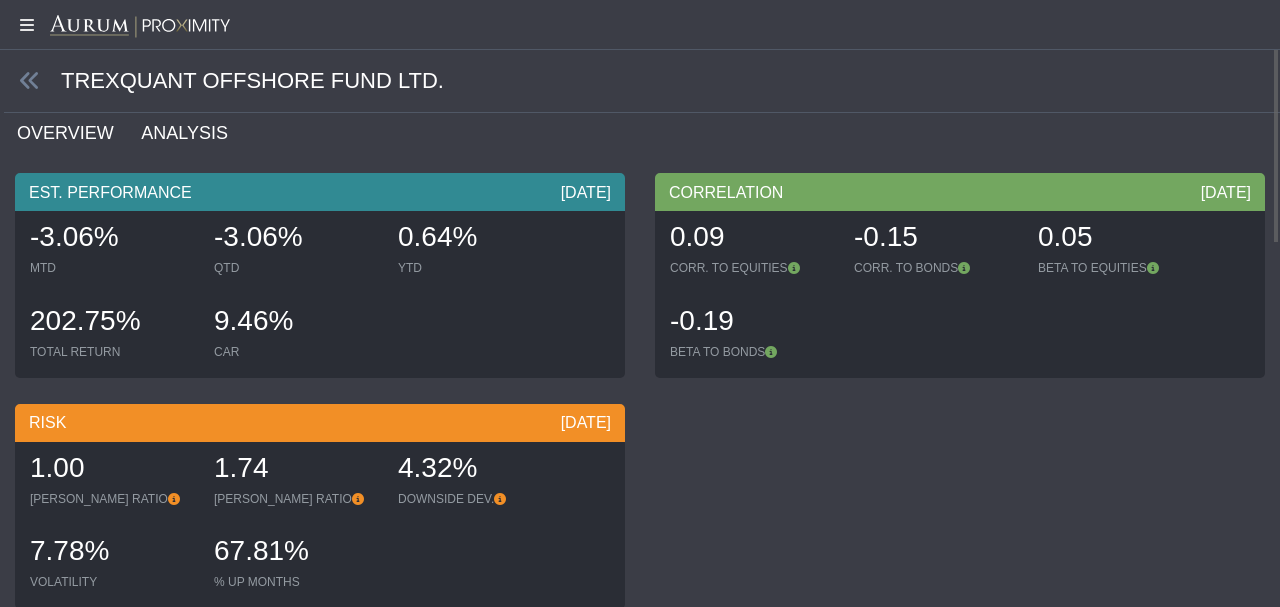 click on "ANALYSIS" 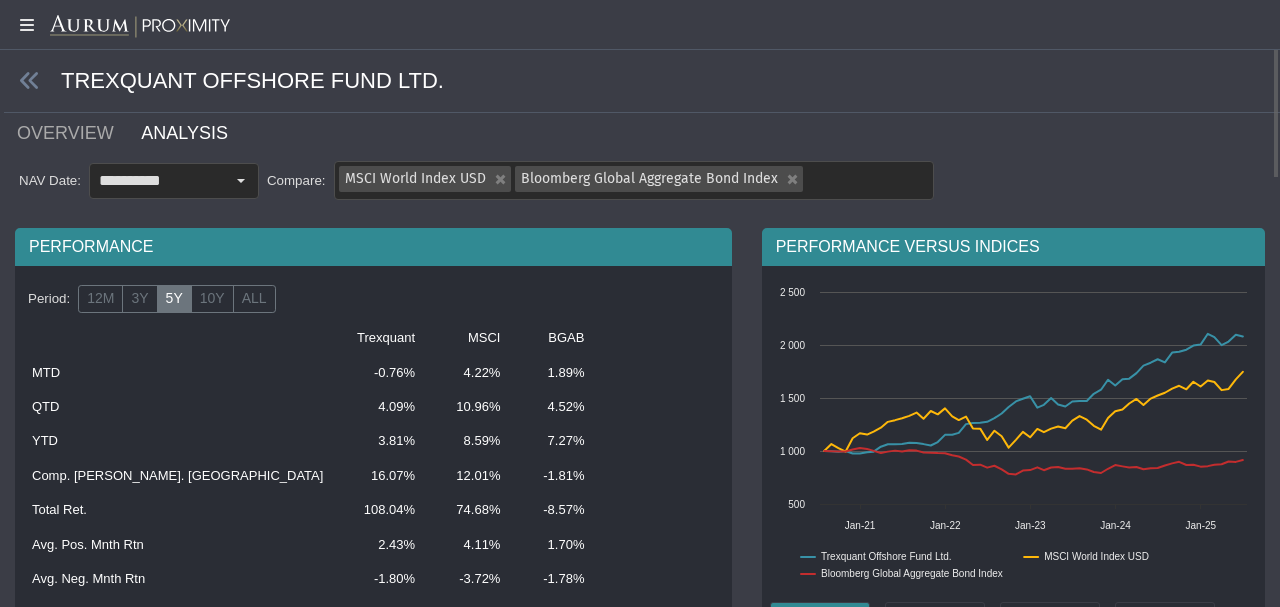 drag, startPoint x: 239, startPoint y: 474, endPoint x: 303, endPoint y: 473, distance: 64.00781 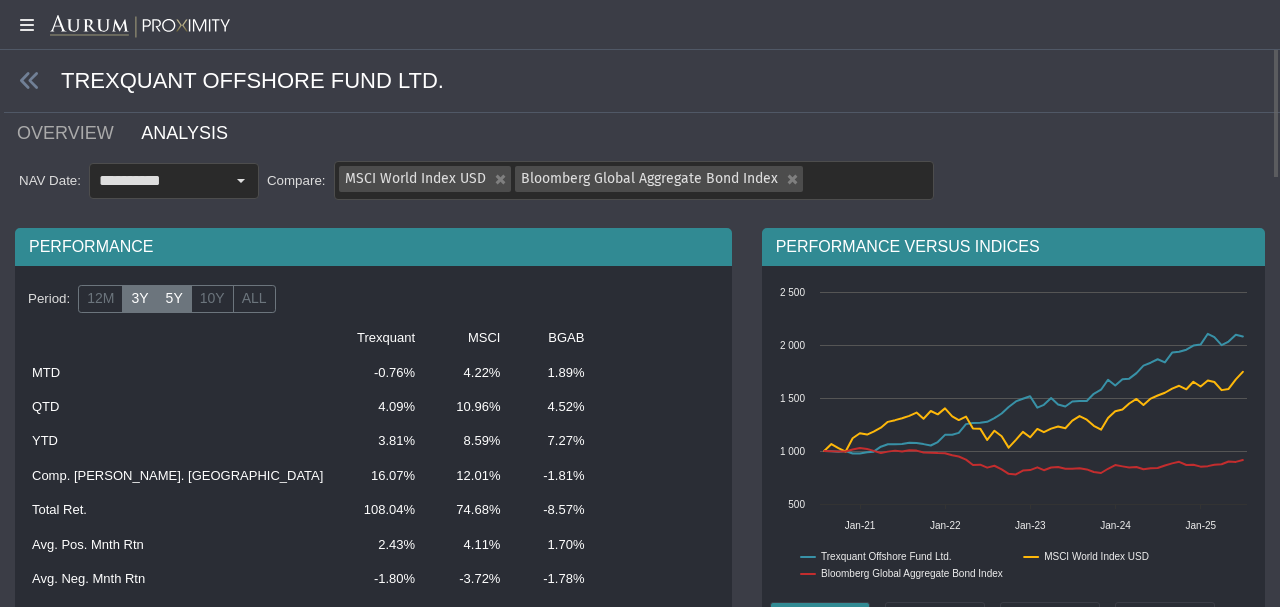click on "3Y" at bounding box center [139, 299] 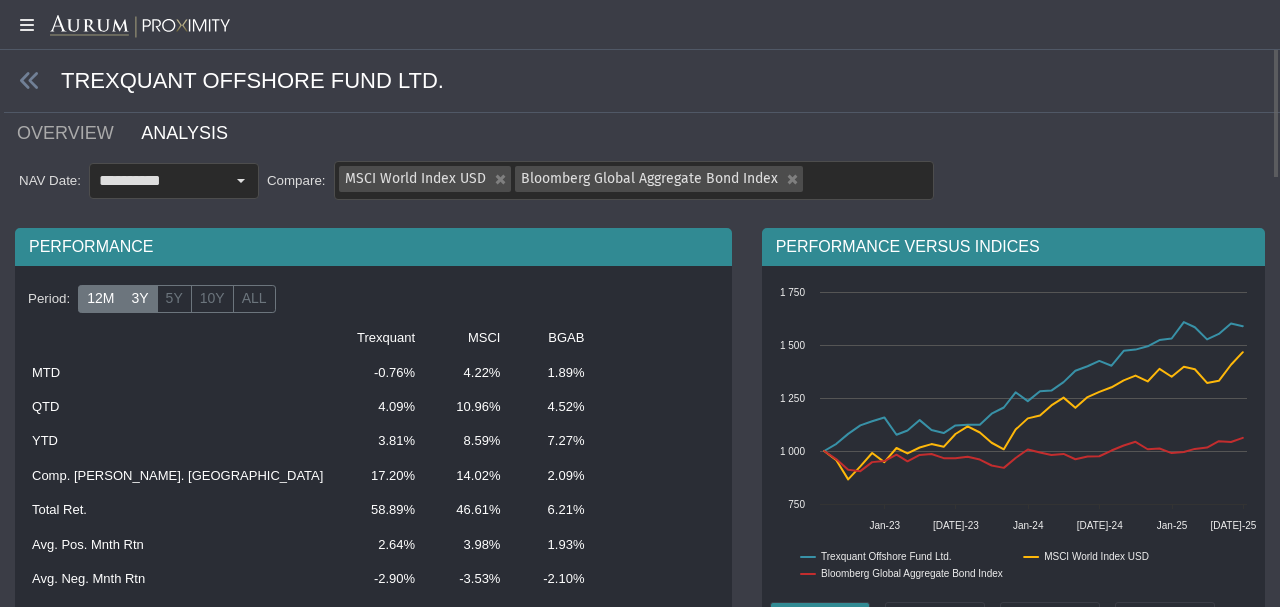click on "12M" at bounding box center (100, 299) 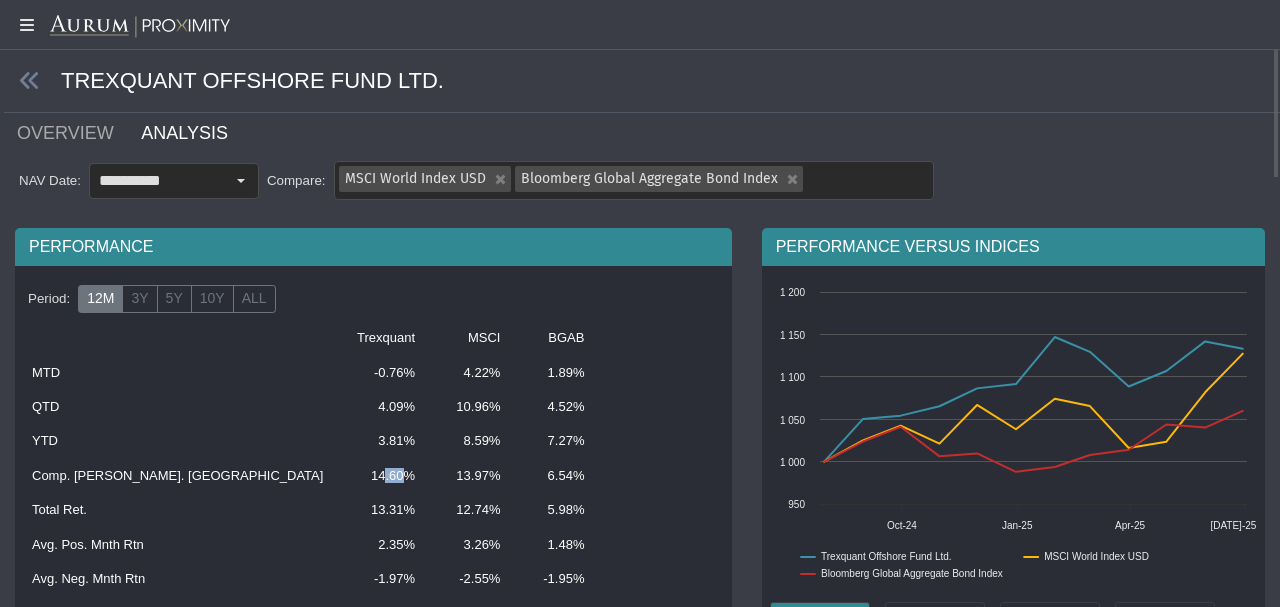 drag, startPoint x: 260, startPoint y: 478, endPoint x: 277, endPoint y: 470, distance: 18.788294 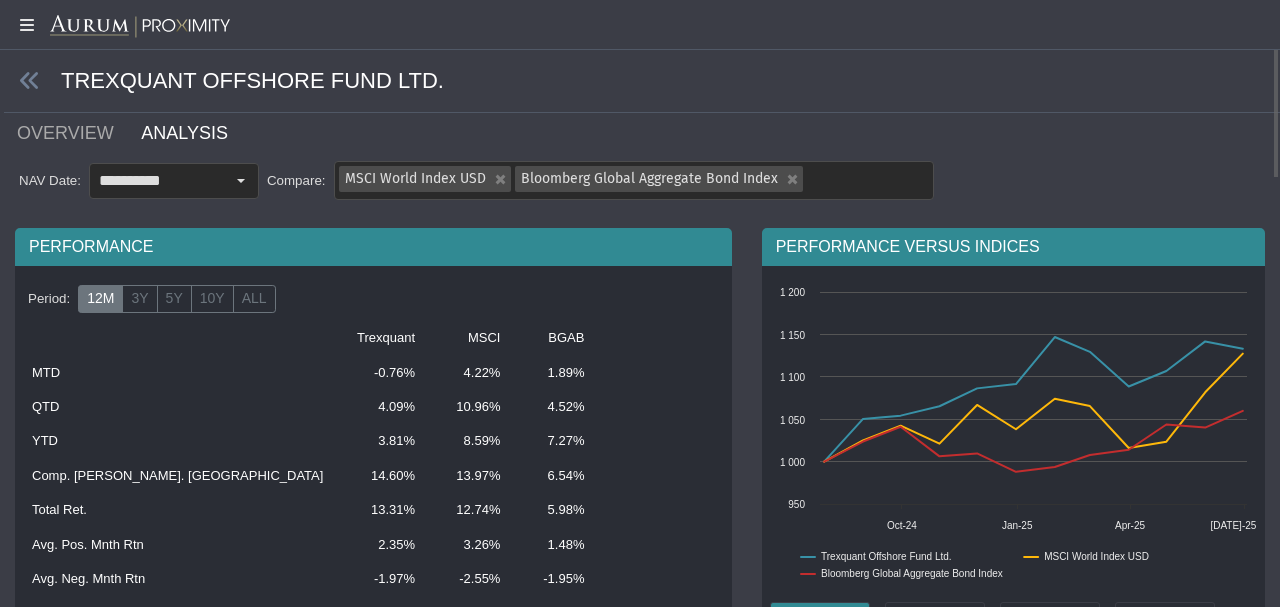 click on "14.60%" 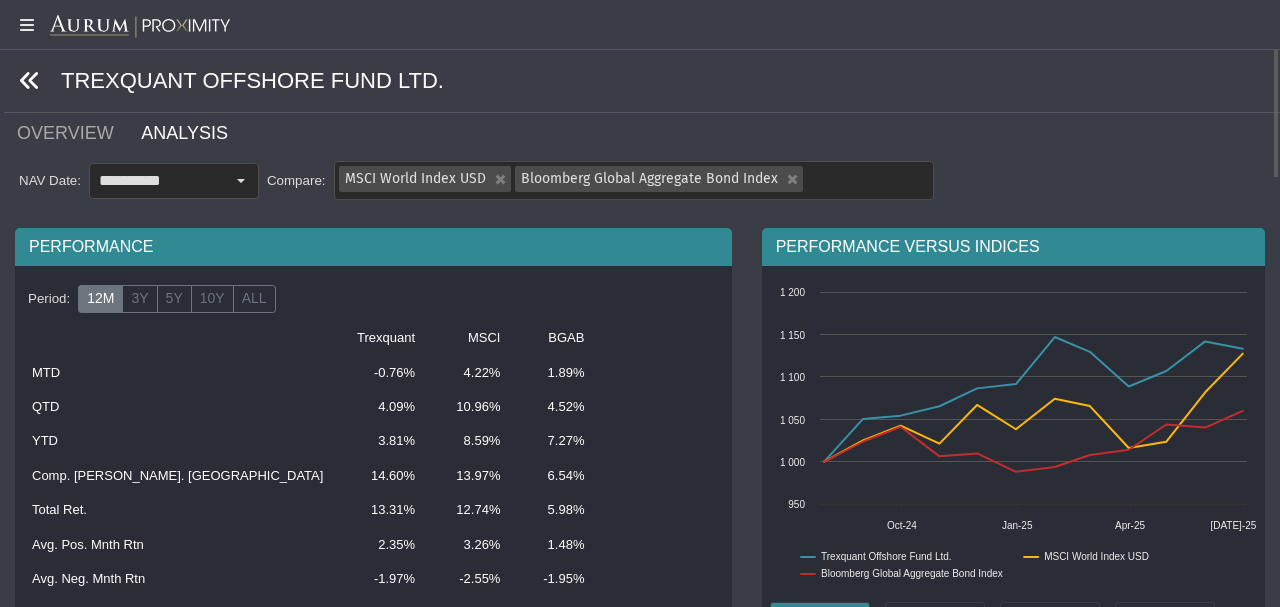 click 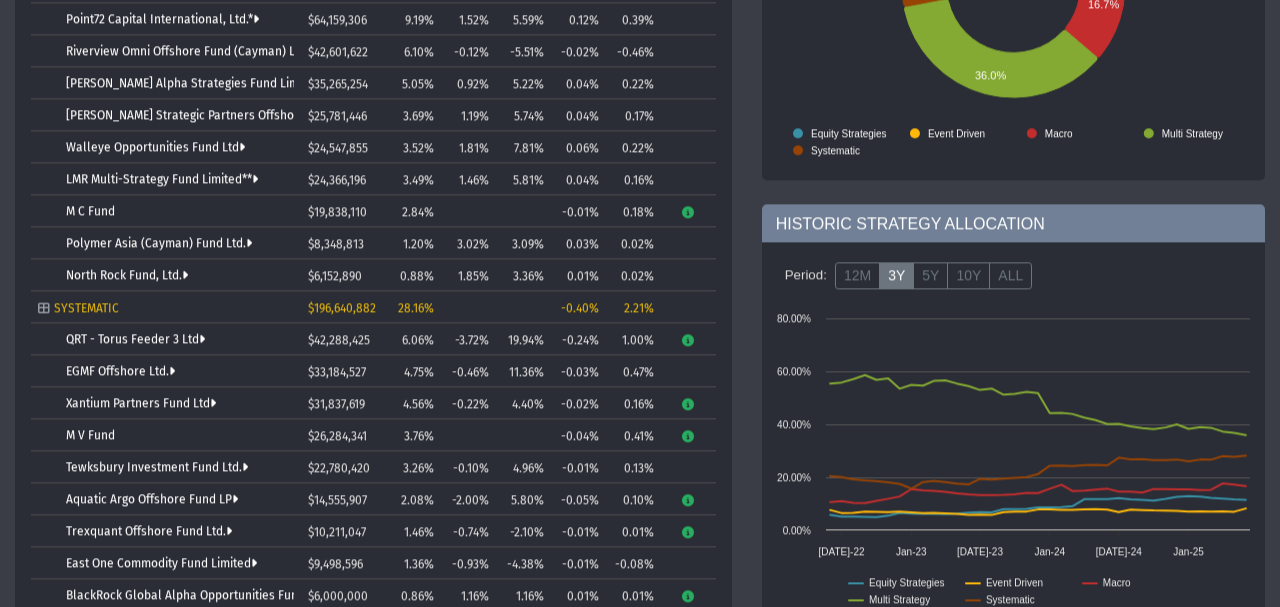 scroll, scrollTop: 403, scrollLeft: 0, axis: vertical 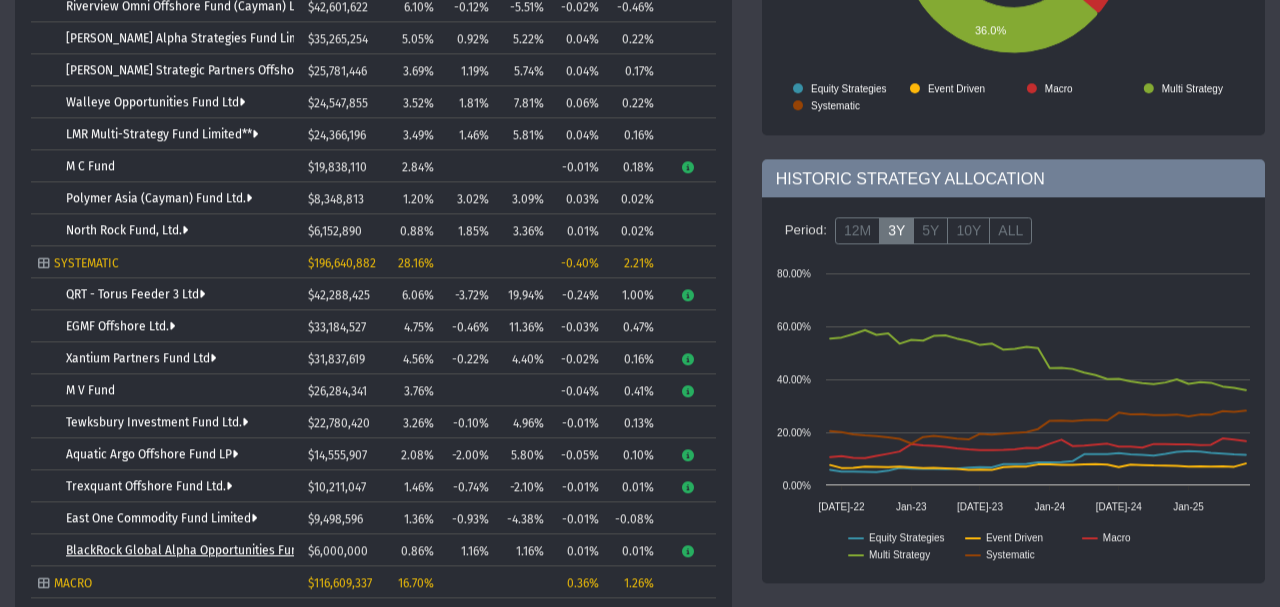 click on "BlackRock Global Alpha Opportunities Fund Ltd." at bounding box center [200, 551] 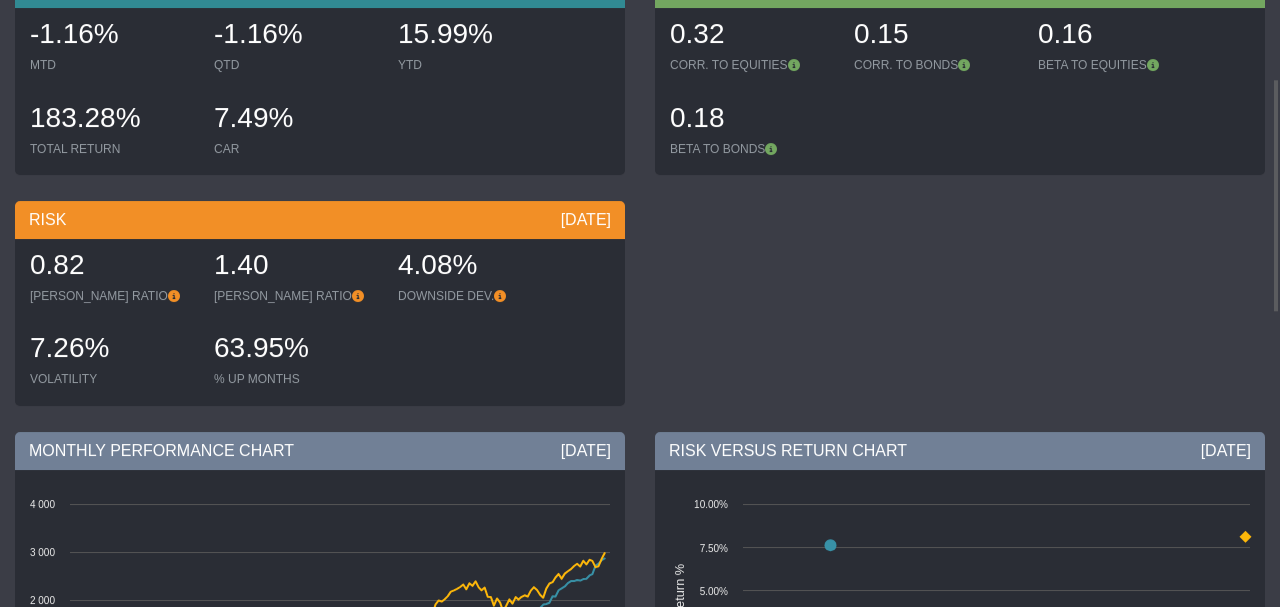 scroll, scrollTop: 0, scrollLeft: 0, axis: both 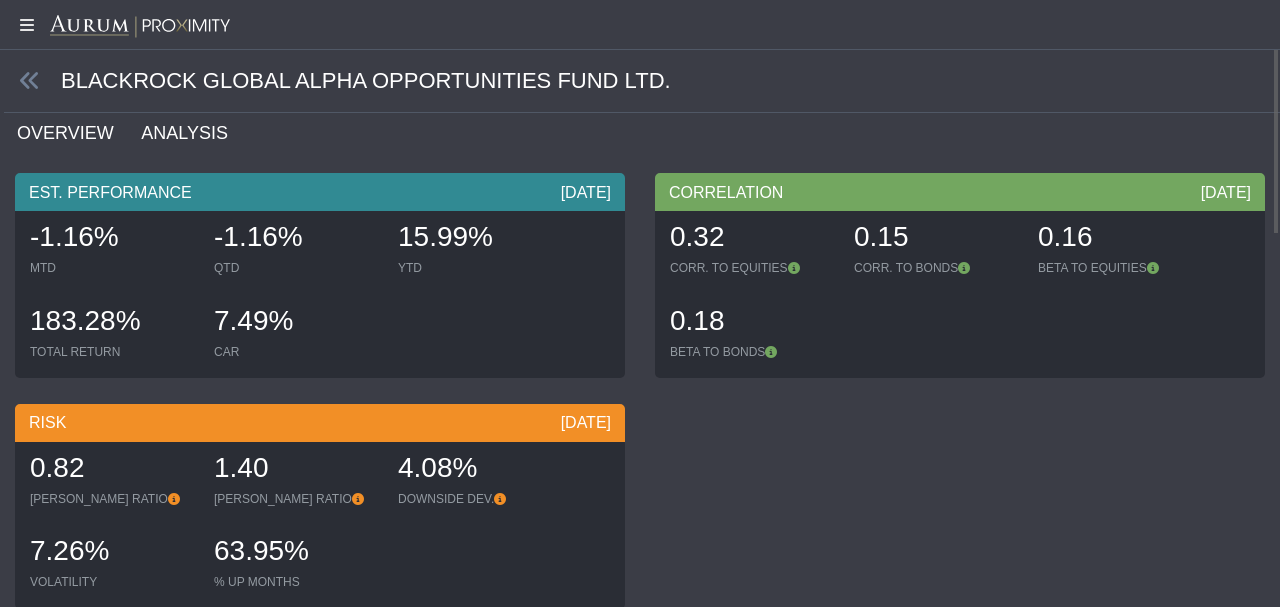 click on "ANALYSIS" 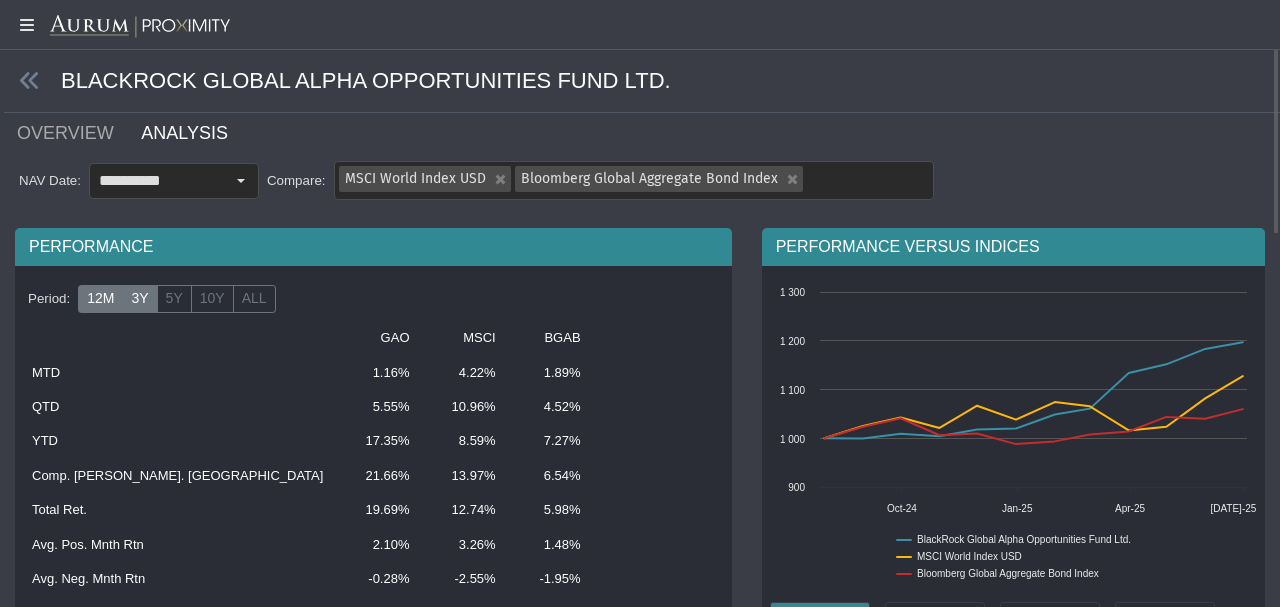 click on "3Y" at bounding box center [139, 299] 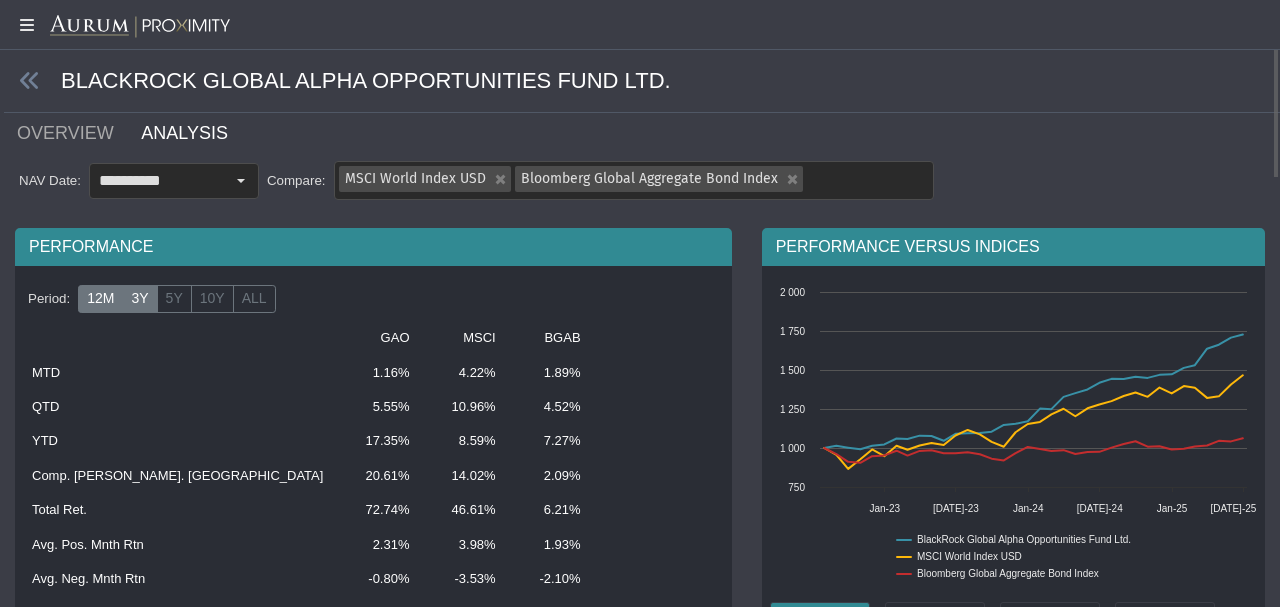 click on "12M" at bounding box center [100, 299] 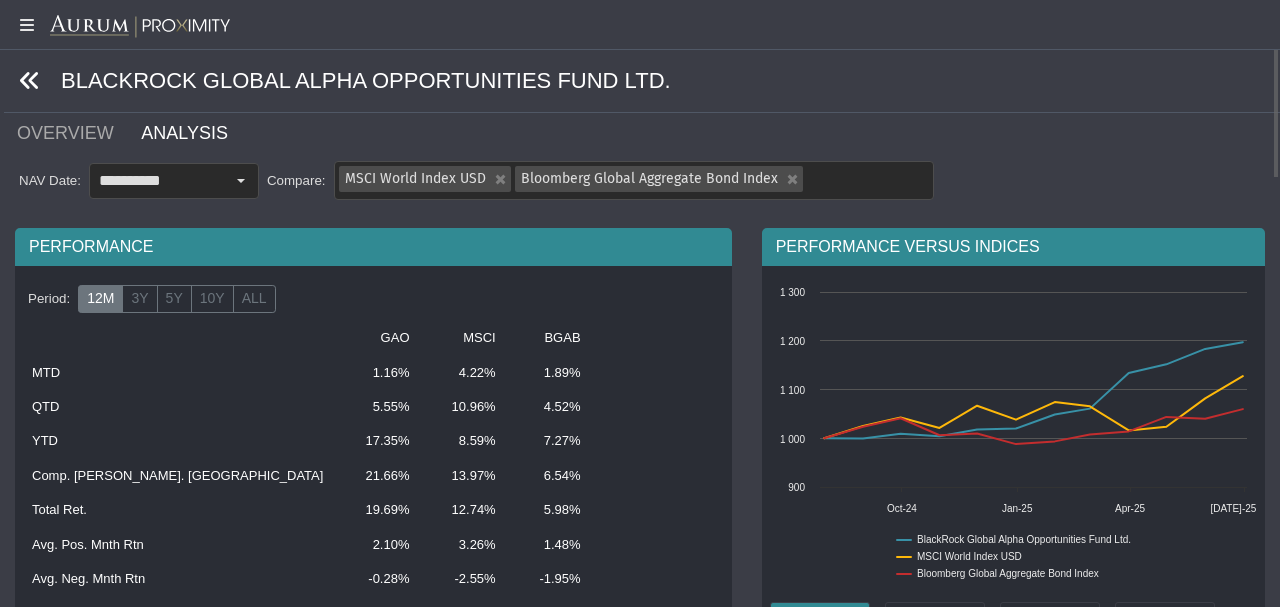 click 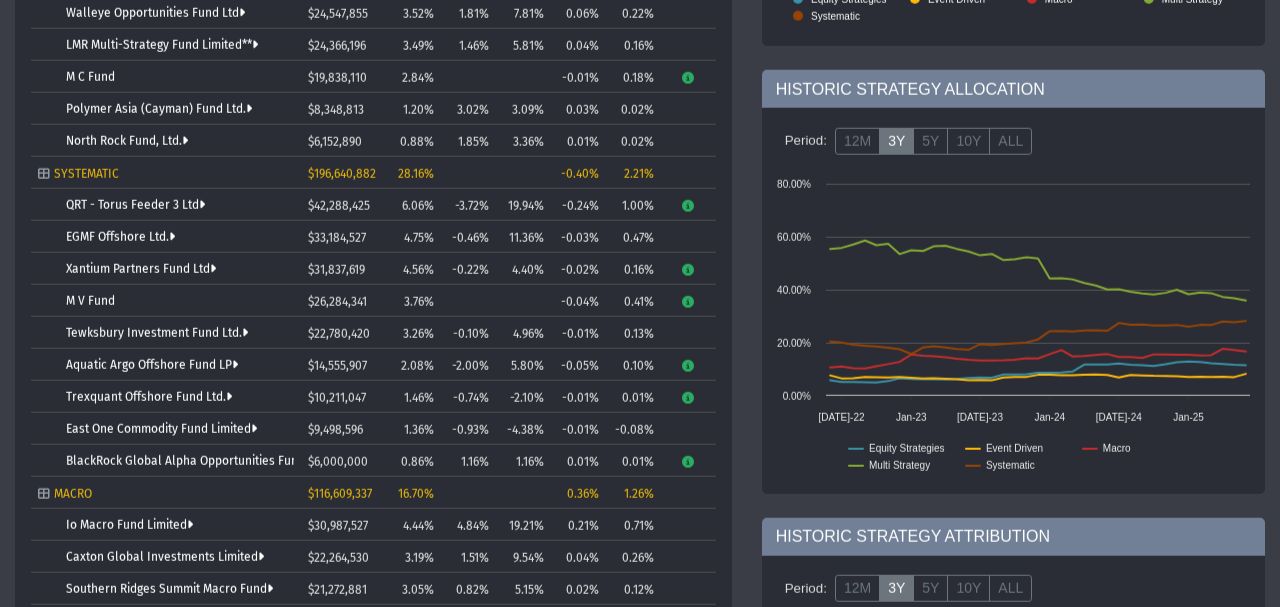 scroll, scrollTop: 538, scrollLeft: 0, axis: vertical 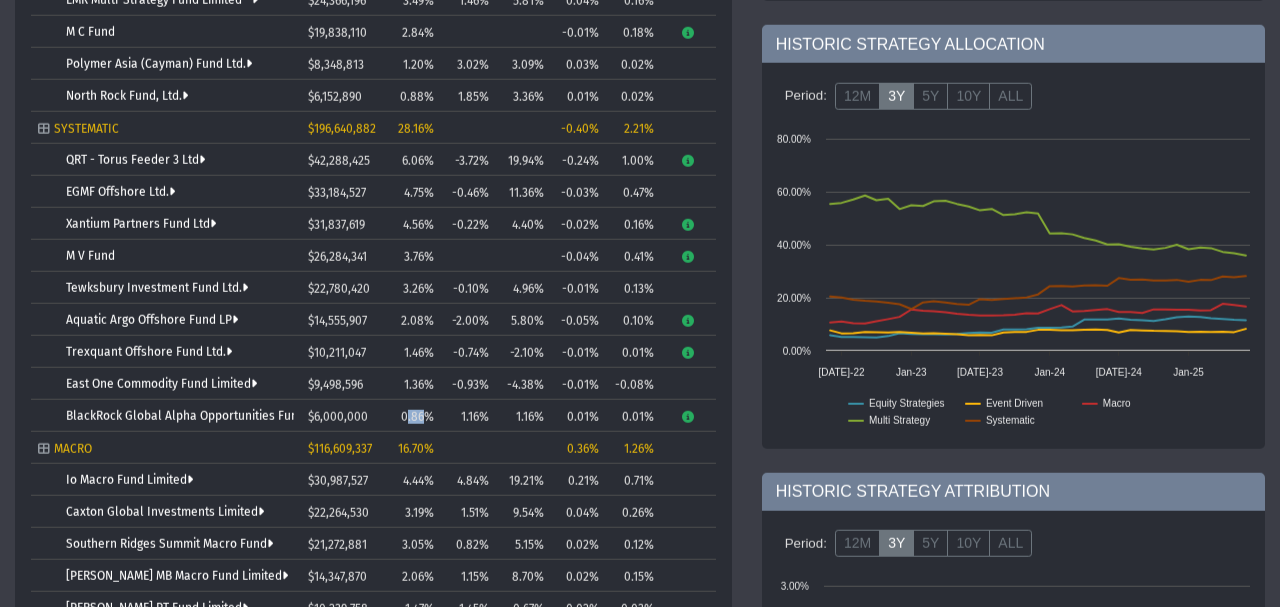 drag, startPoint x: 406, startPoint y: 420, endPoint x: 424, endPoint y: 417, distance: 18.248287 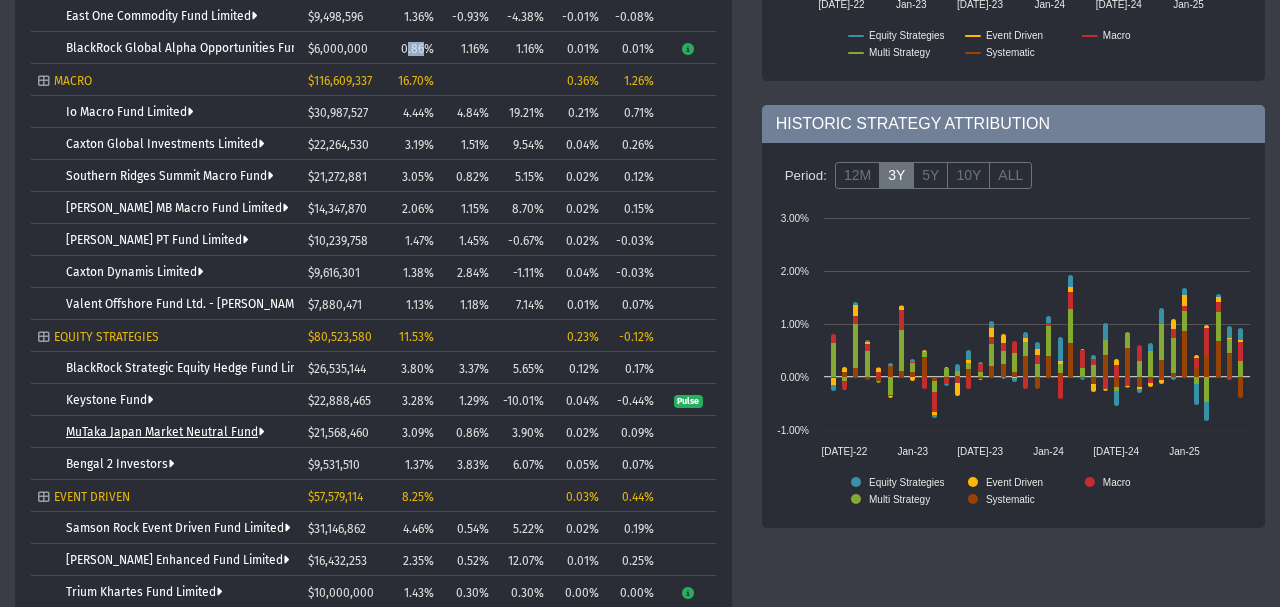 scroll, scrollTop: 997, scrollLeft: 0, axis: vertical 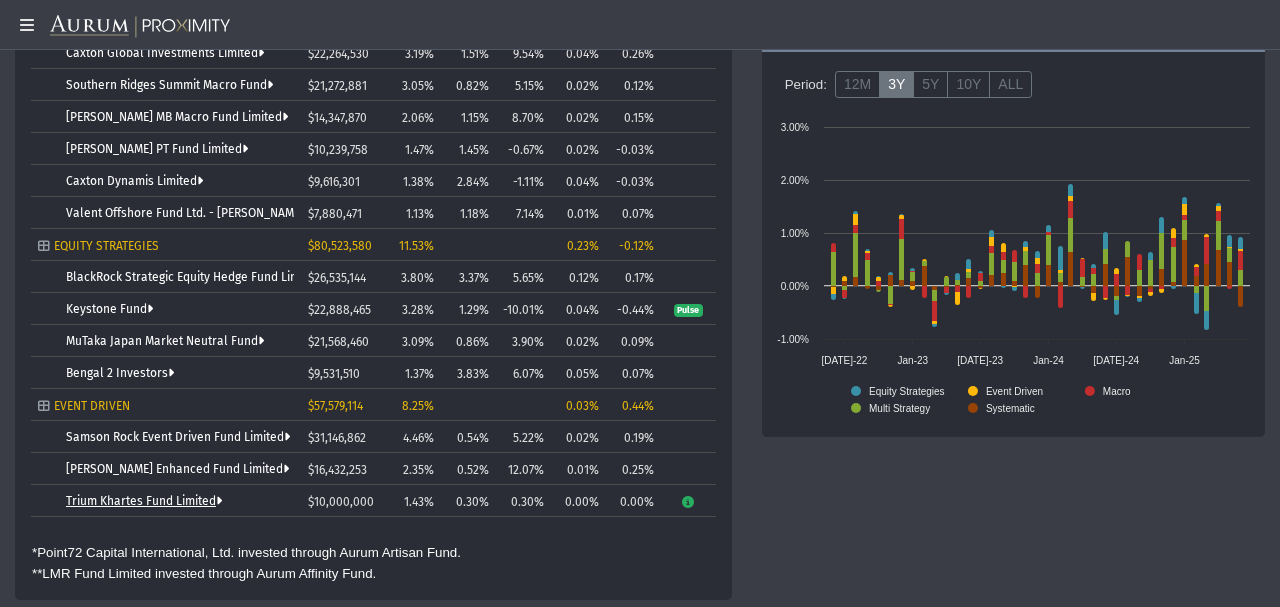 click on "Trium Khartes Fund Limited" at bounding box center (144, 501) 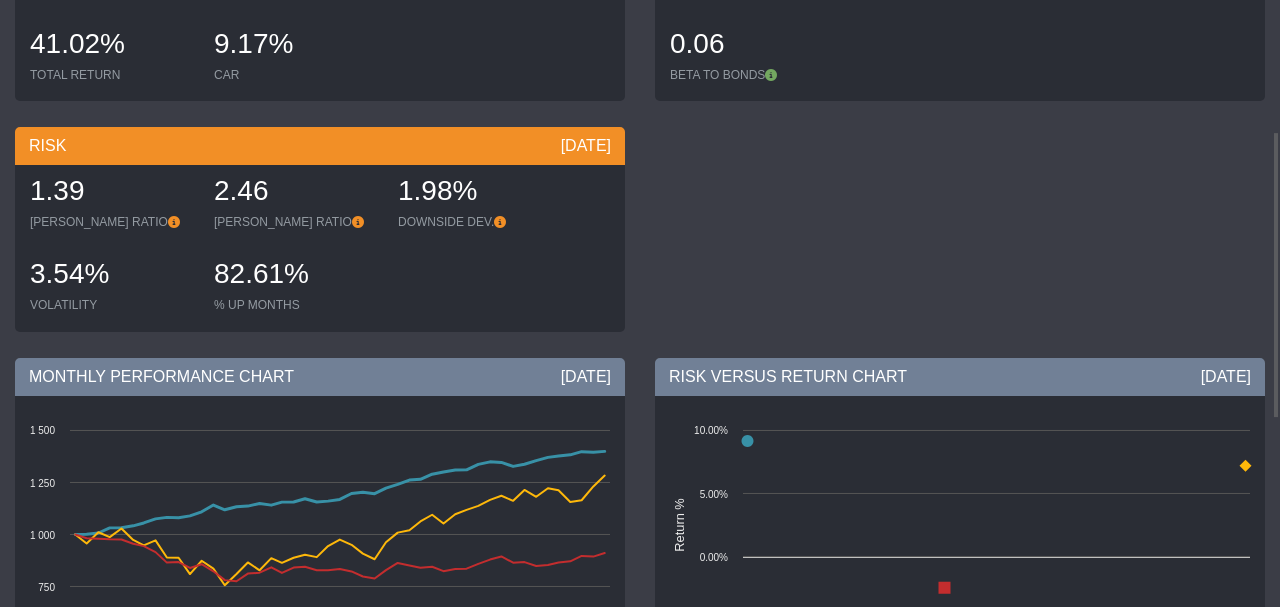 scroll, scrollTop: 57, scrollLeft: 0, axis: vertical 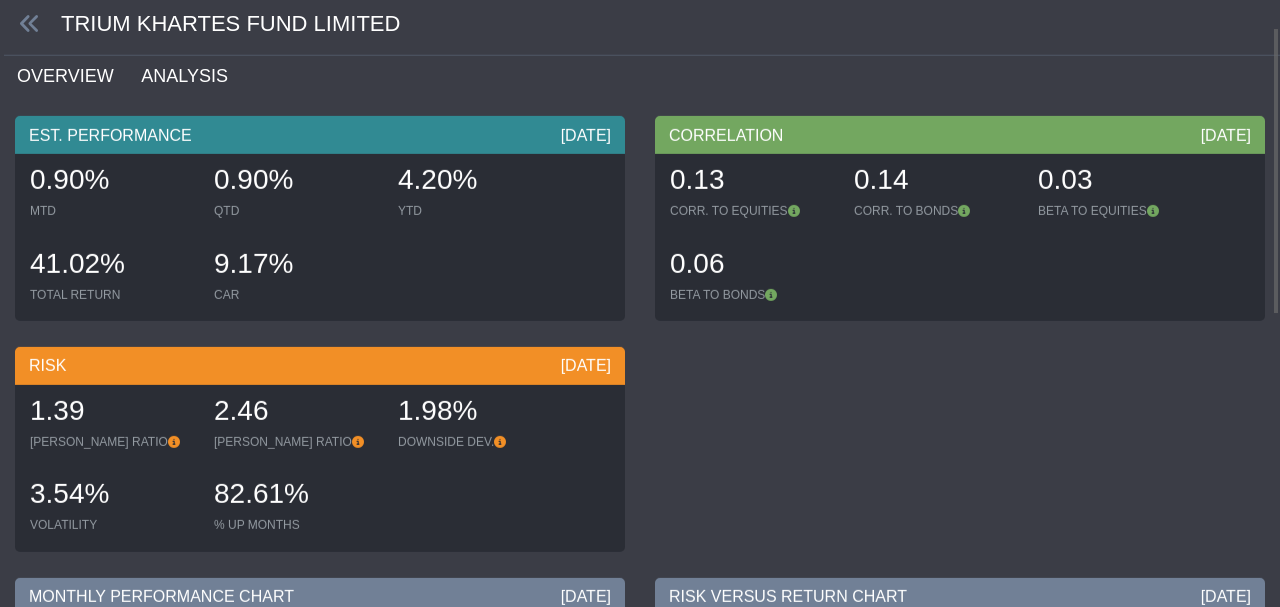 click on "ANALYSIS" 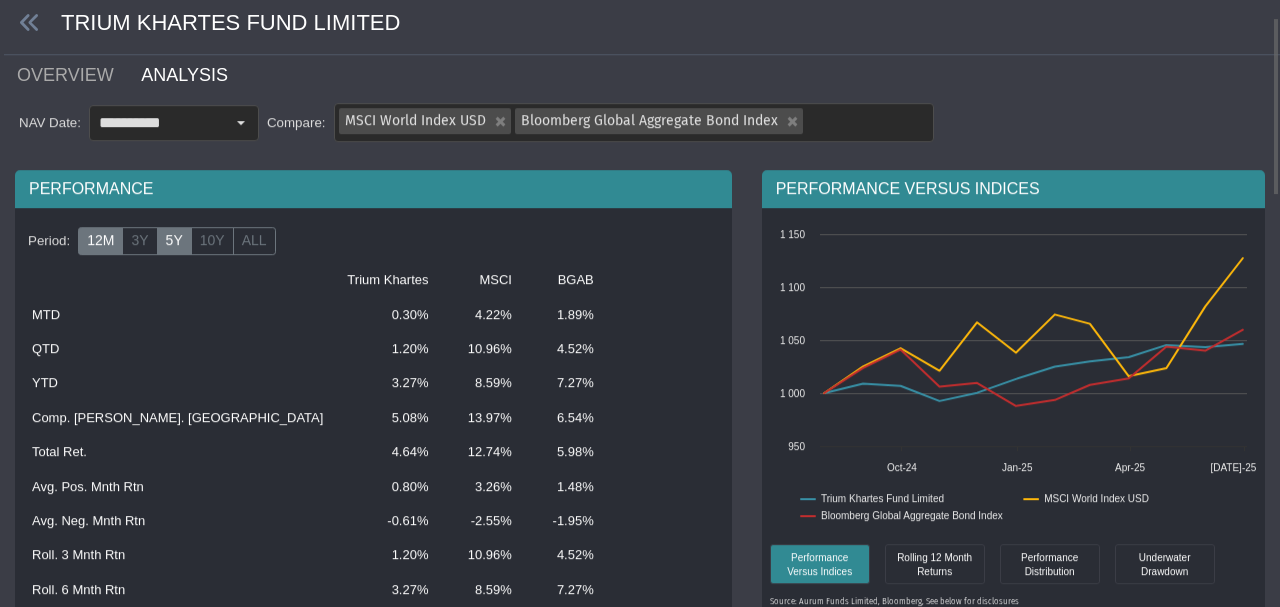 click on "5Y" at bounding box center (174, 242) 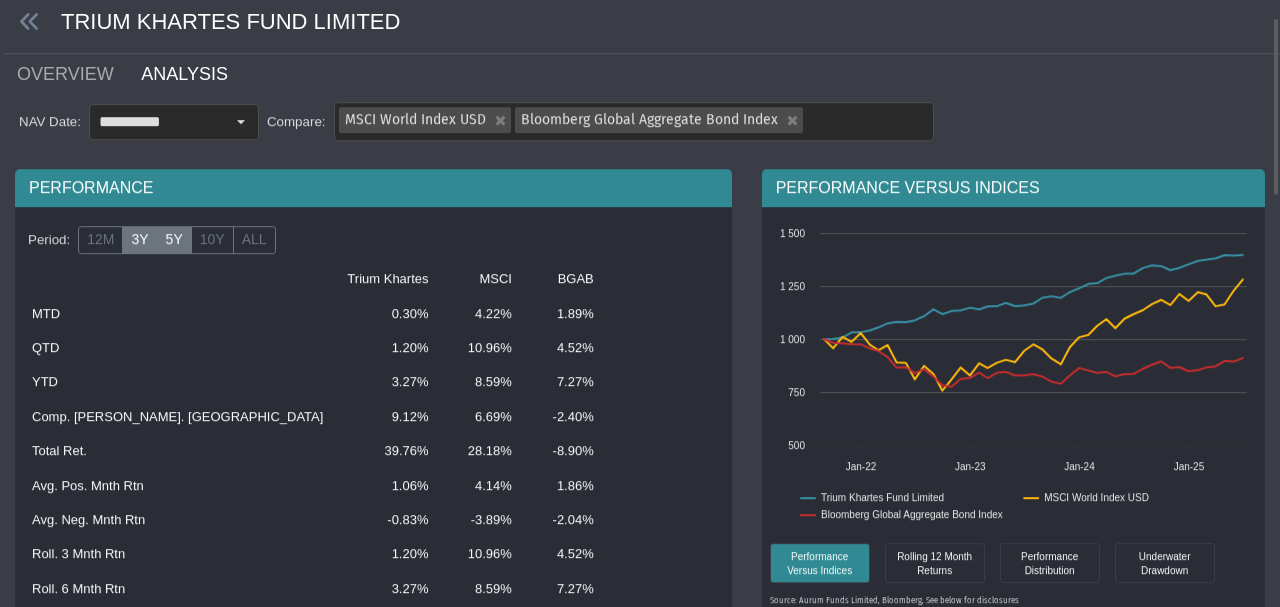 click on "3Y" at bounding box center [139, 241] 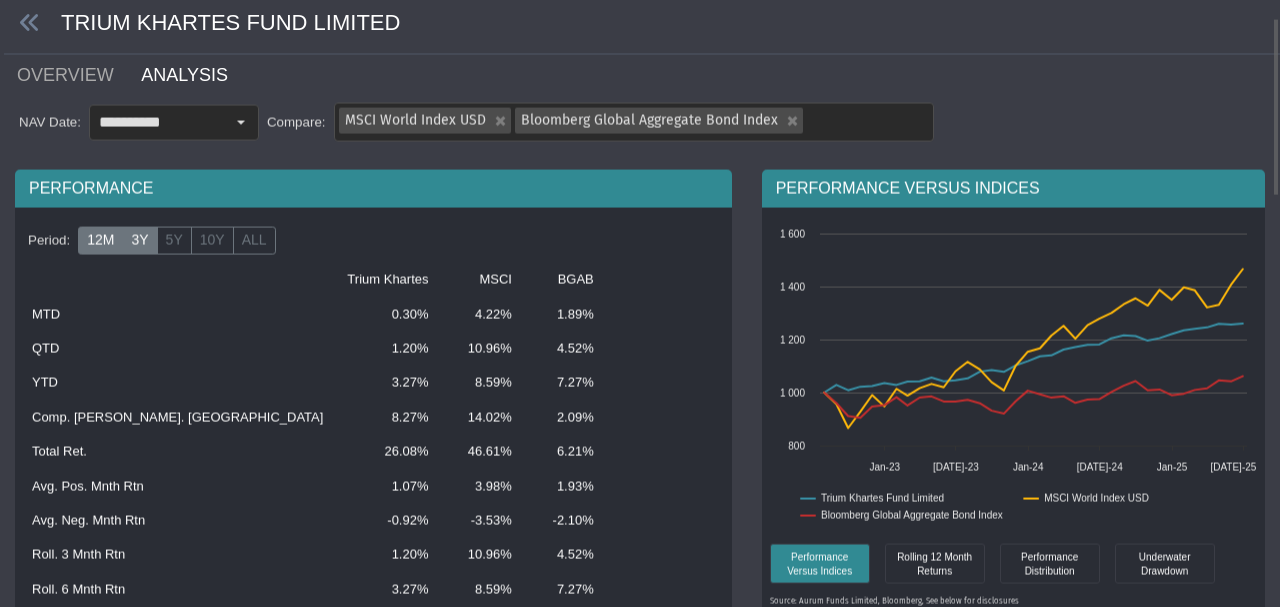 scroll, scrollTop: 59, scrollLeft: 0, axis: vertical 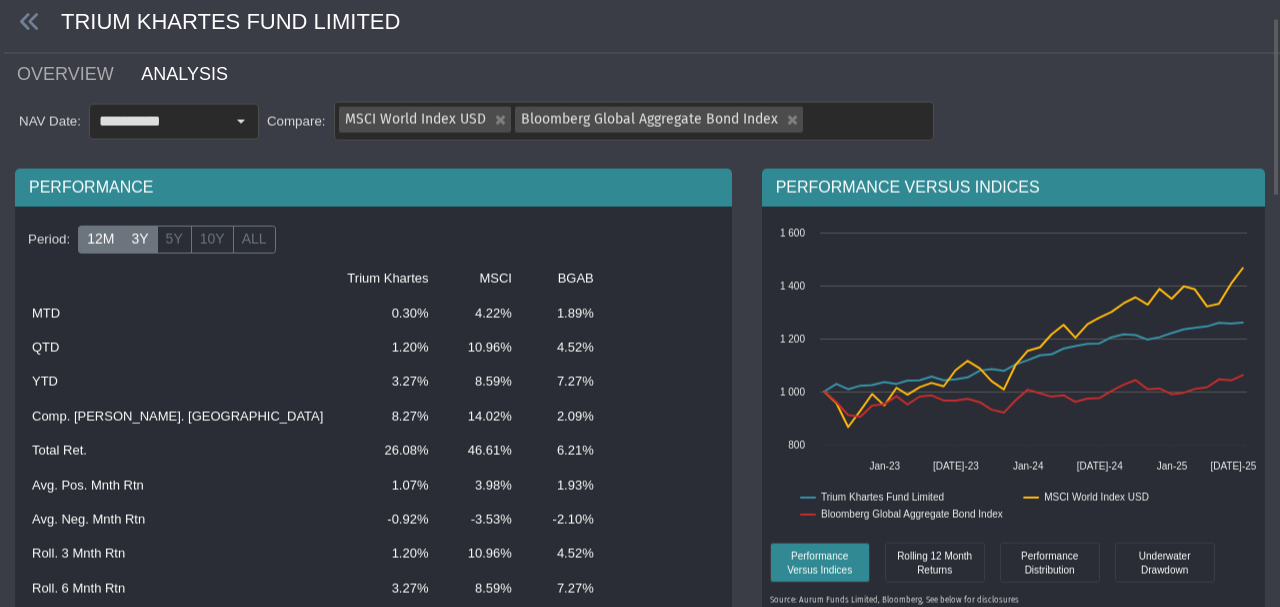 click on "12M" at bounding box center (100, 240) 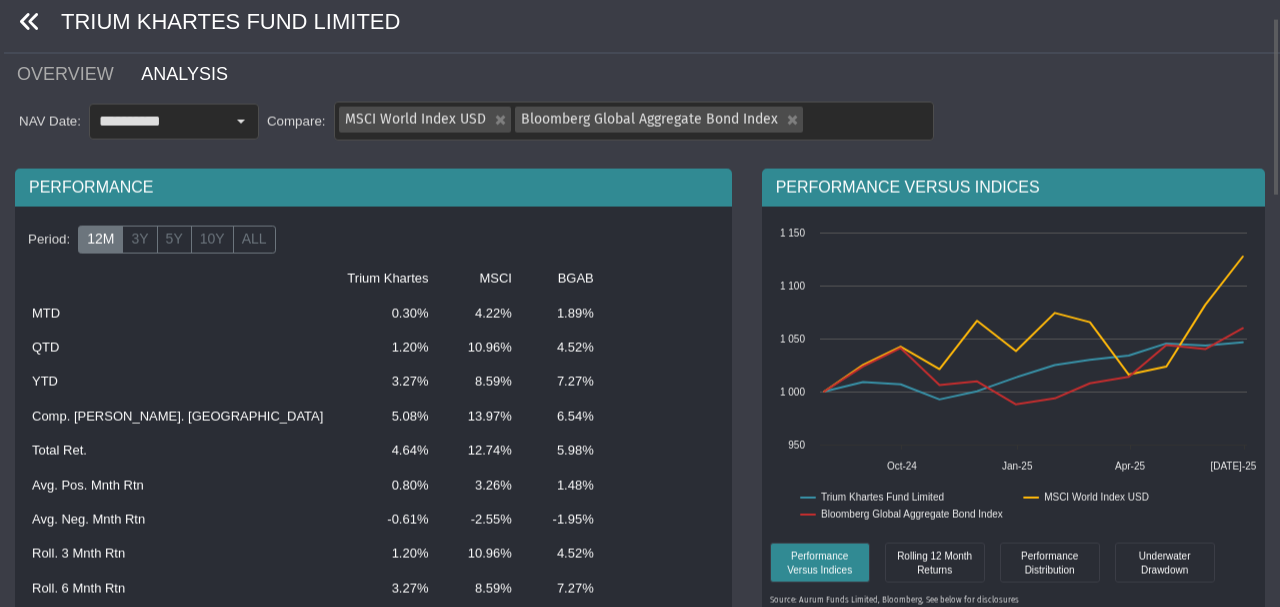 click 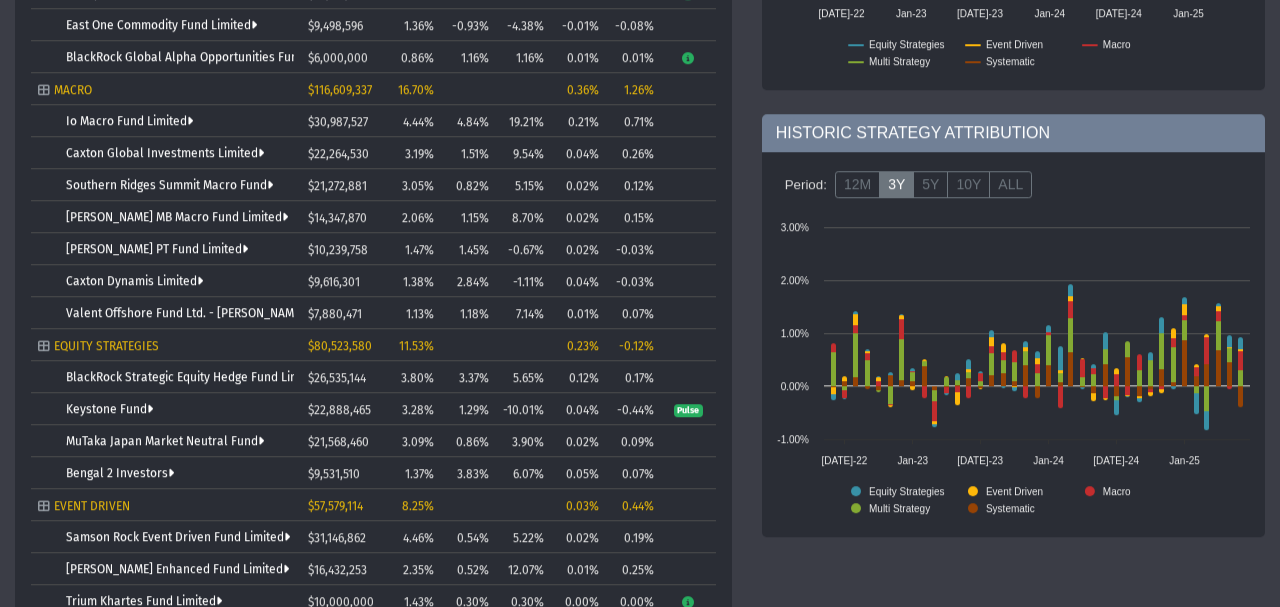 scroll, scrollTop: 997, scrollLeft: 0, axis: vertical 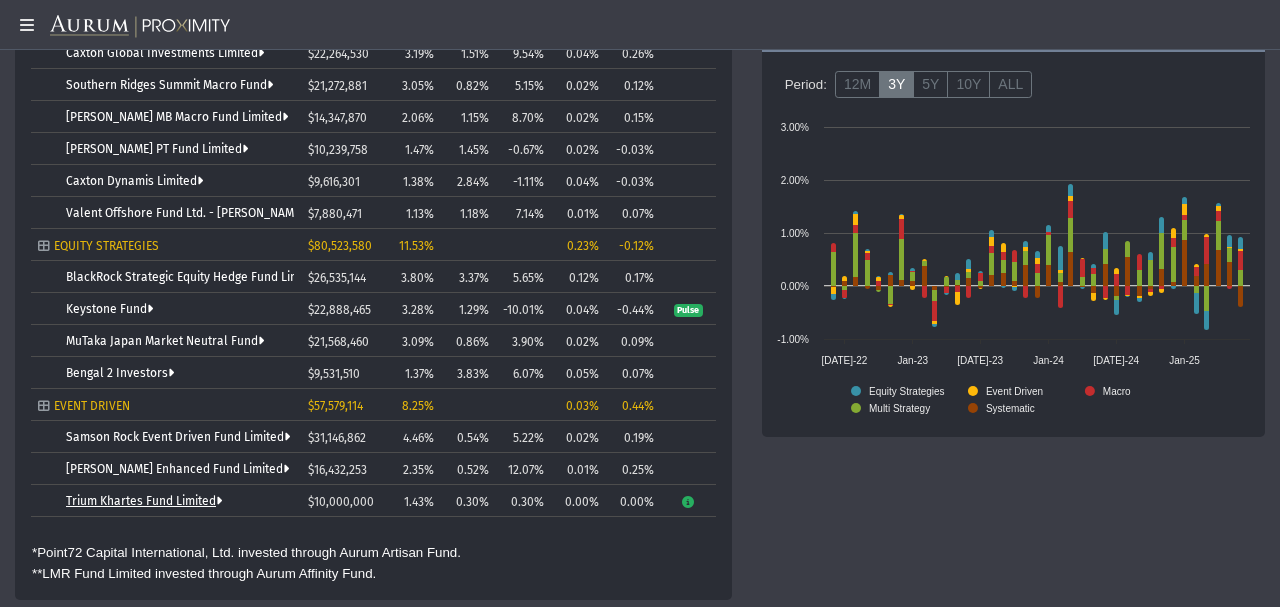 click on "Trium Khartes Fund Limited" at bounding box center [144, 501] 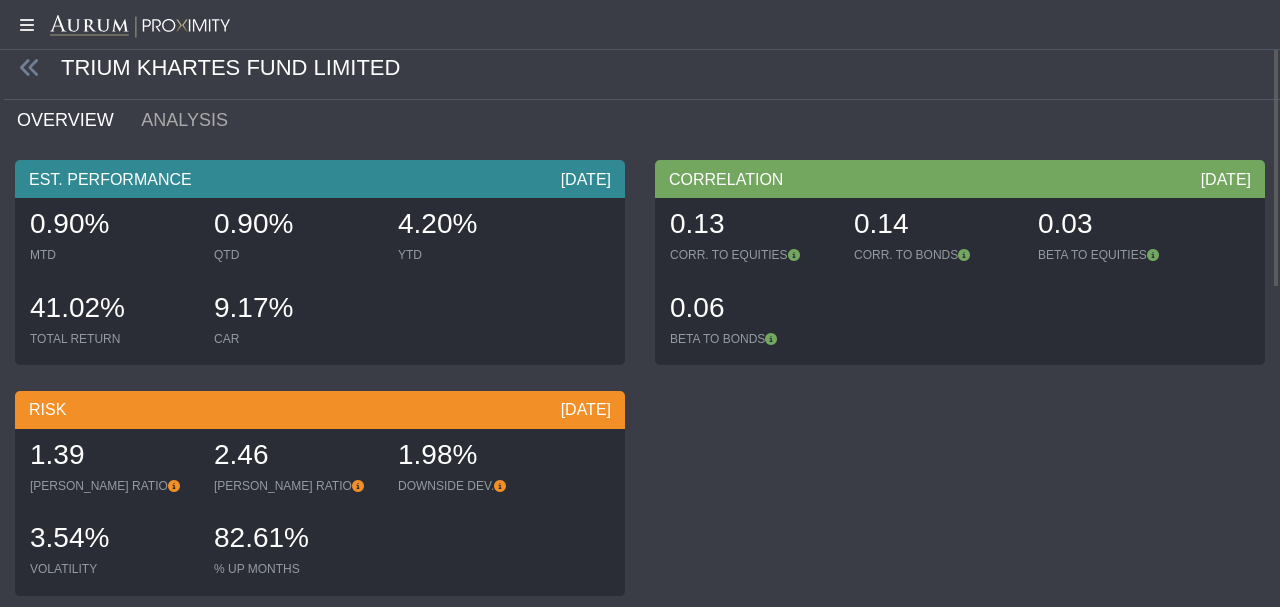 scroll, scrollTop: 0, scrollLeft: 0, axis: both 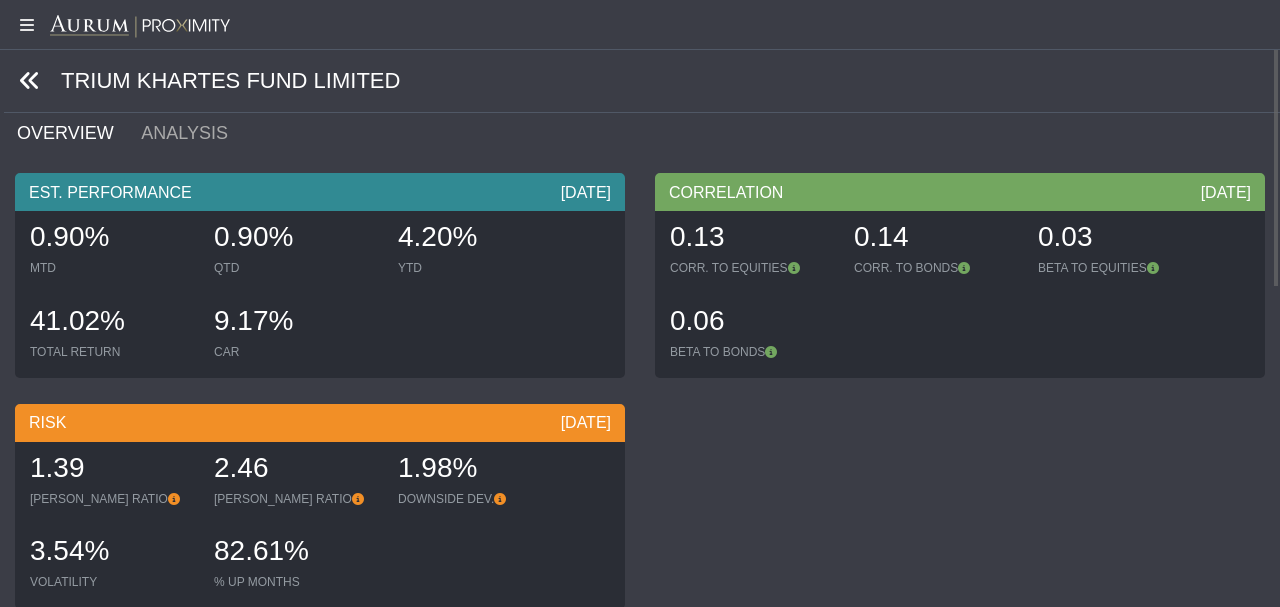click 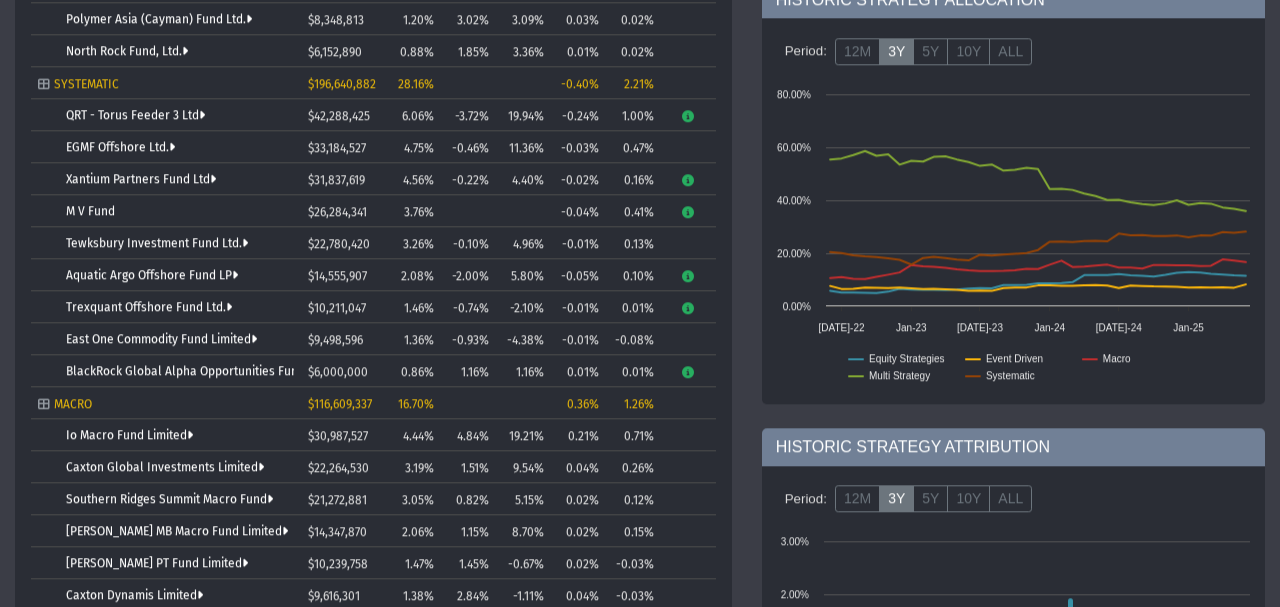 scroll, scrollTop: 673, scrollLeft: 0, axis: vertical 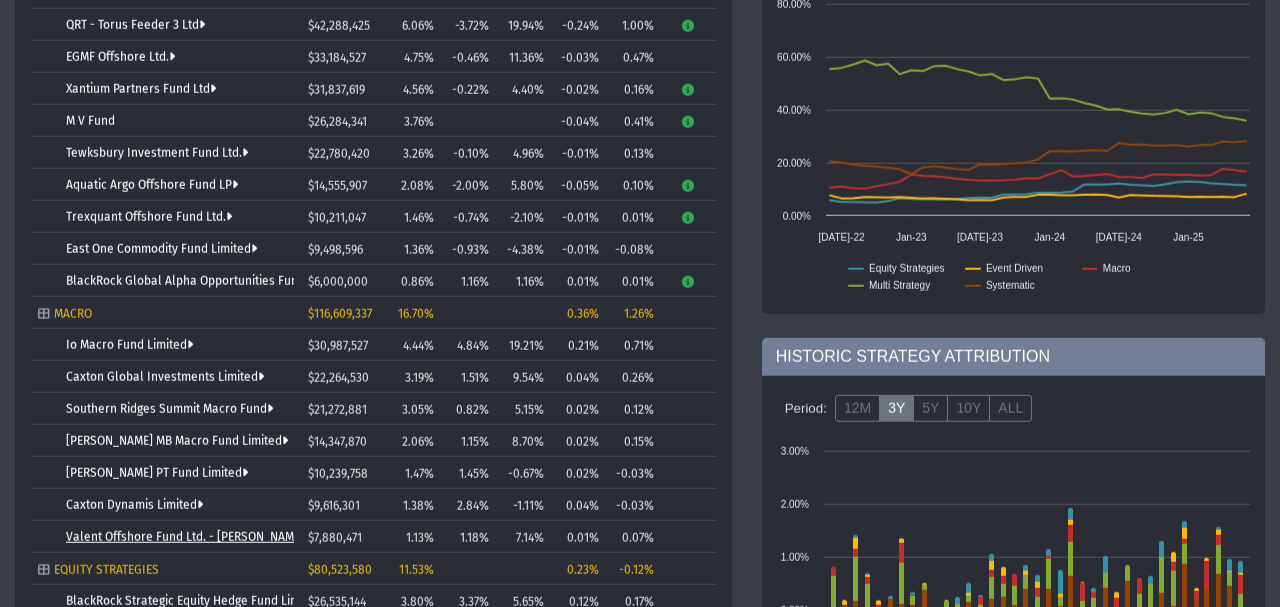 click on "Valent Offshore Fund Ltd. - [PERSON_NAME] Class 2x Shares" at bounding box center [233, 537] 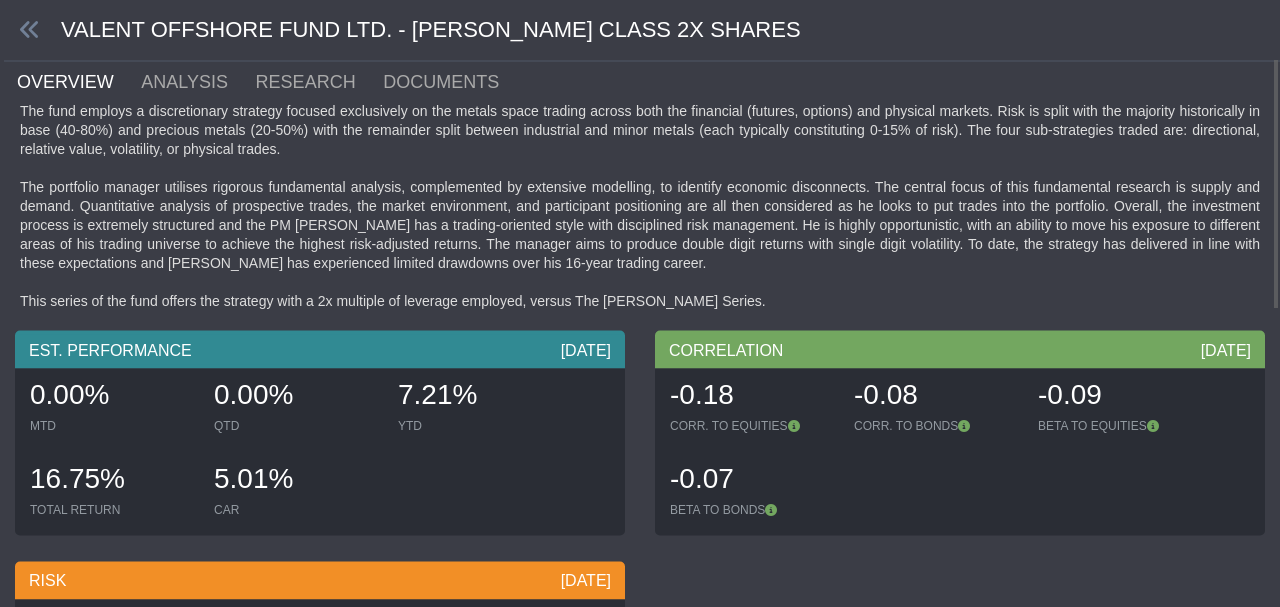 scroll, scrollTop: 7, scrollLeft: 0, axis: vertical 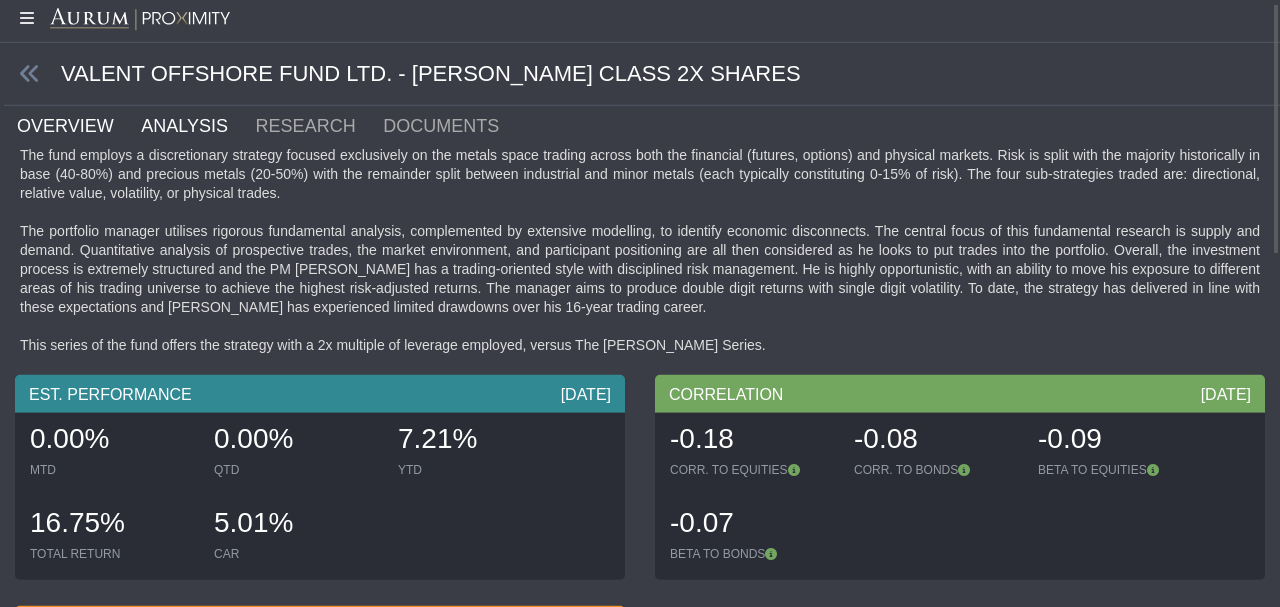 click on "ANALYSIS" 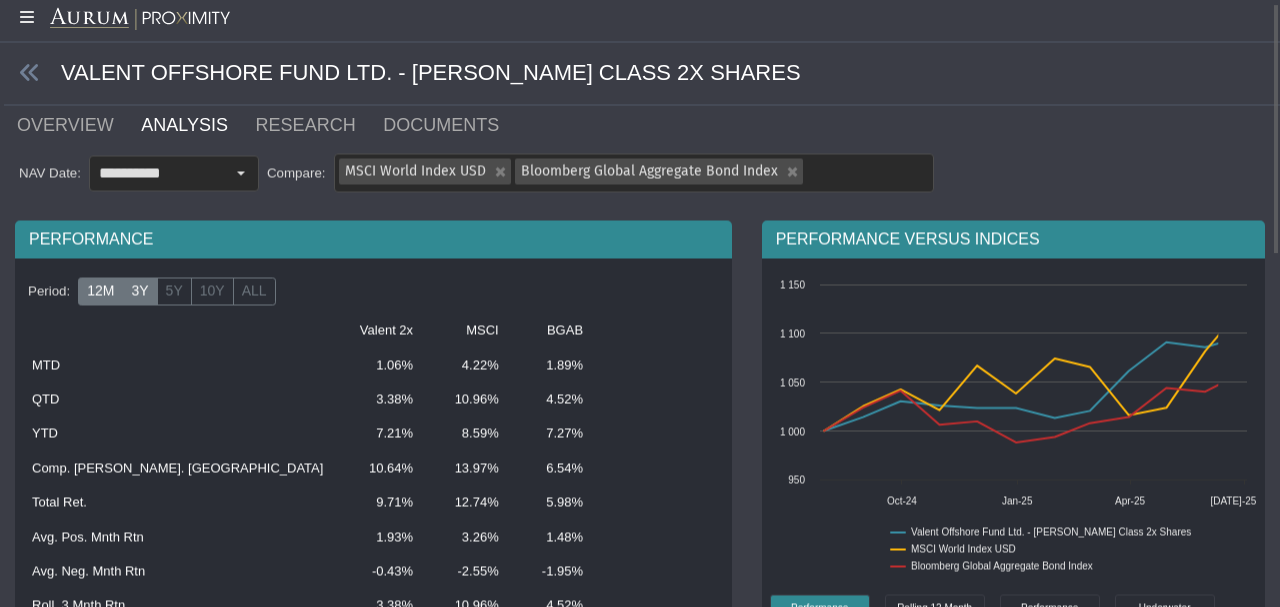 click on "3Y" at bounding box center (139, 292) 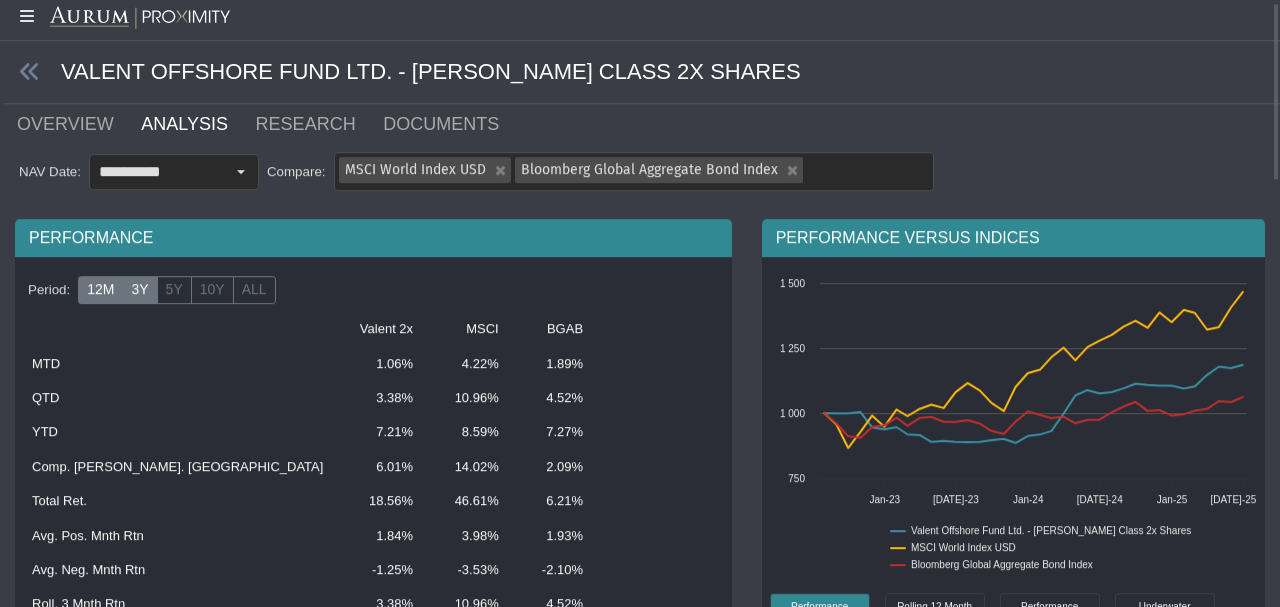 click on "12M" at bounding box center (100, 291) 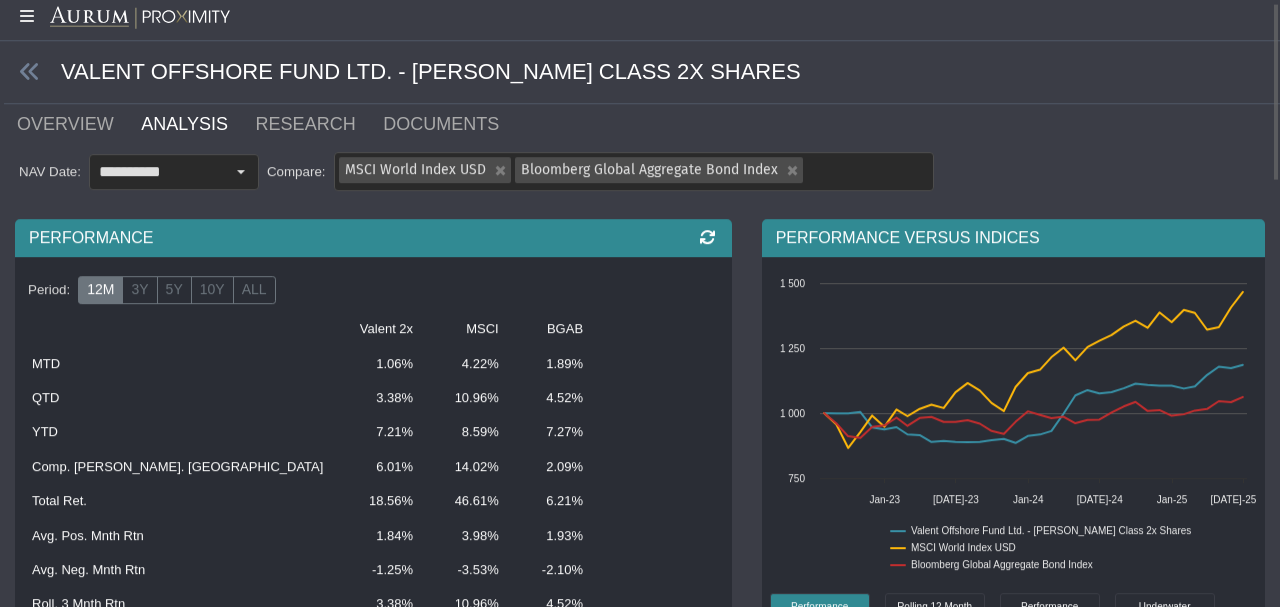 scroll, scrollTop: 8, scrollLeft: 0, axis: vertical 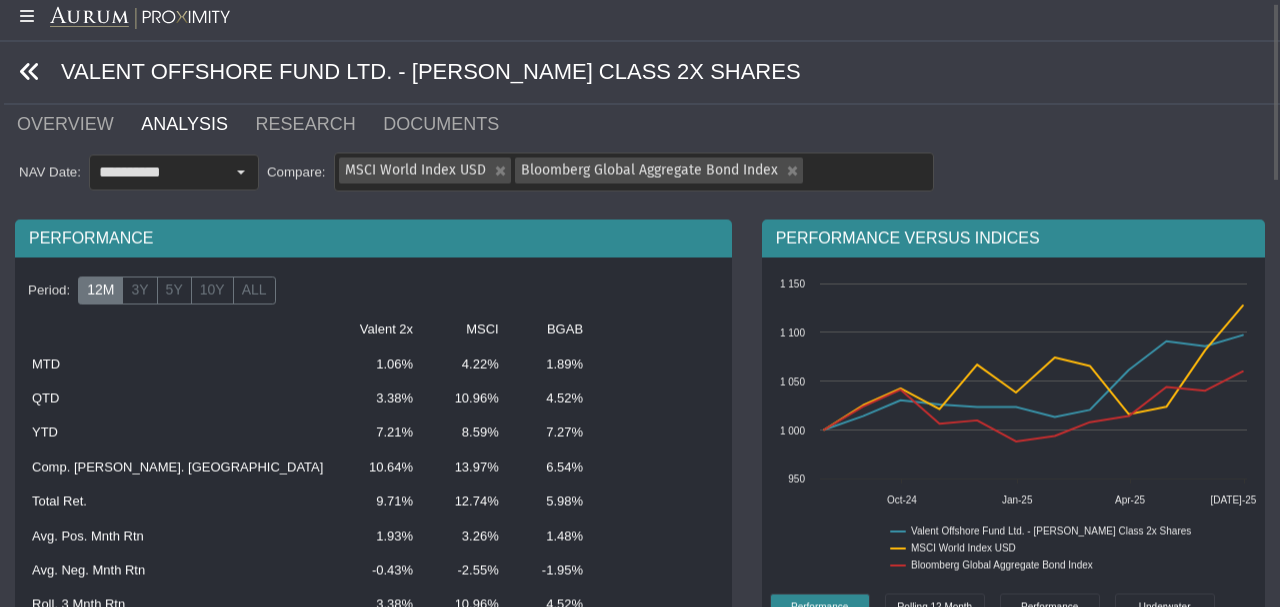 click 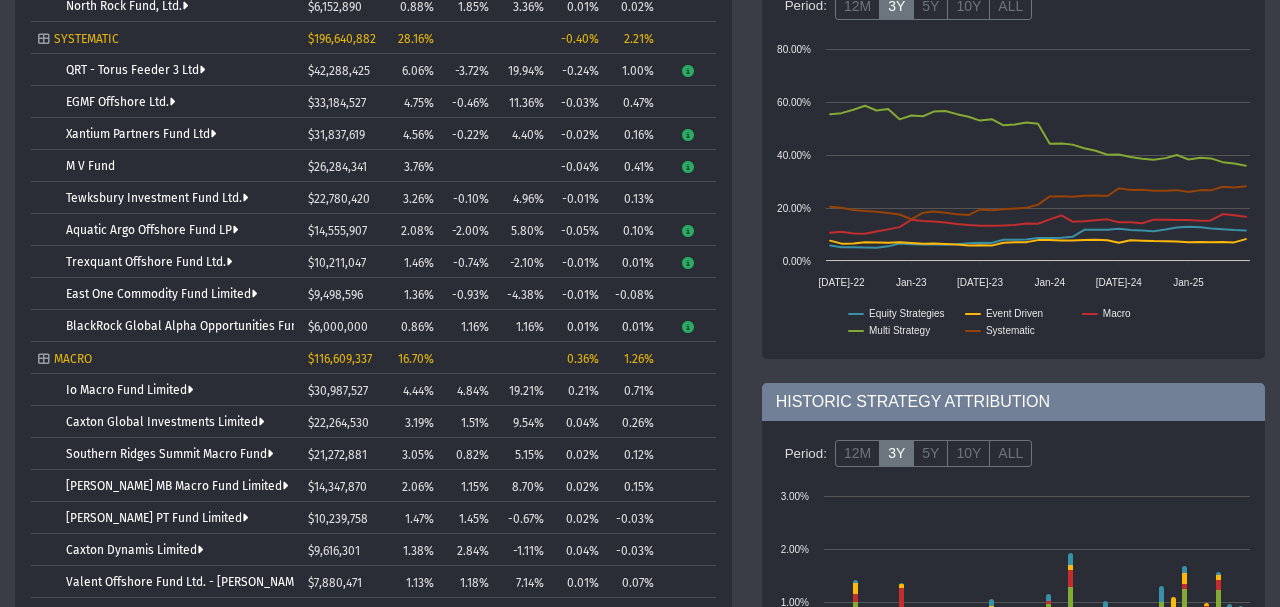 scroll, scrollTop: 672, scrollLeft: 0, axis: vertical 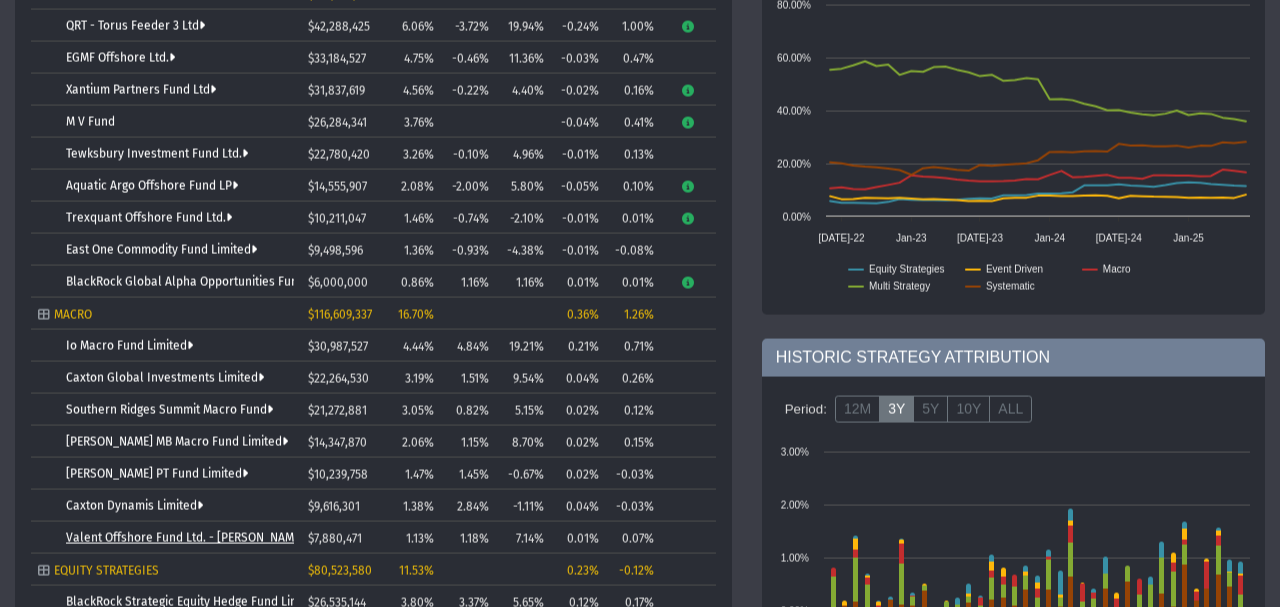 click on "Valent Offshore Fund Ltd. - [PERSON_NAME] Class 2x Shares" at bounding box center [233, 538] 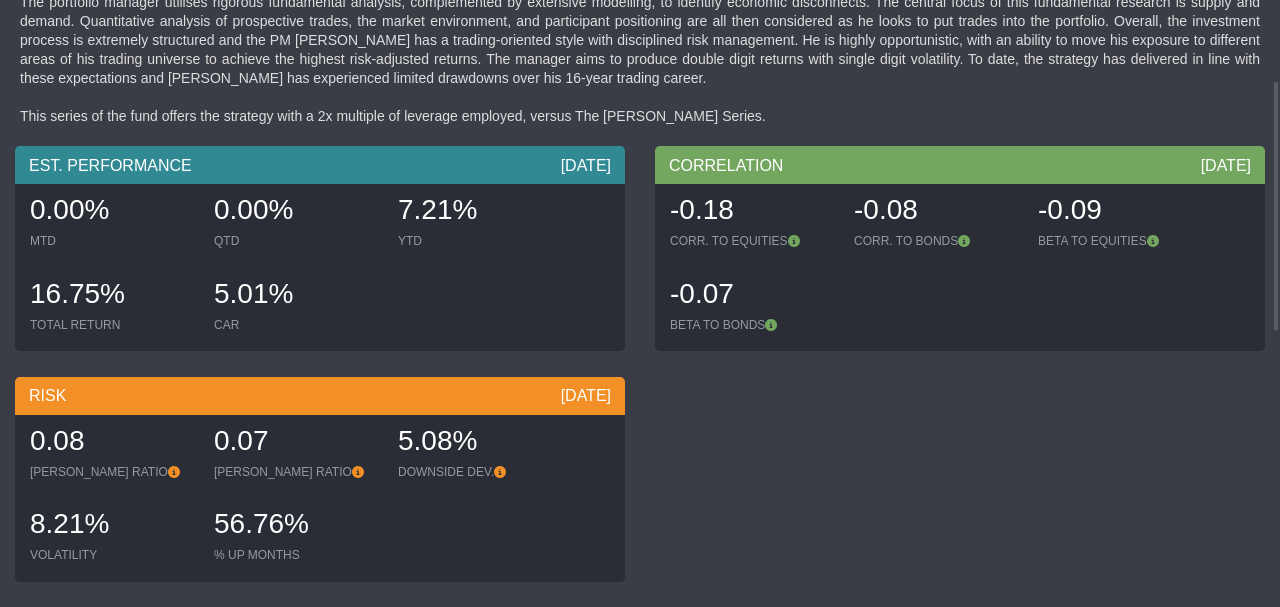 scroll, scrollTop: 0, scrollLeft: 0, axis: both 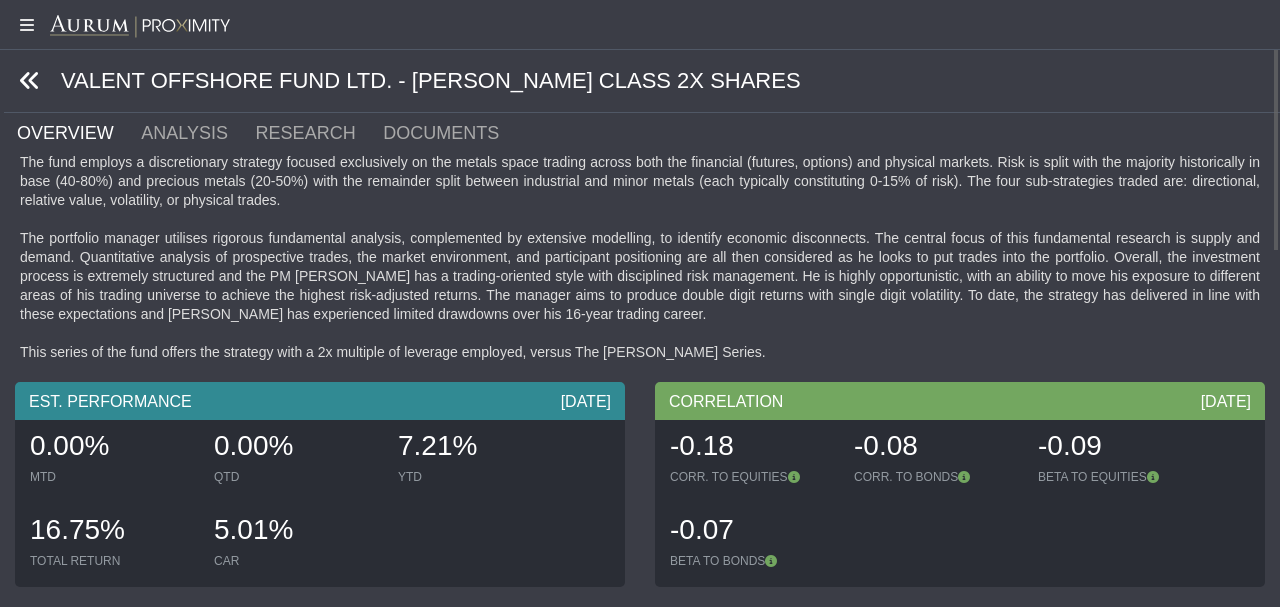 click 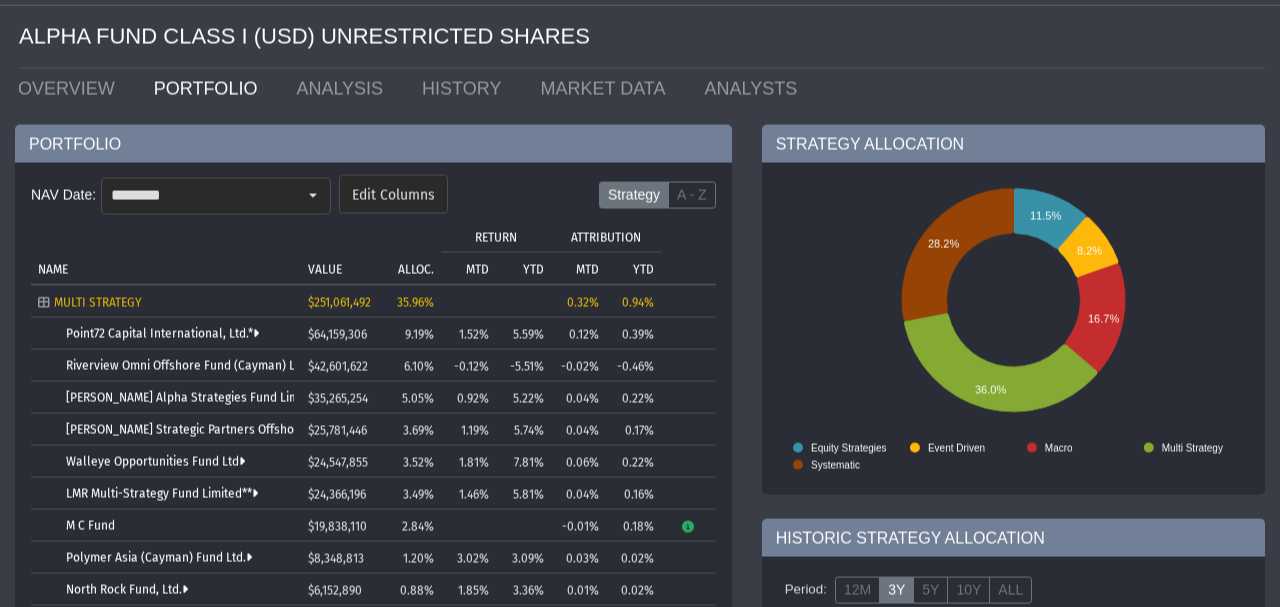 scroll, scrollTop: 134, scrollLeft: 0, axis: vertical 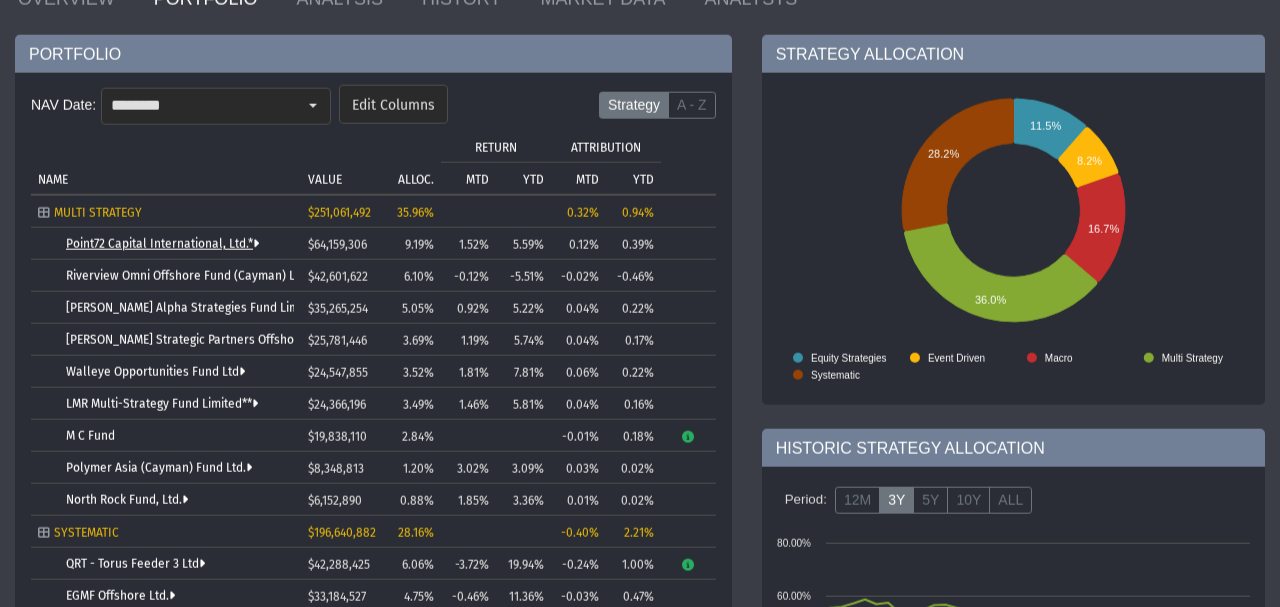 click on "Point72 Capital International, Ltd.*" at bounding box center (162, 244) 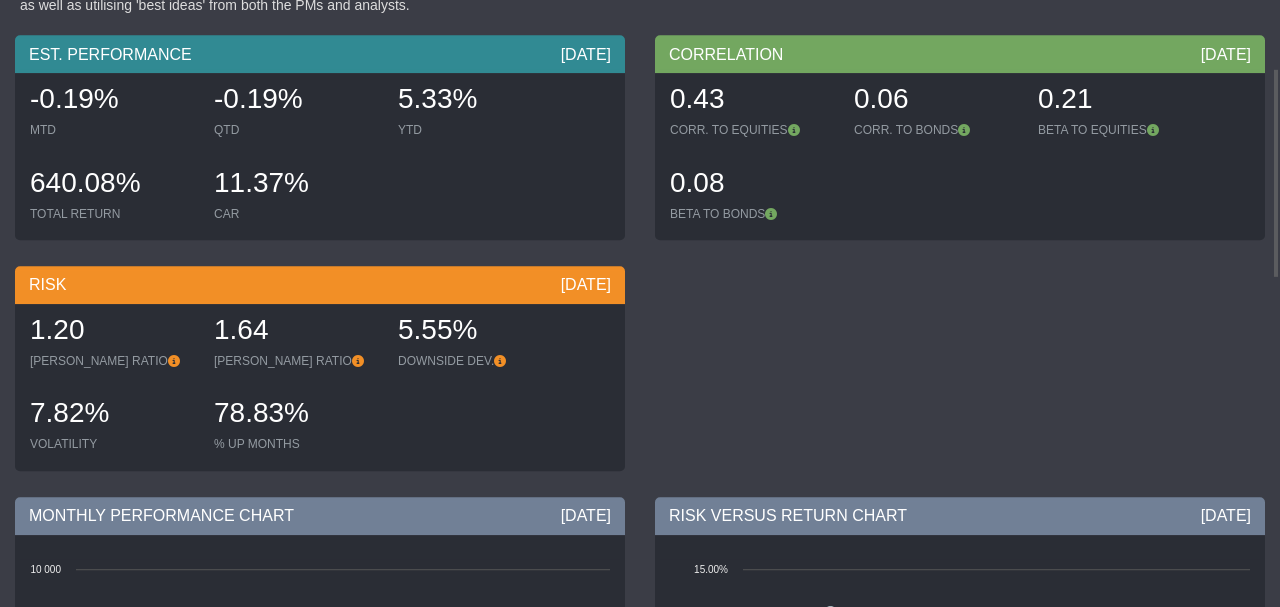 scroll, scrollTop: 0, scrollLeft: 0, axis: both 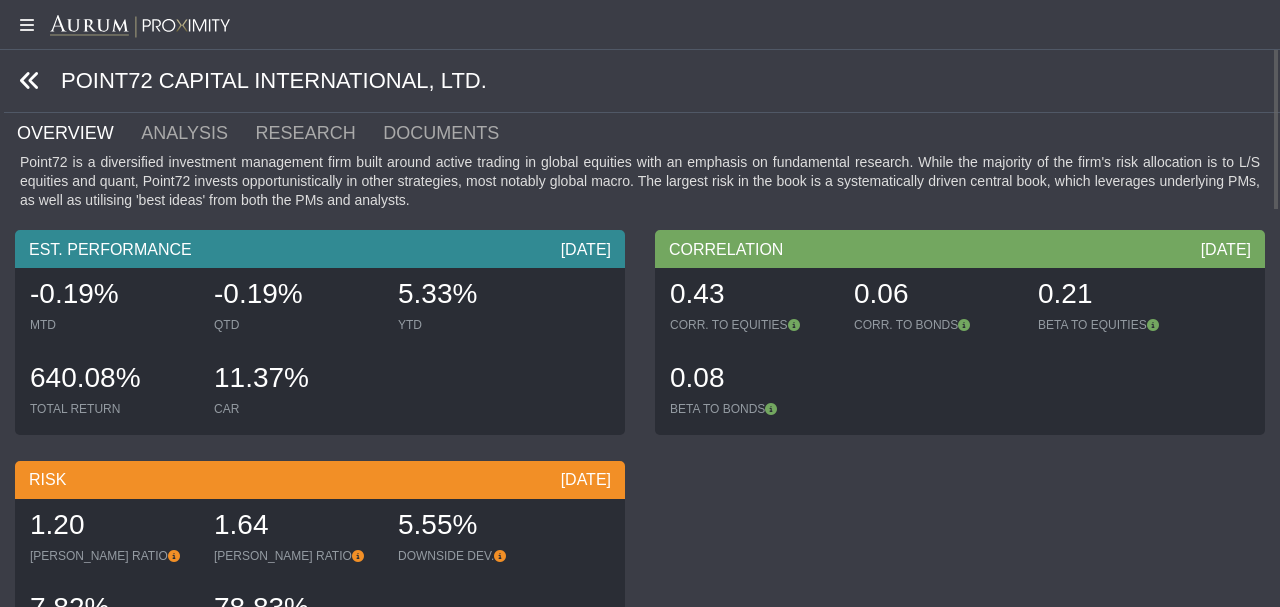 click 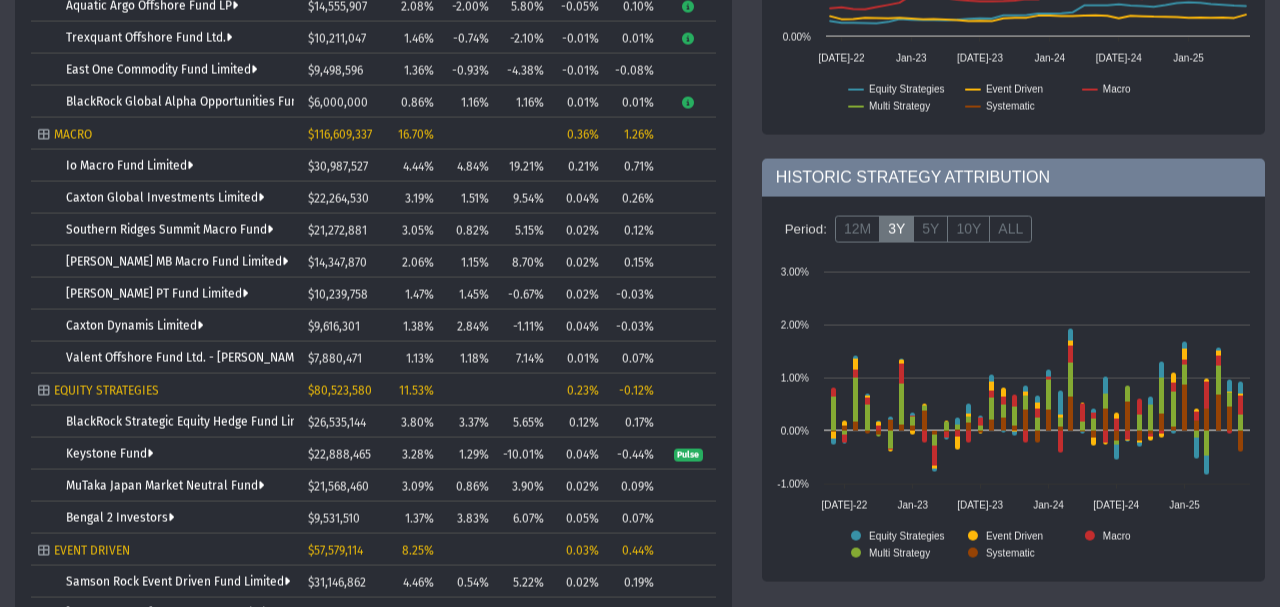 scroll, scrollTop: 897, scrollLeft: 0, axis: vertical 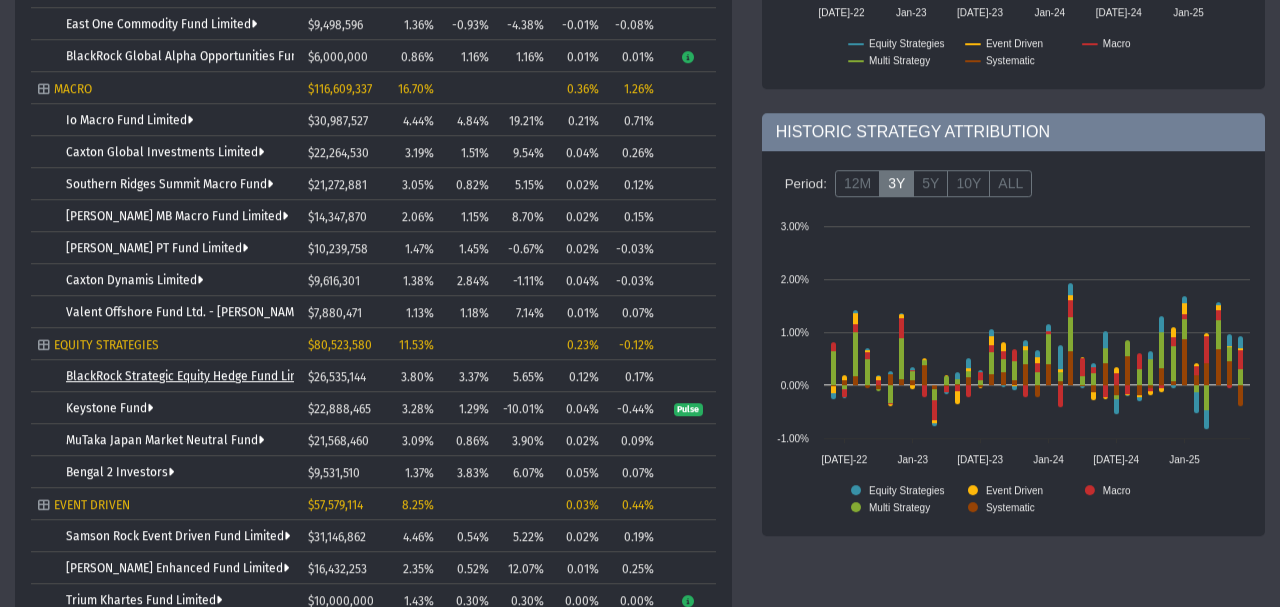 click on "BlackRock Strategic Equity Hedge Fund Limited" at bounding box center [196, 377] 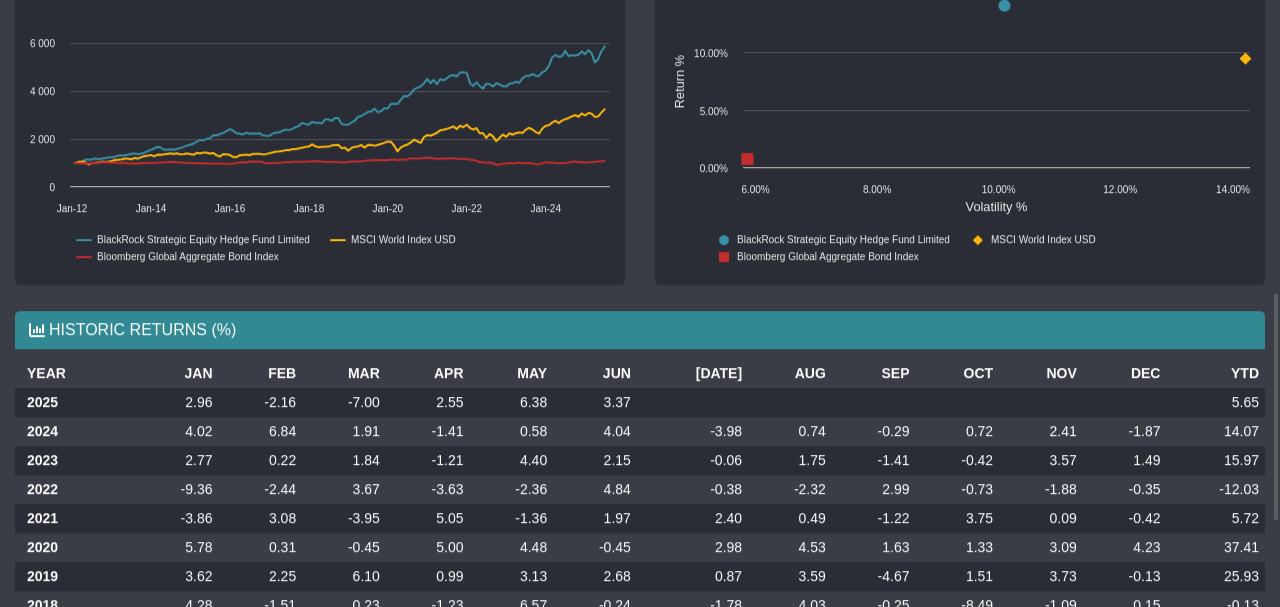 scroll, scrollTop: 858, scrollLeft: 0, axis: vertical 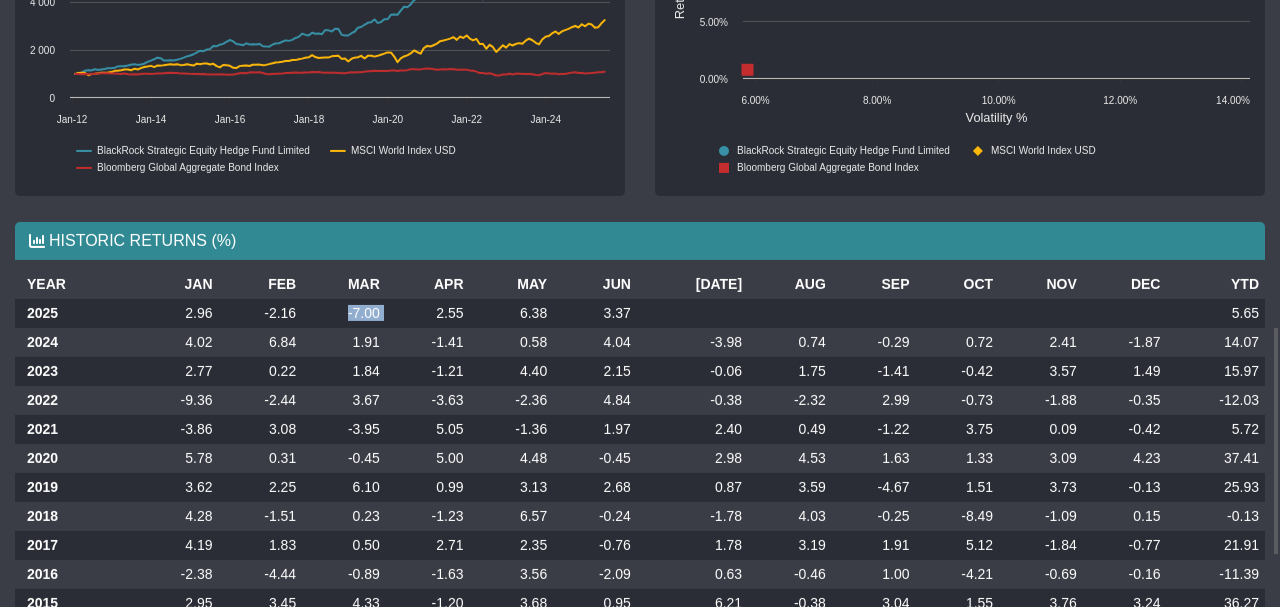 drag, startPoint x: 346, startPoint y: 312, endPoint x: 396, endPoint y: 308, distance: 50.159744 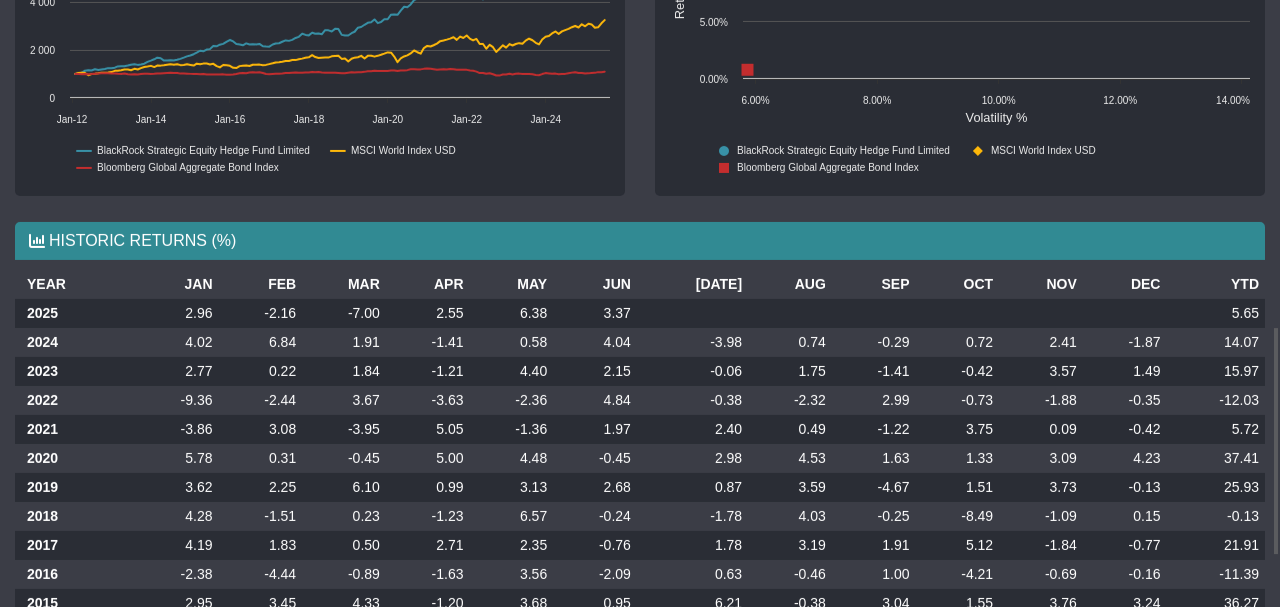 click on "-3.63" 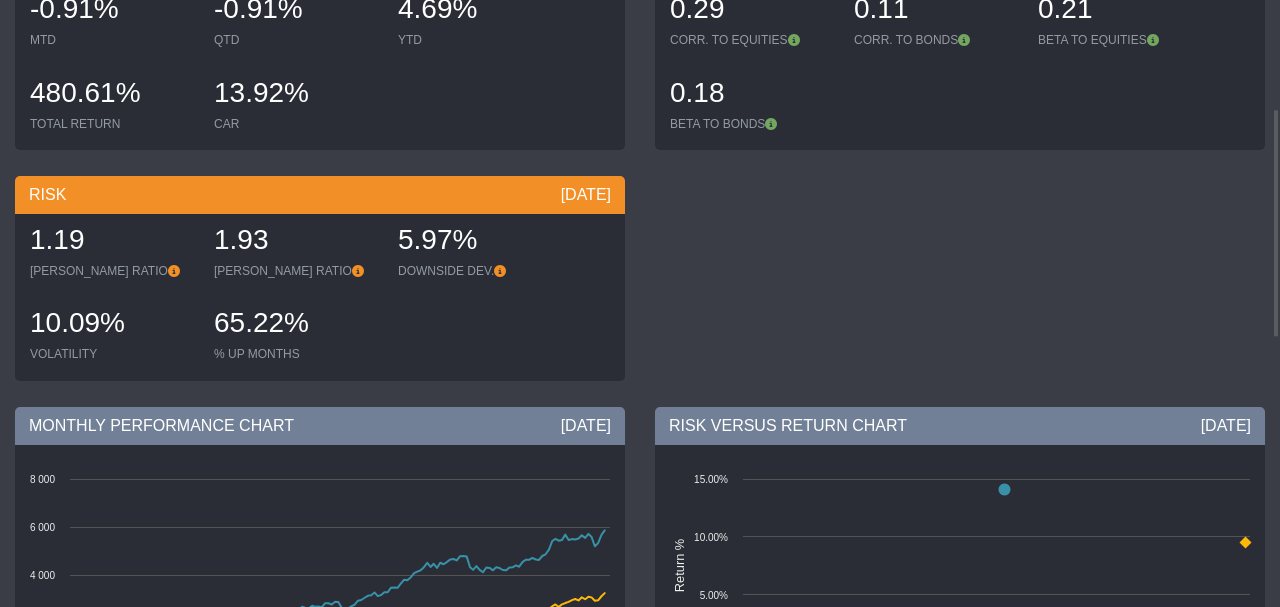 scroll, scrollTop: 21, scrollLeft: 0, axis: vertical 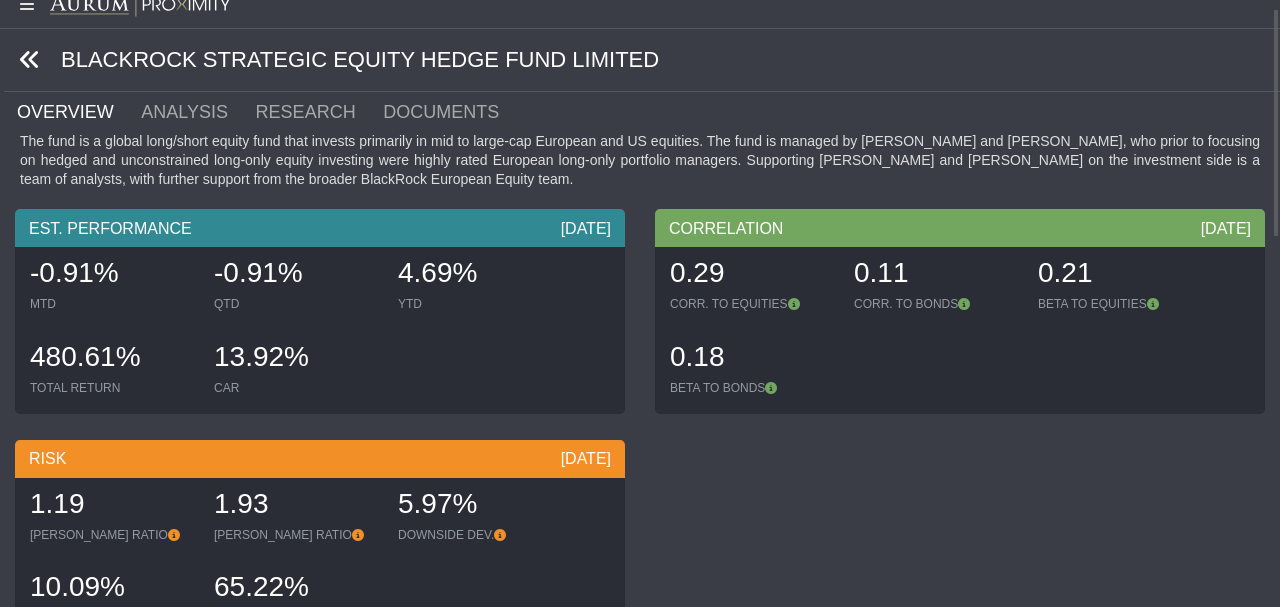 click 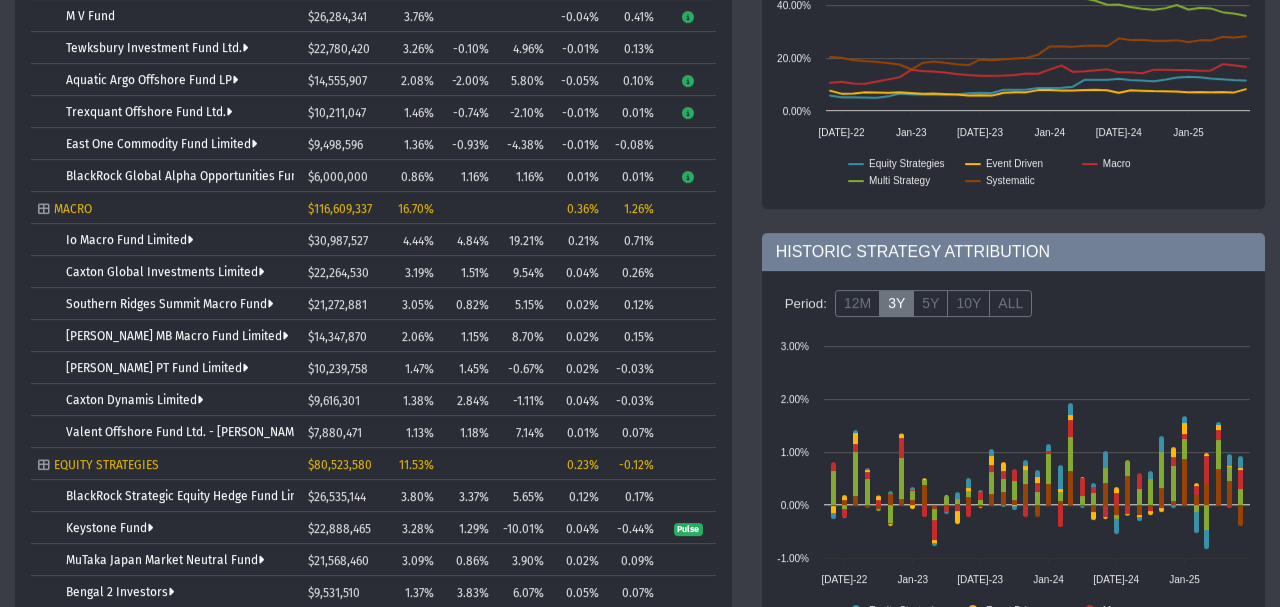 scroll, scrollTop: 688, scrollLeft: 0, axis: vertical 